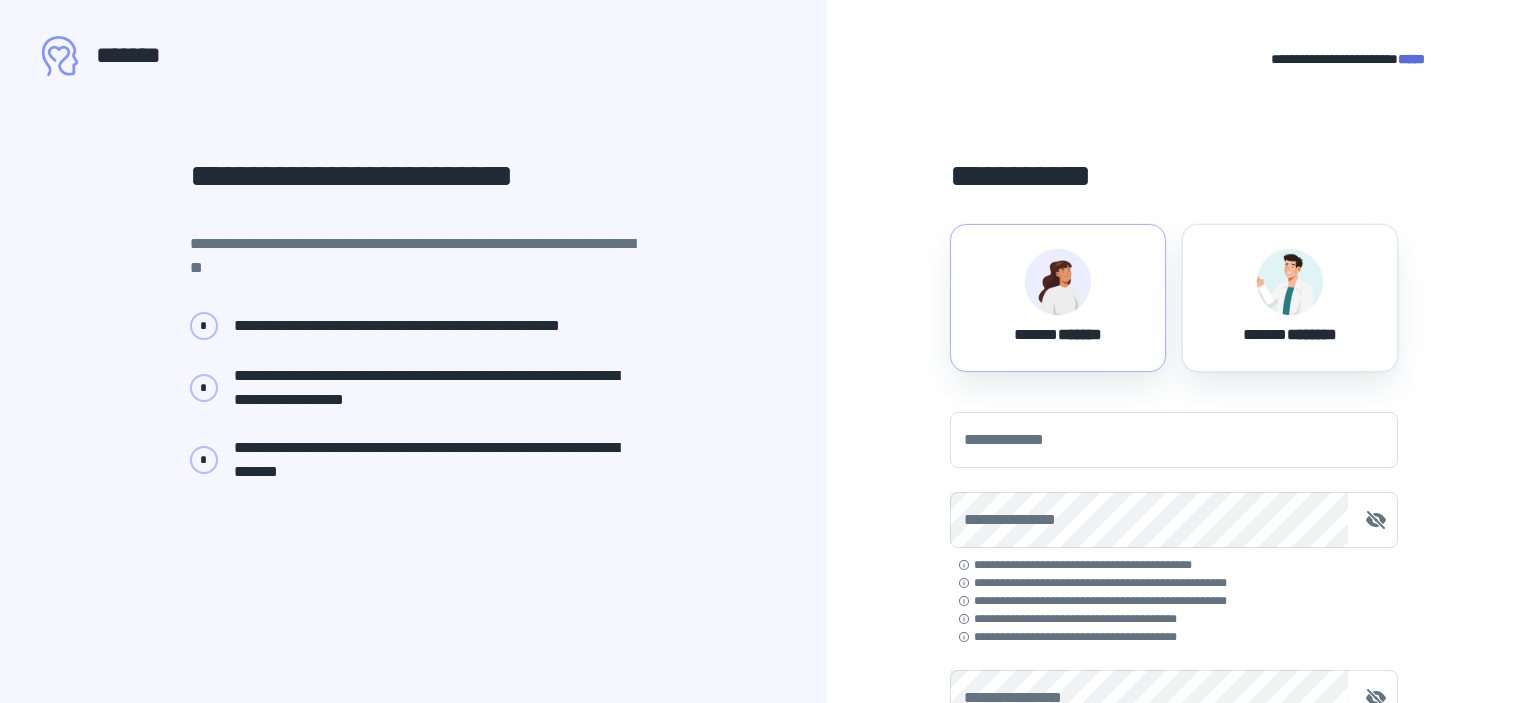 scroll, scrollTop: 0, scrollLeft: 0, axis: both 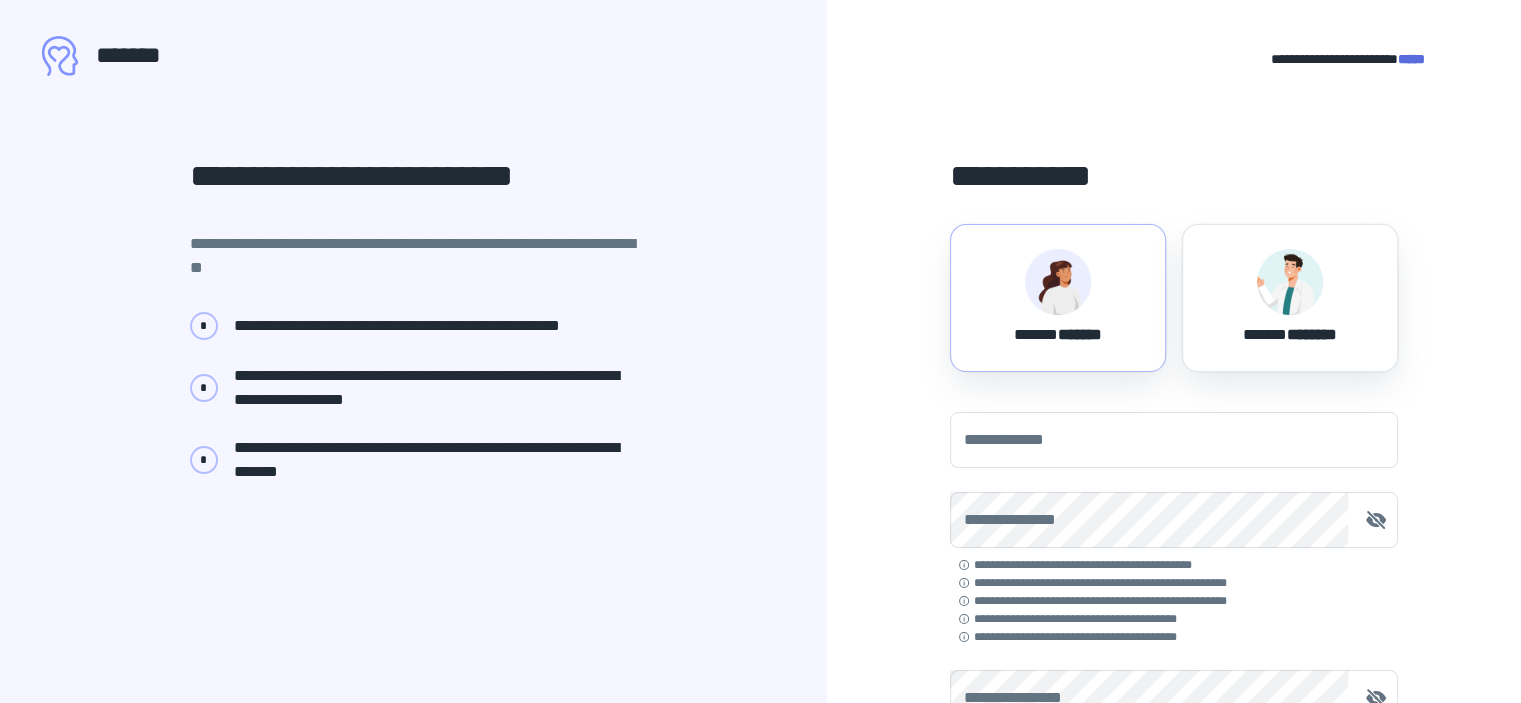 click at bounding box center (1058, 282) 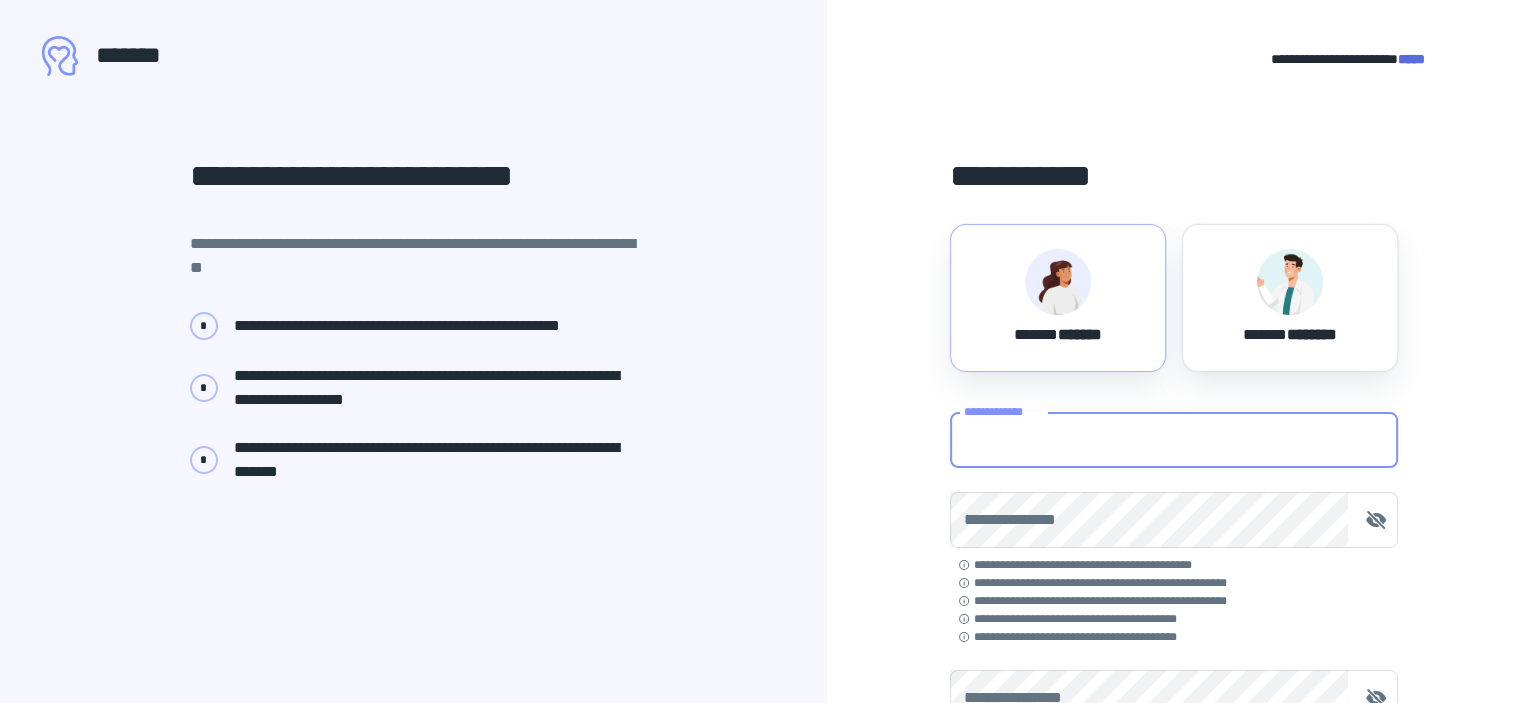 click on "**********" at bounding box center (1174, 440) 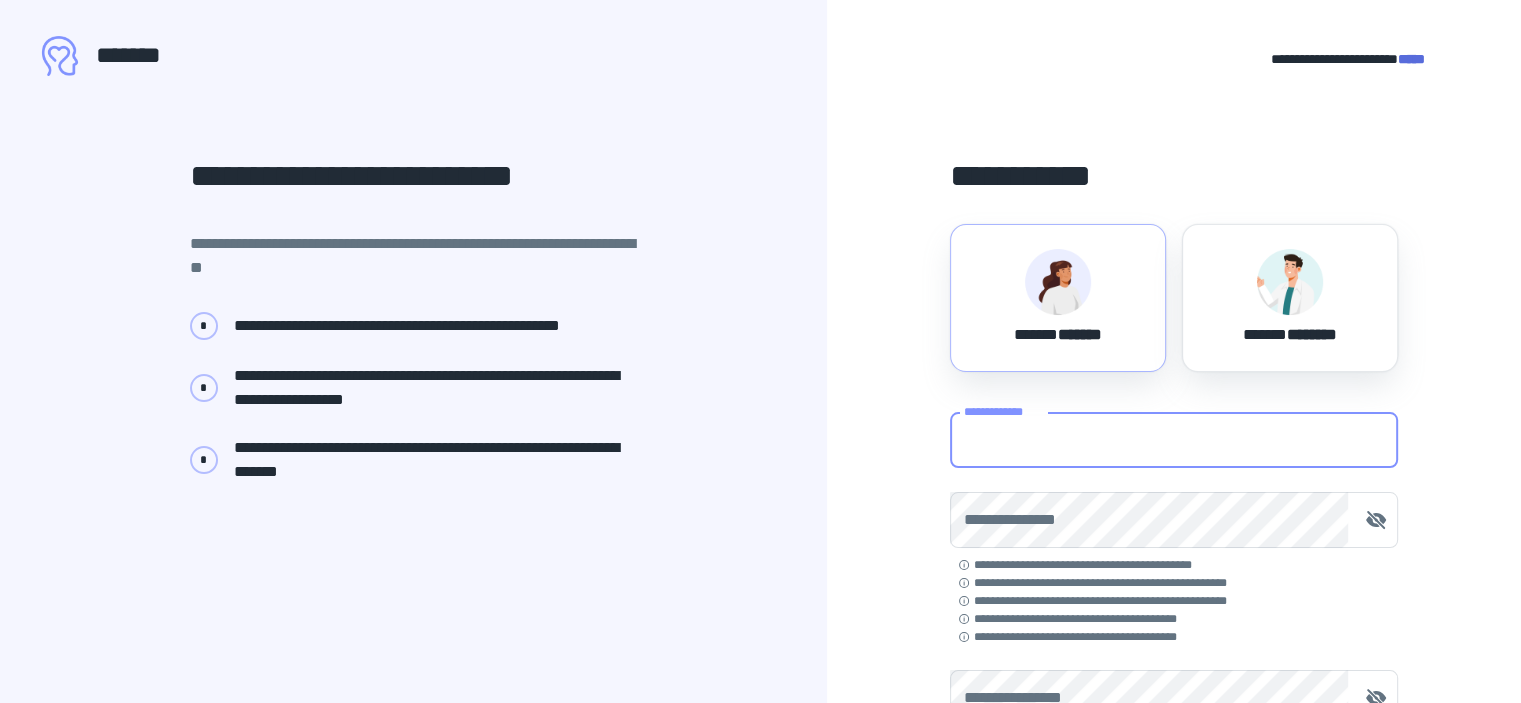 type on "**********" 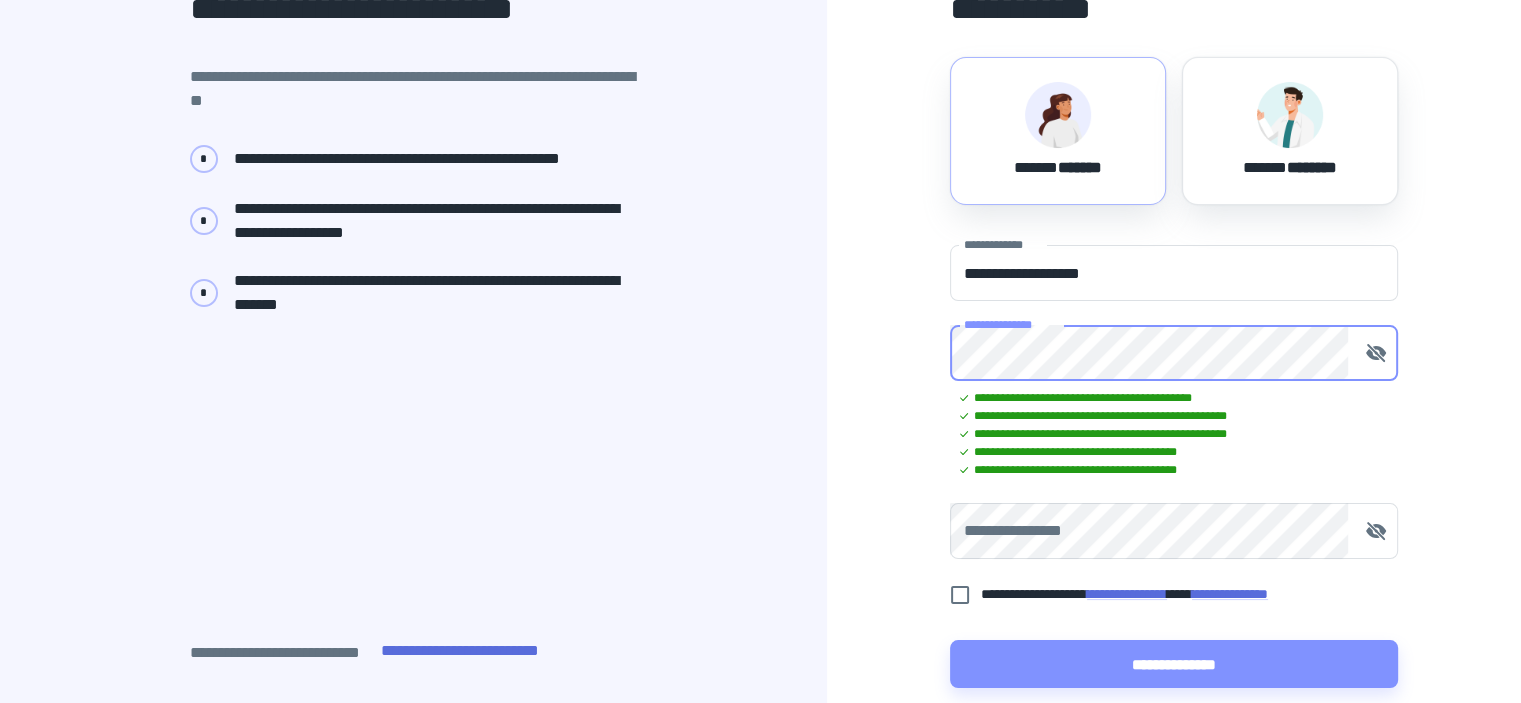 scroll, scrollTop: 176, scrollLeft: 0, axis: vertical 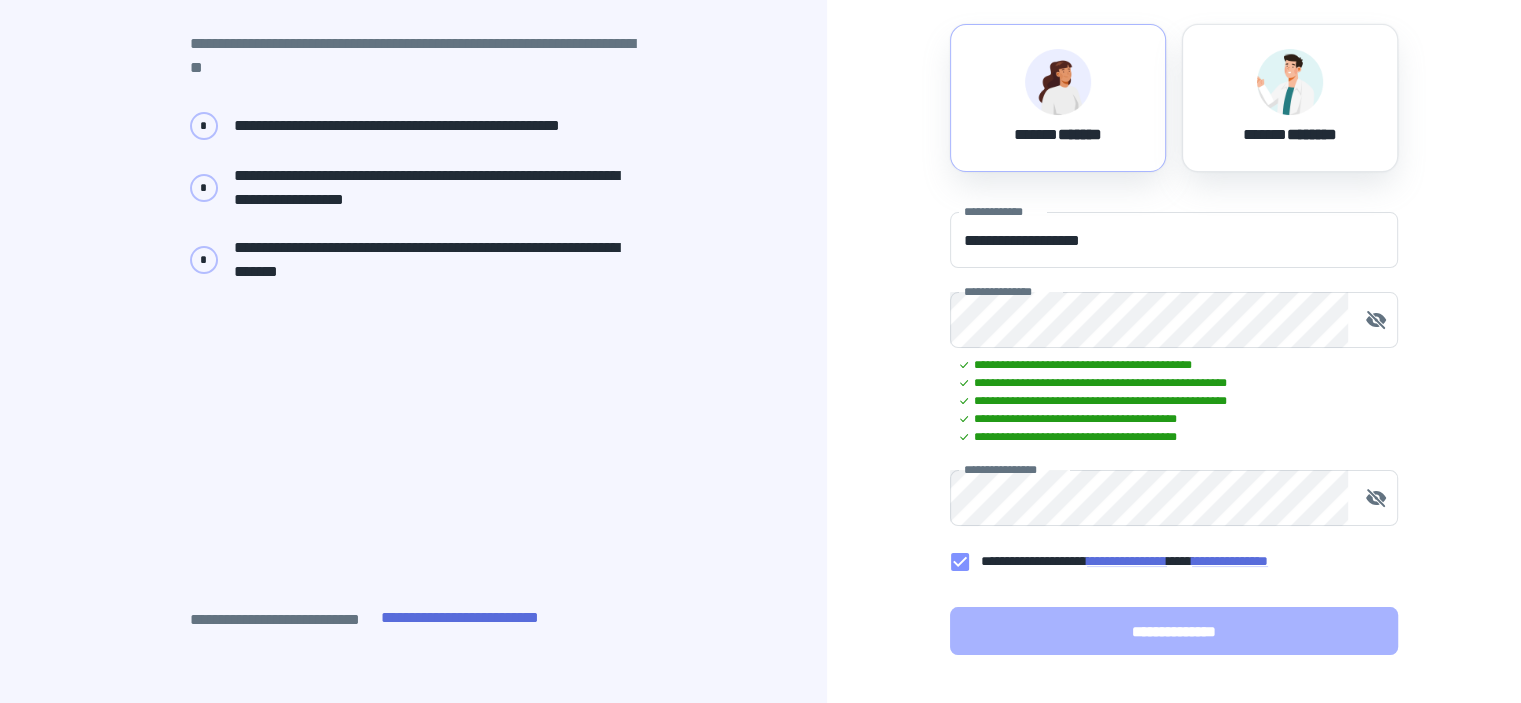 click on "**********" at bounding box center (1174, 631) 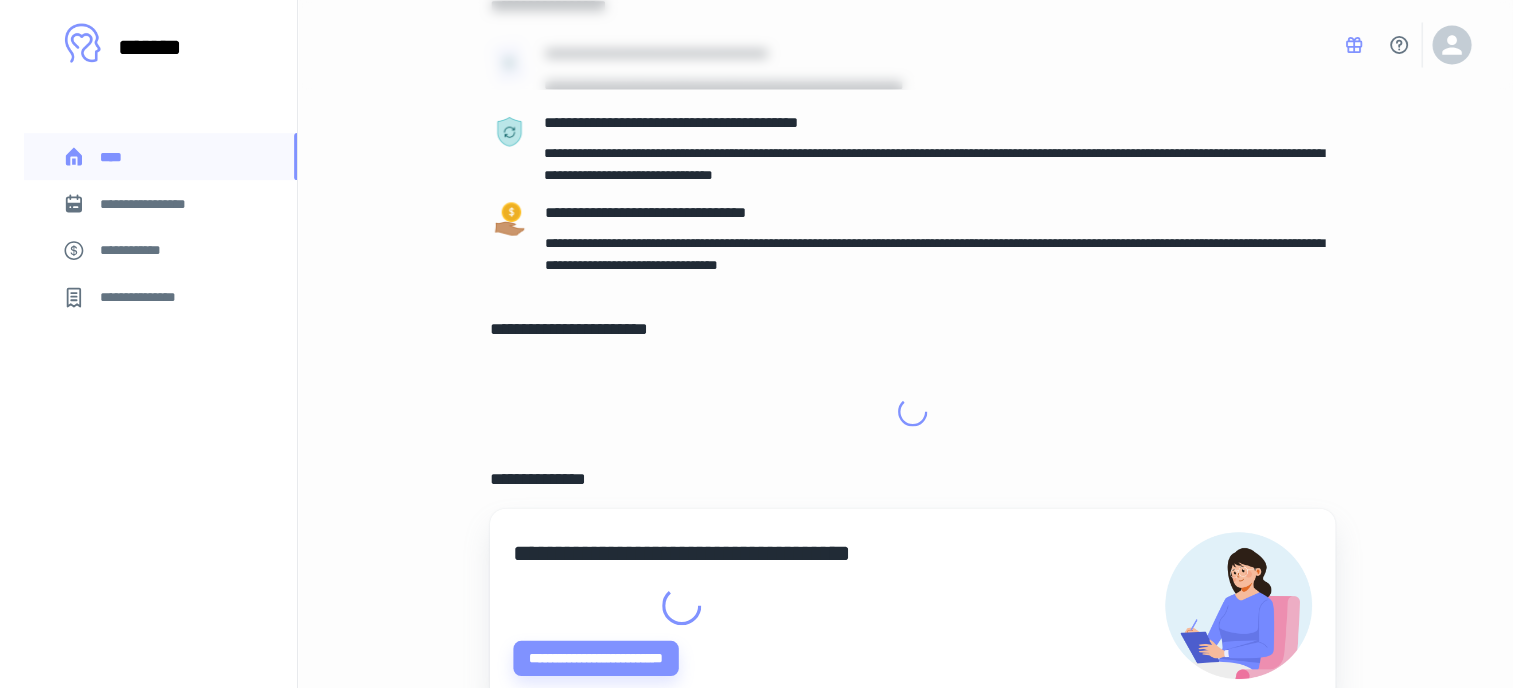 scroll, scrollTop: 0, scrollLeft: 0, axis: both 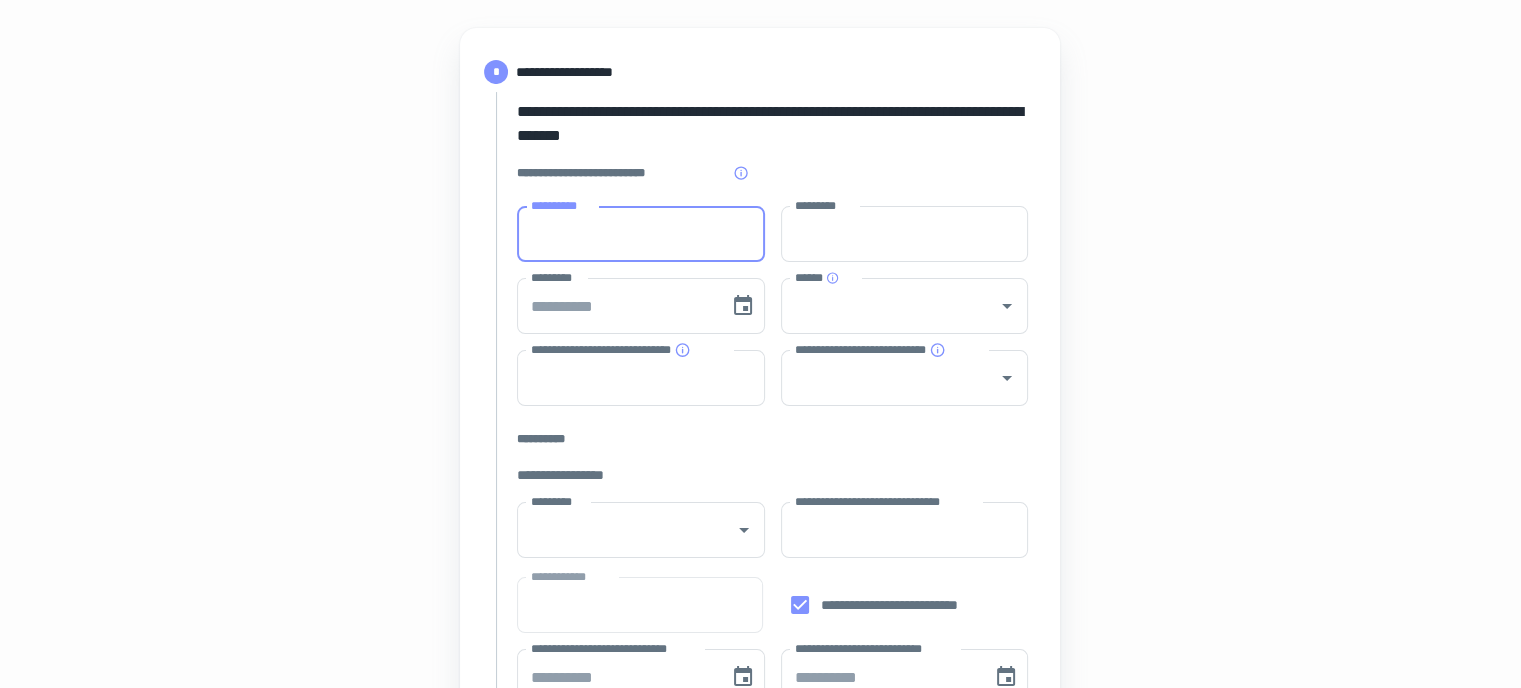 click on "**********" at bounding box center (641, 234) 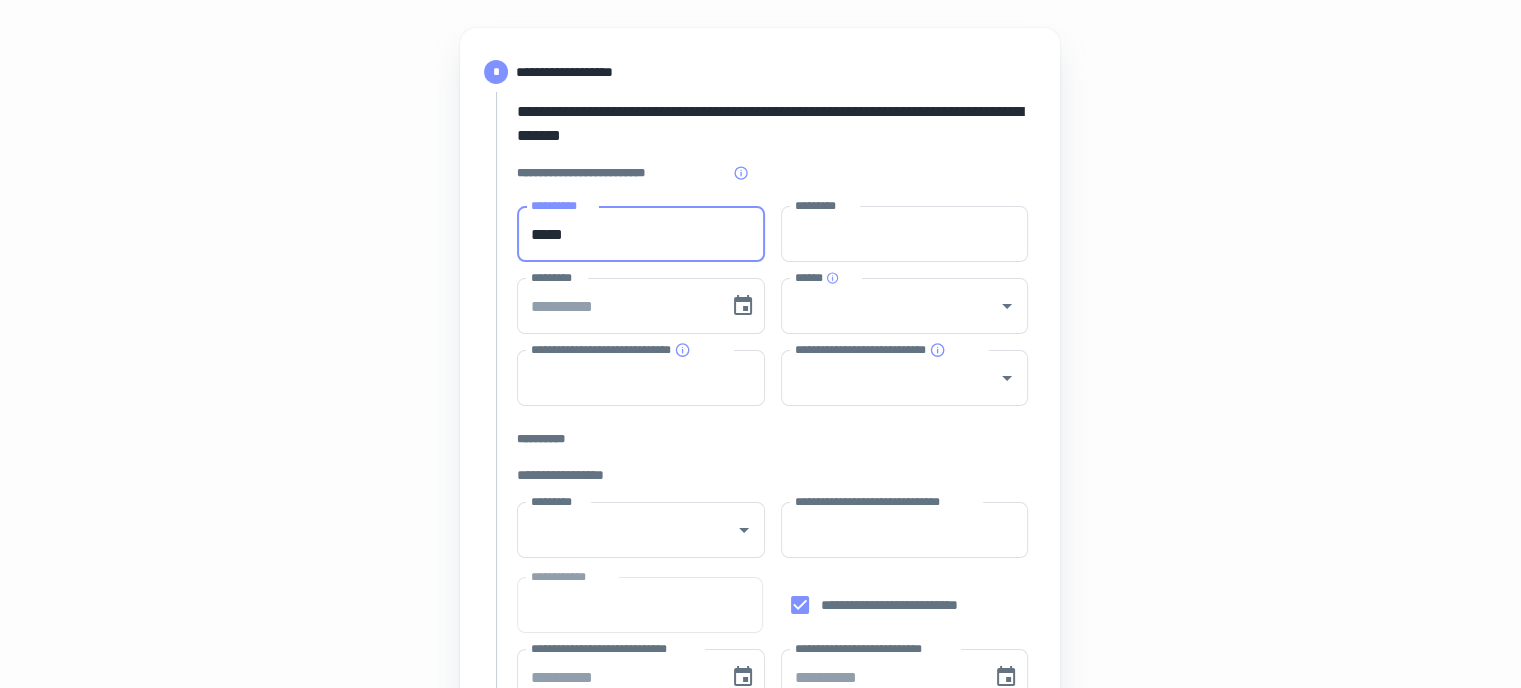 type on "*****" 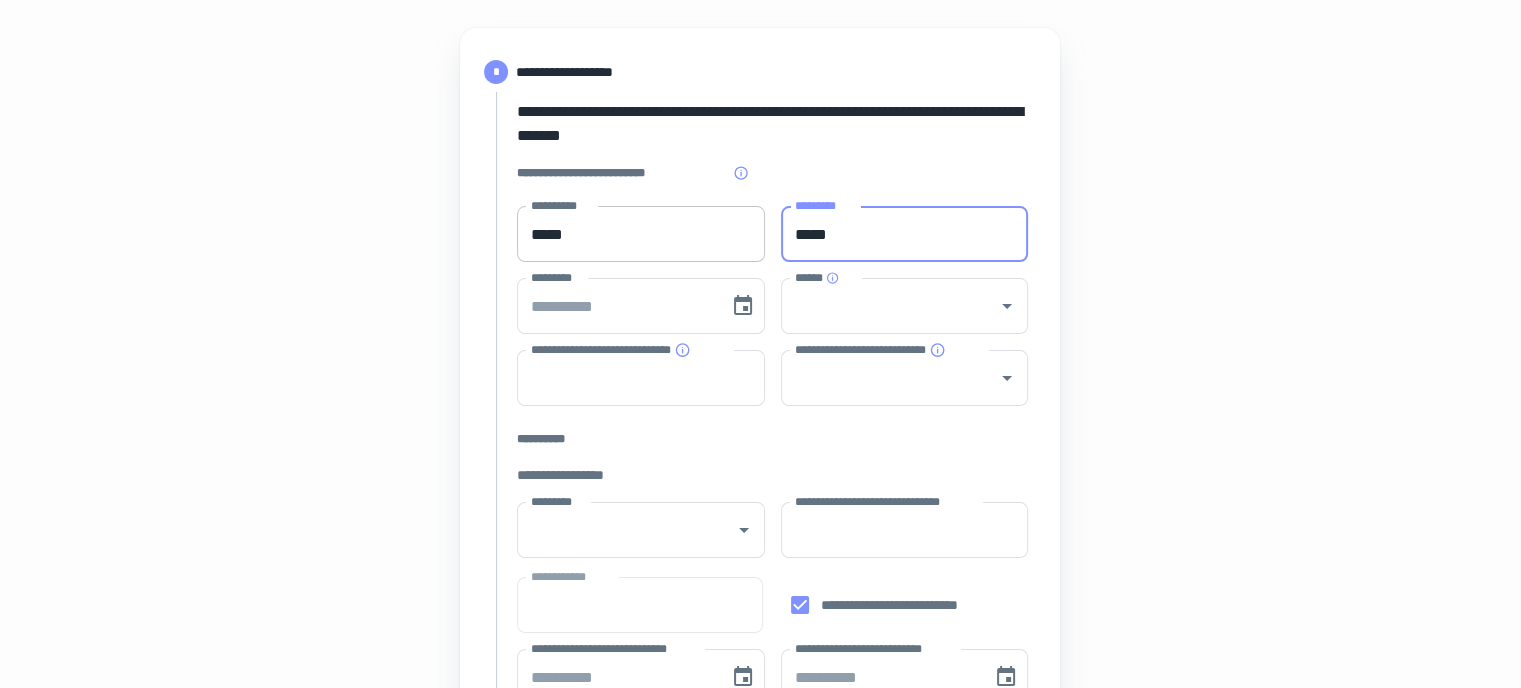type on "*****" 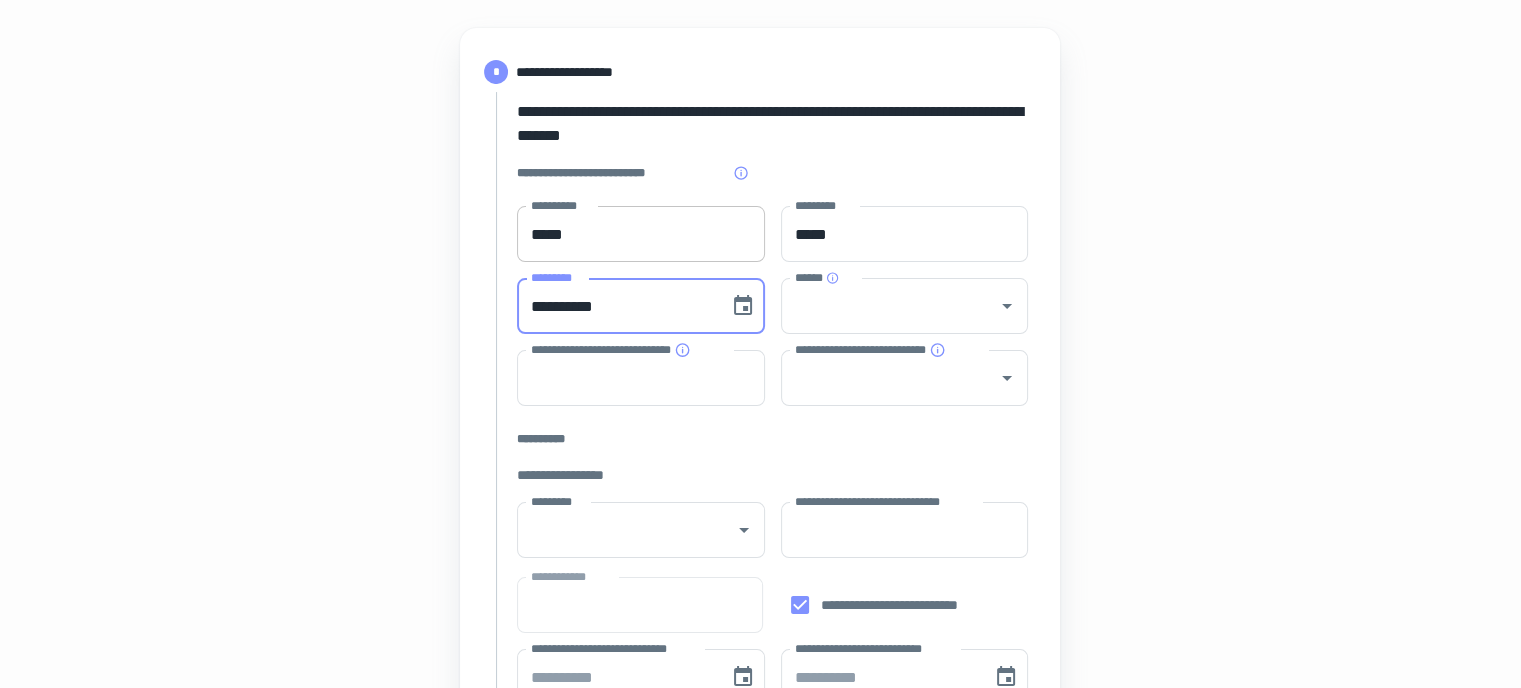 type on "**********" 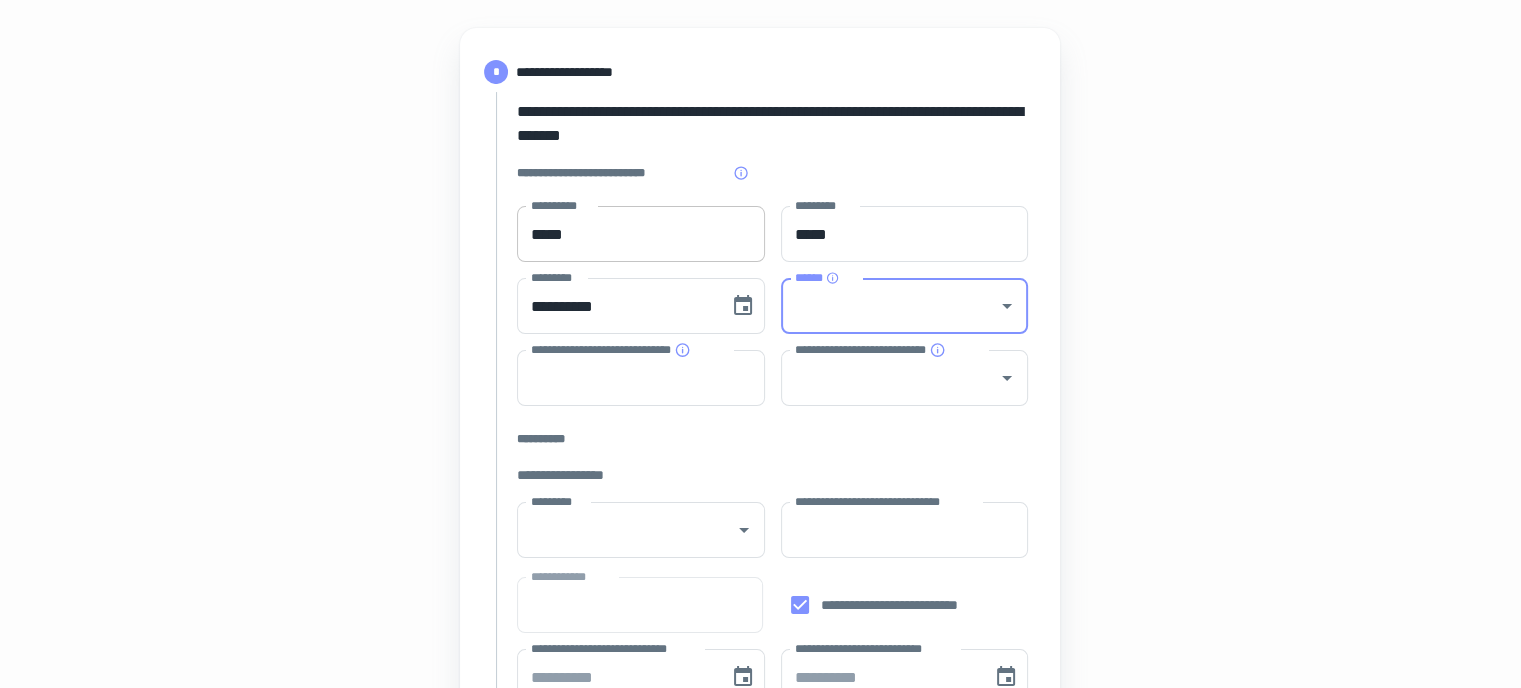 type on "*" 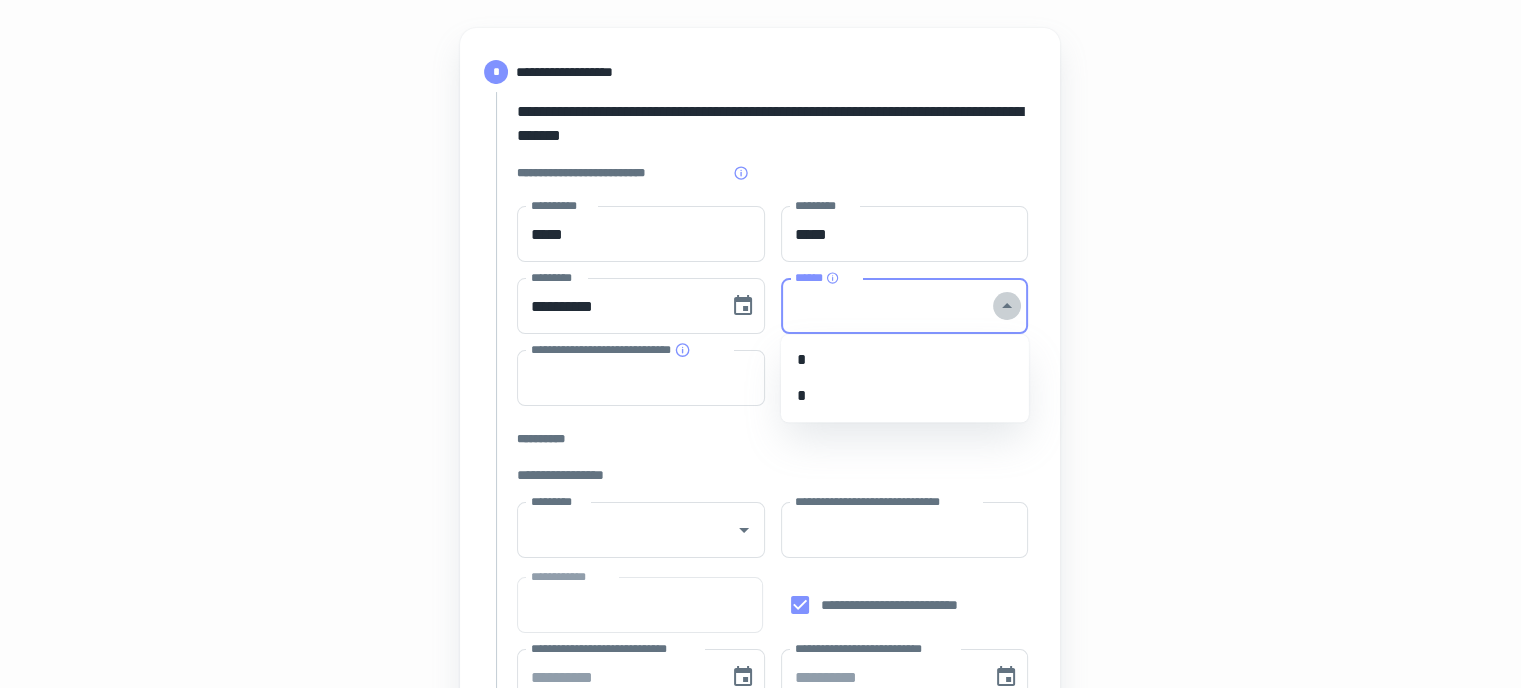 click 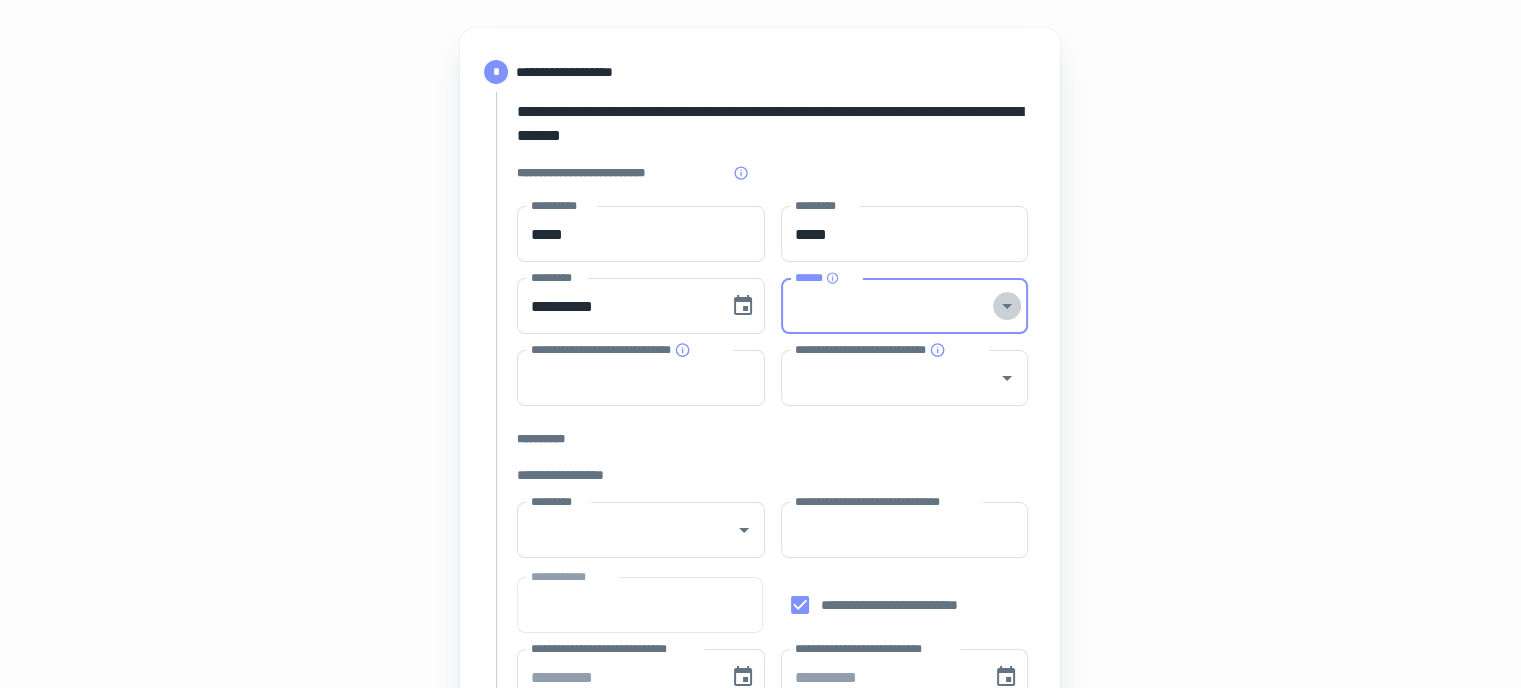click 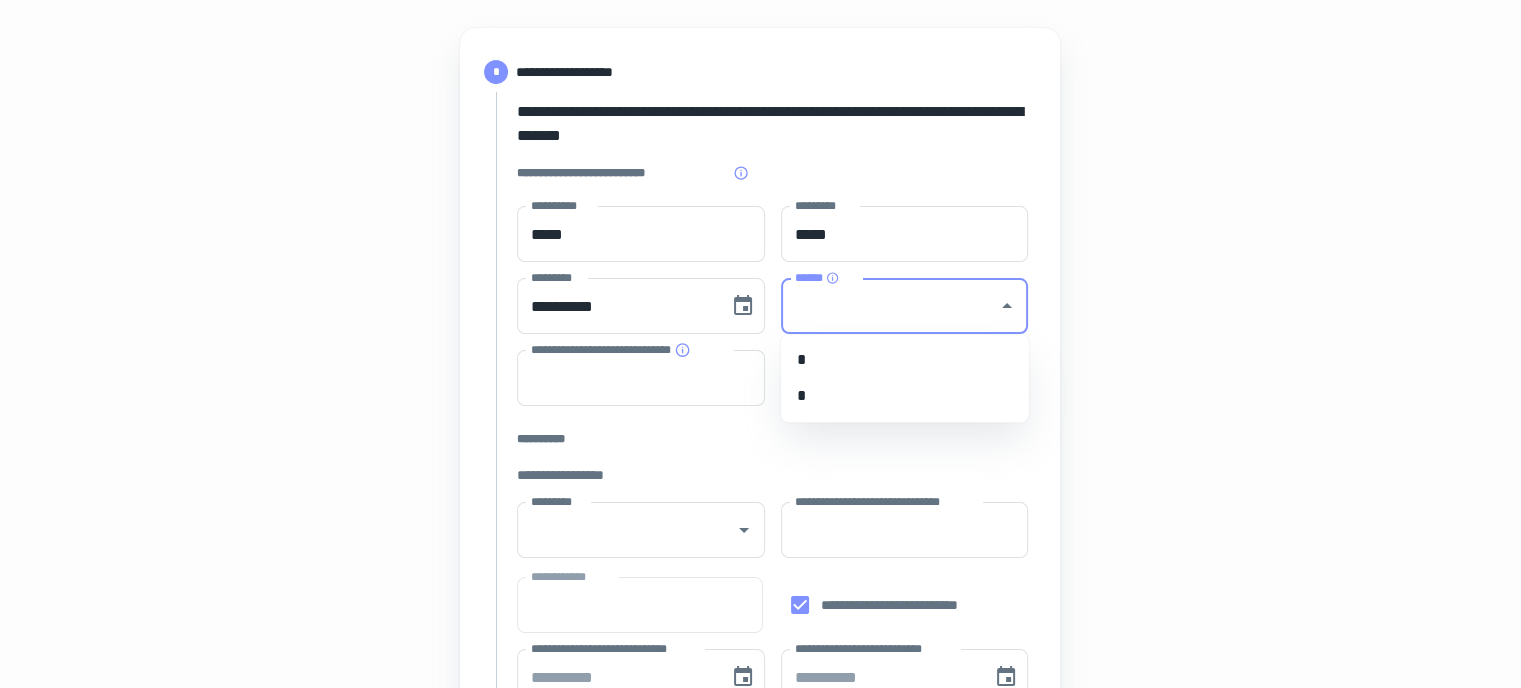 click on "*" at bounding box center [905, 396] 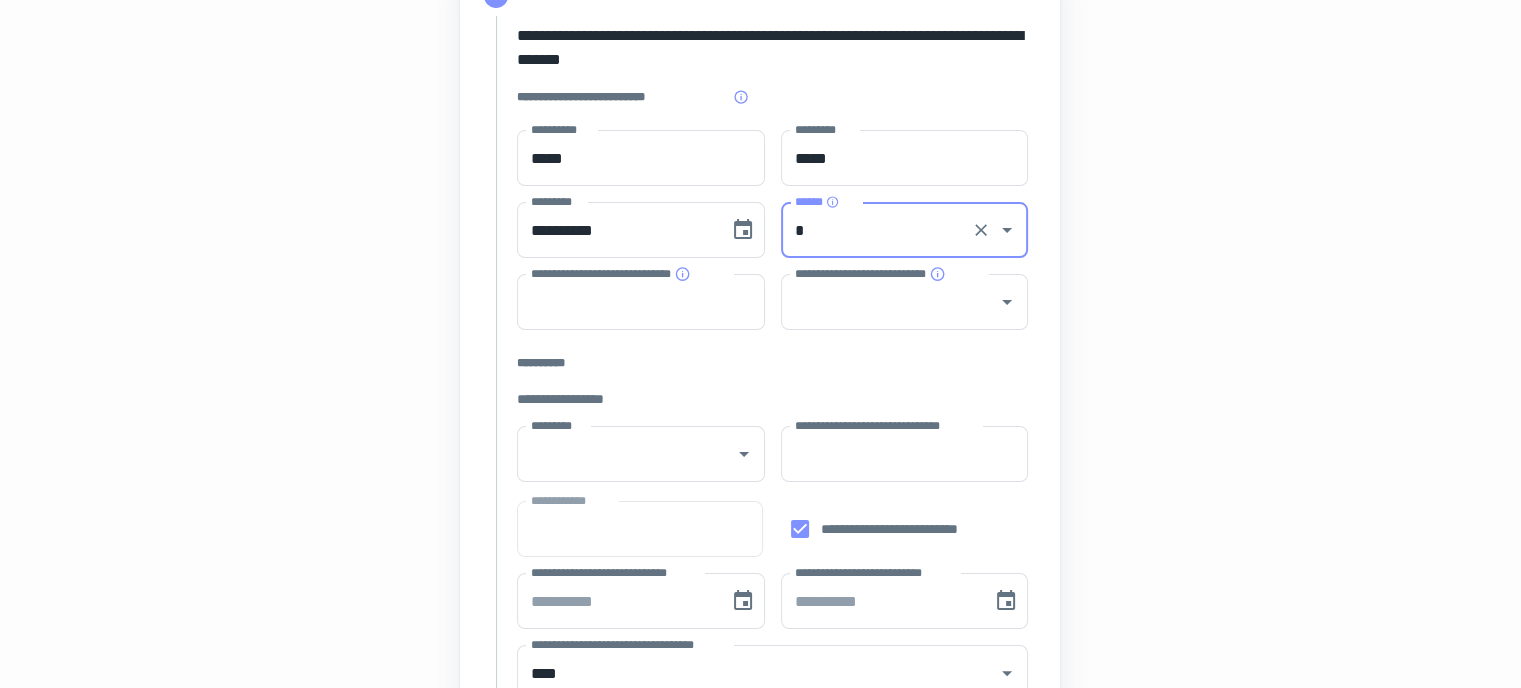 scroll, scrollTop: 299, scrollLeft: 0, axis: vertical 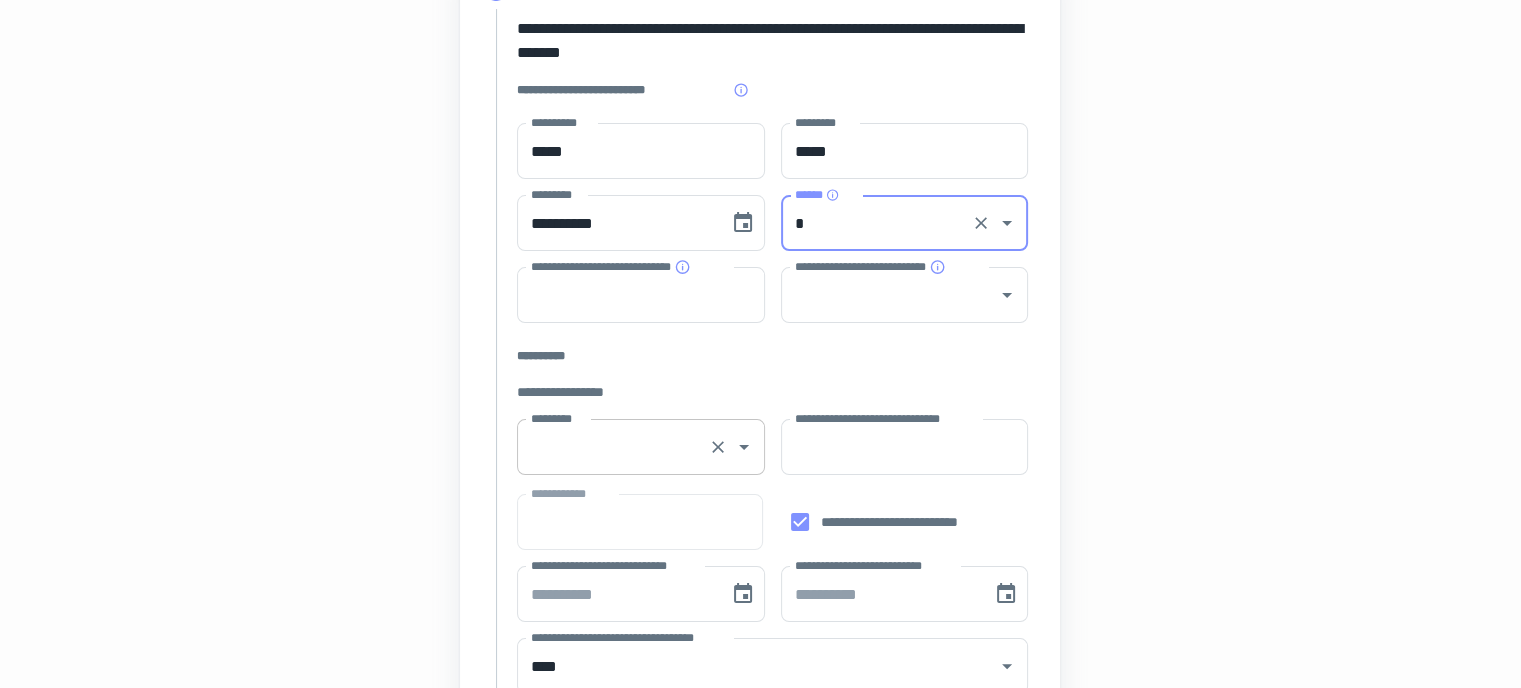 click on "*********" at bounding box center [641, 447] 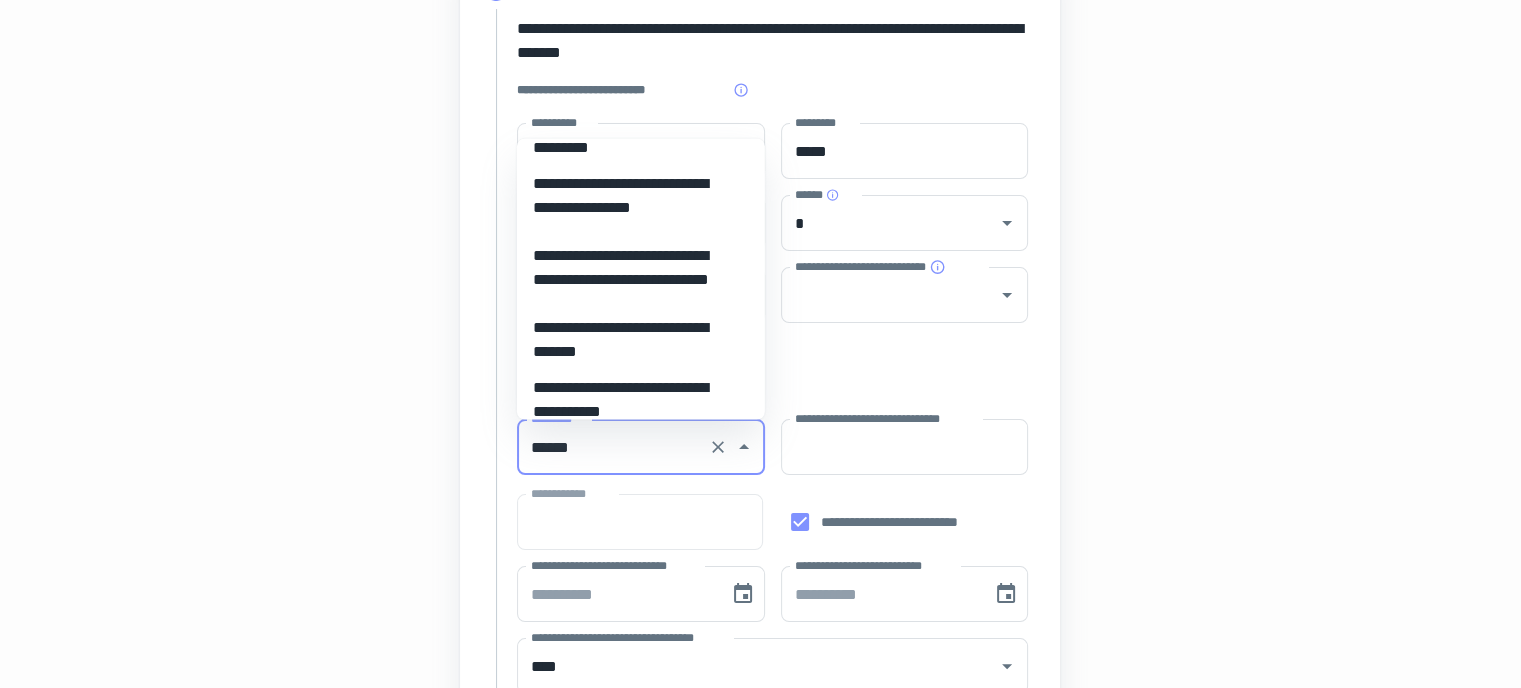 scroll, scrollTop: 598, scrollLeft: 0, axis: vertical 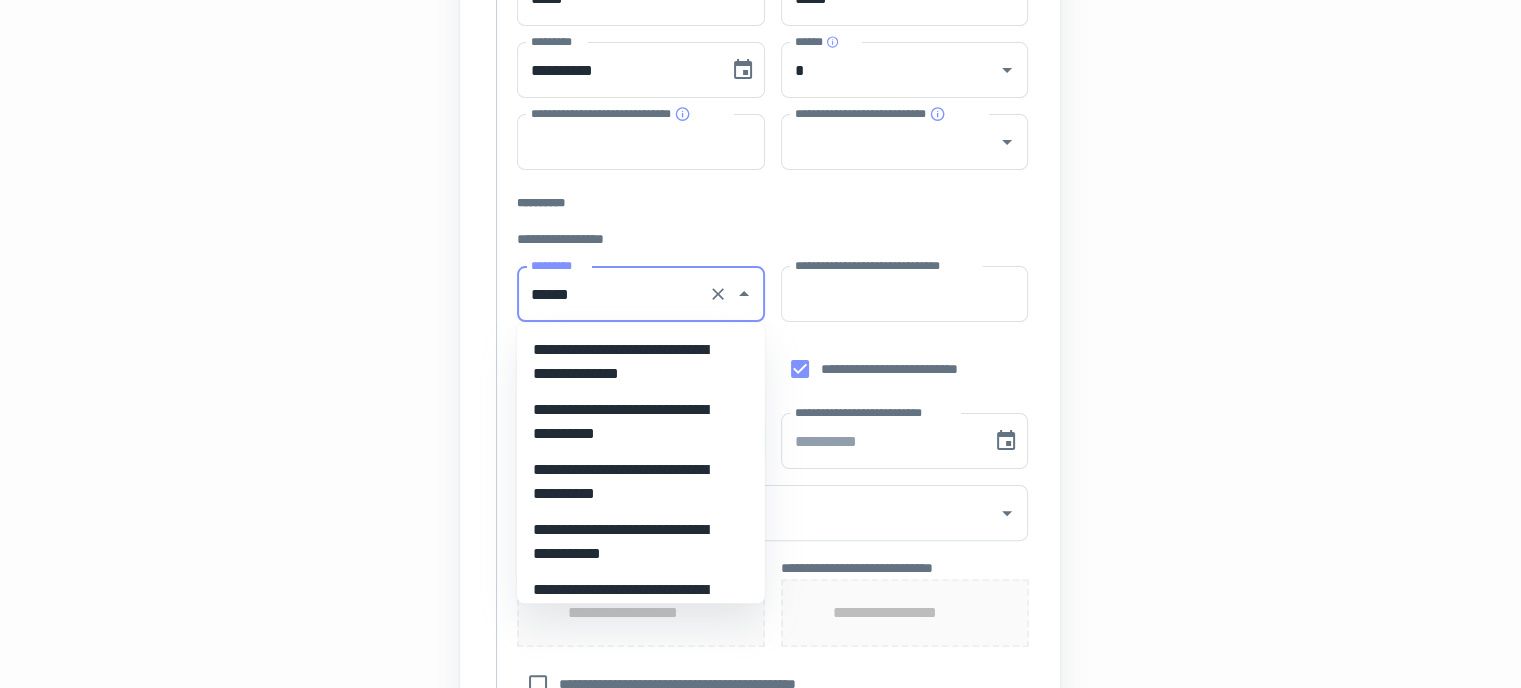click on "**********" at bounding box center [633, 362] 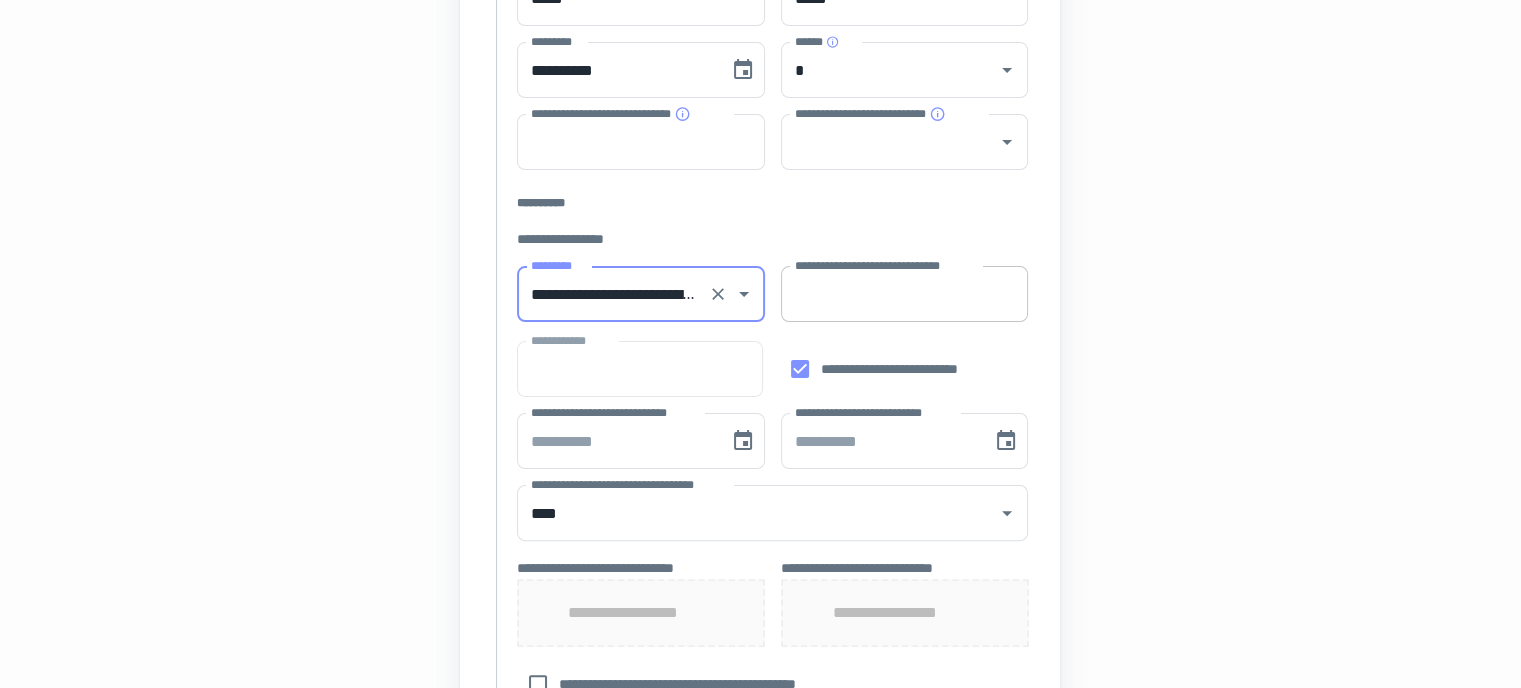 type on "**********" 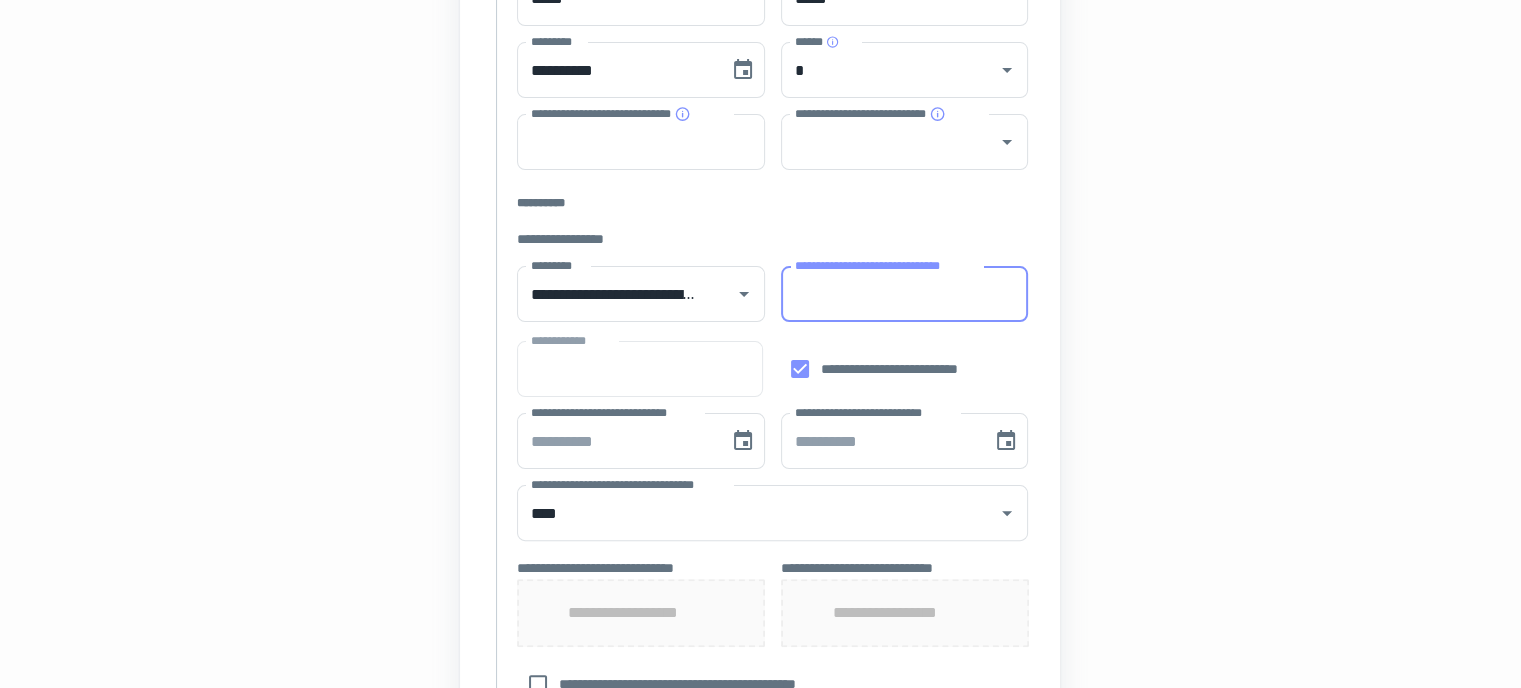click on "**********" at bounding box center [905, 294] 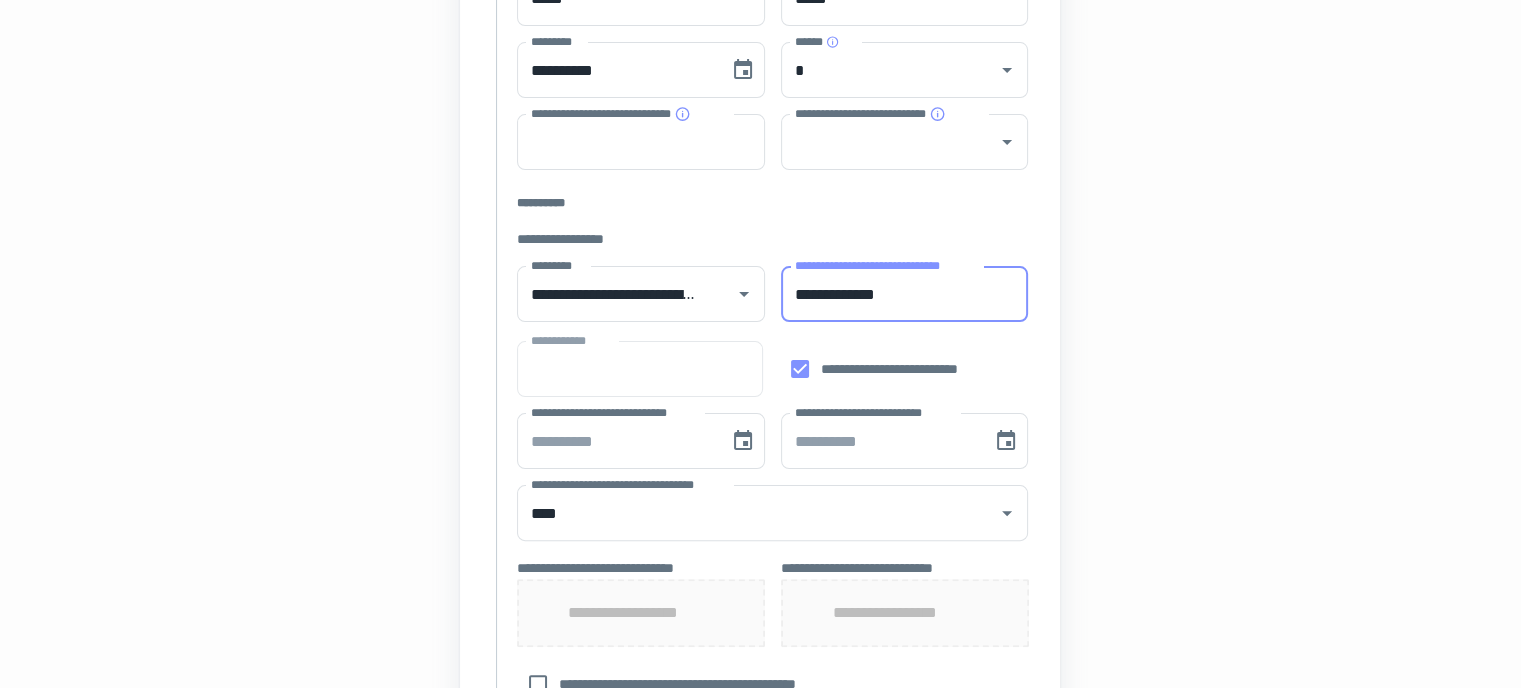 type on "**********" 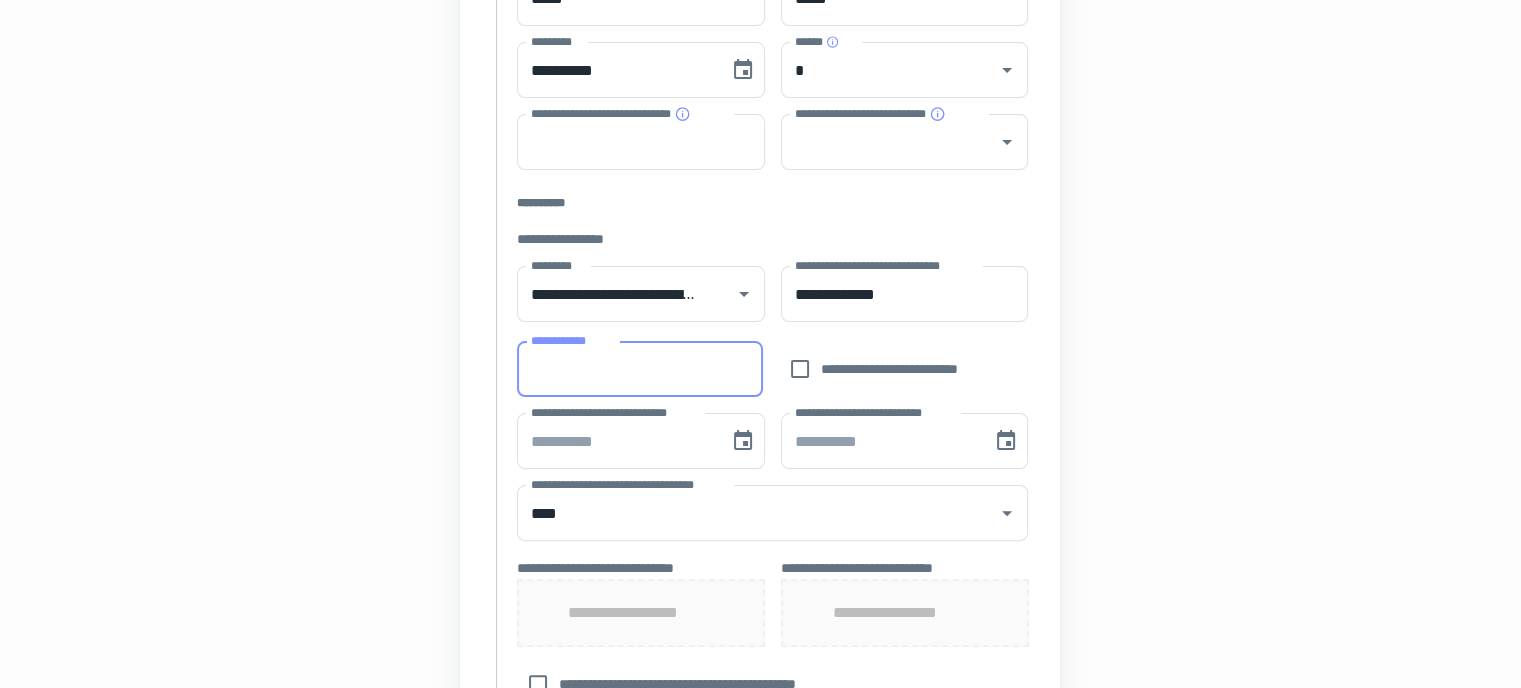 click on "**********" at bounding box center [639, 369] 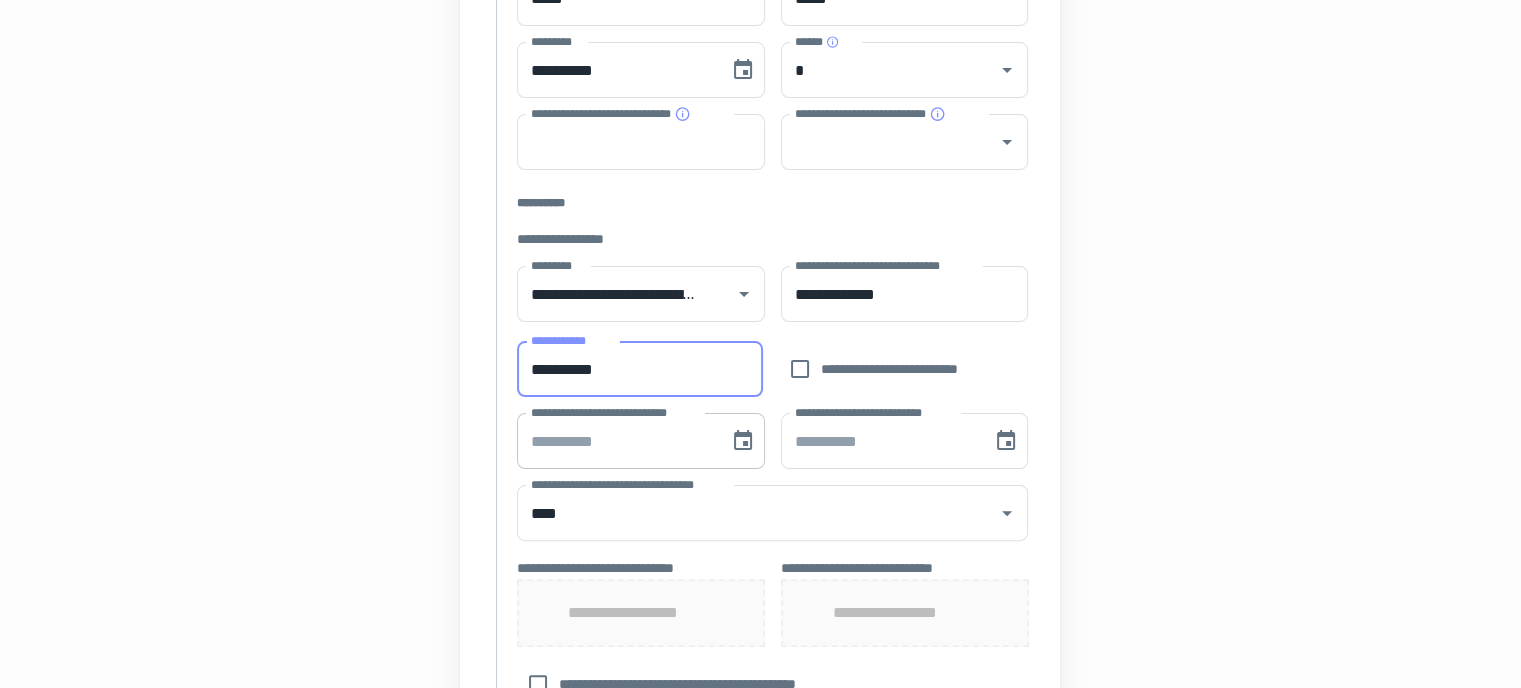 type on "**********" 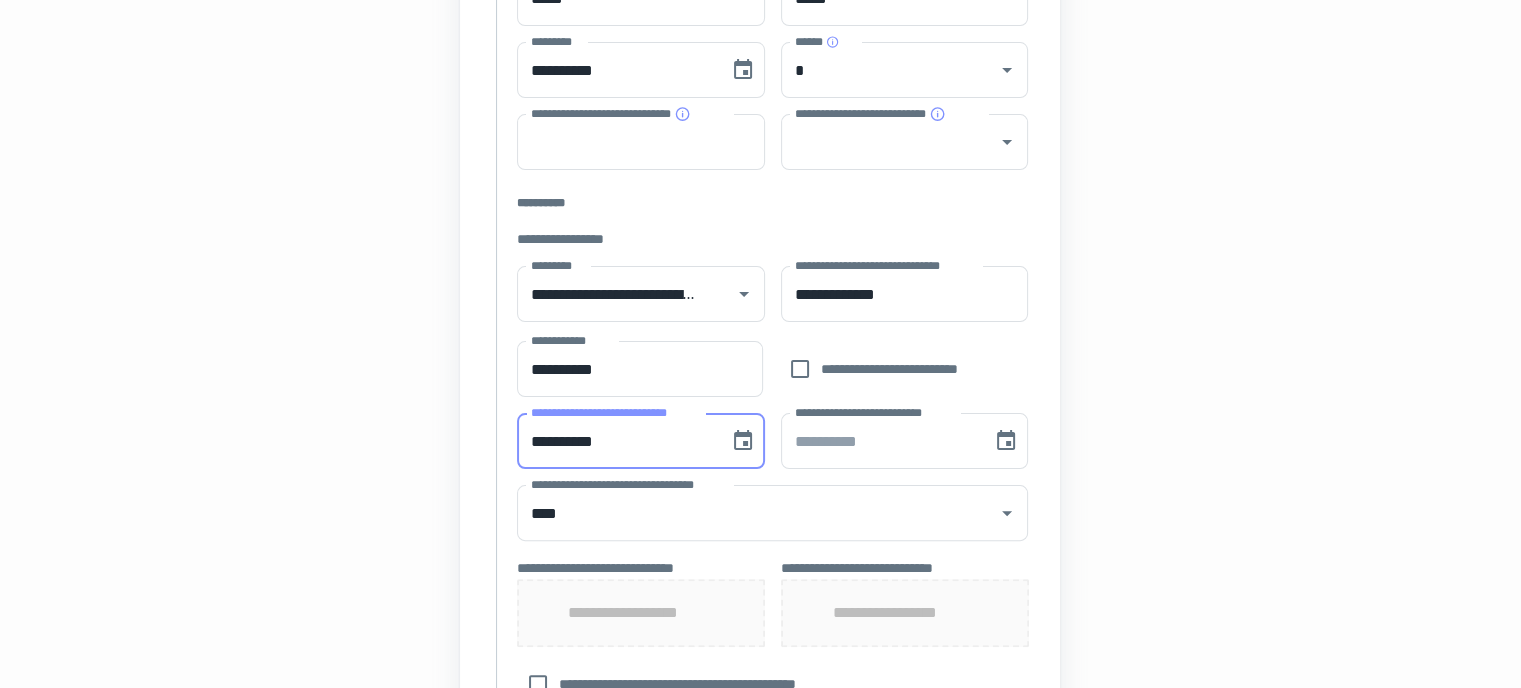 click on "**********" at bounding box center (616, 441) 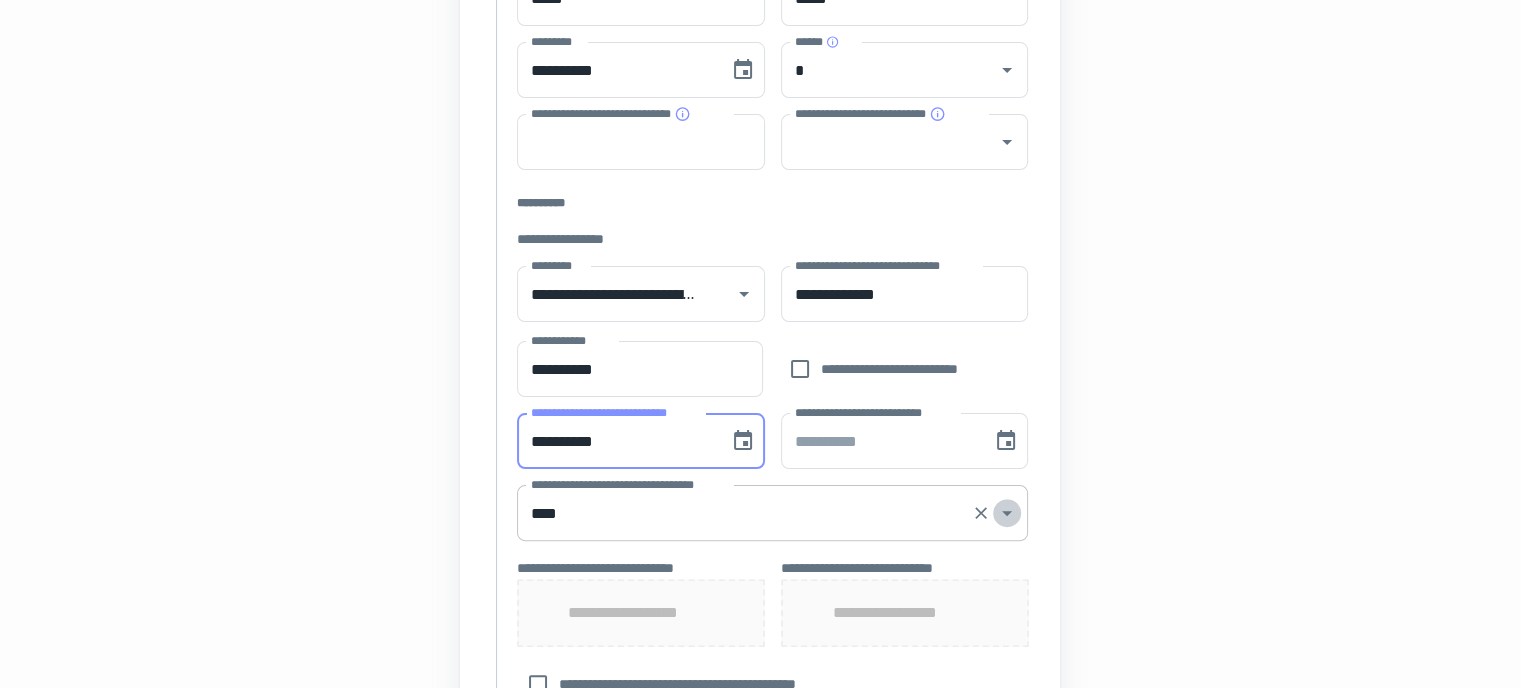 click 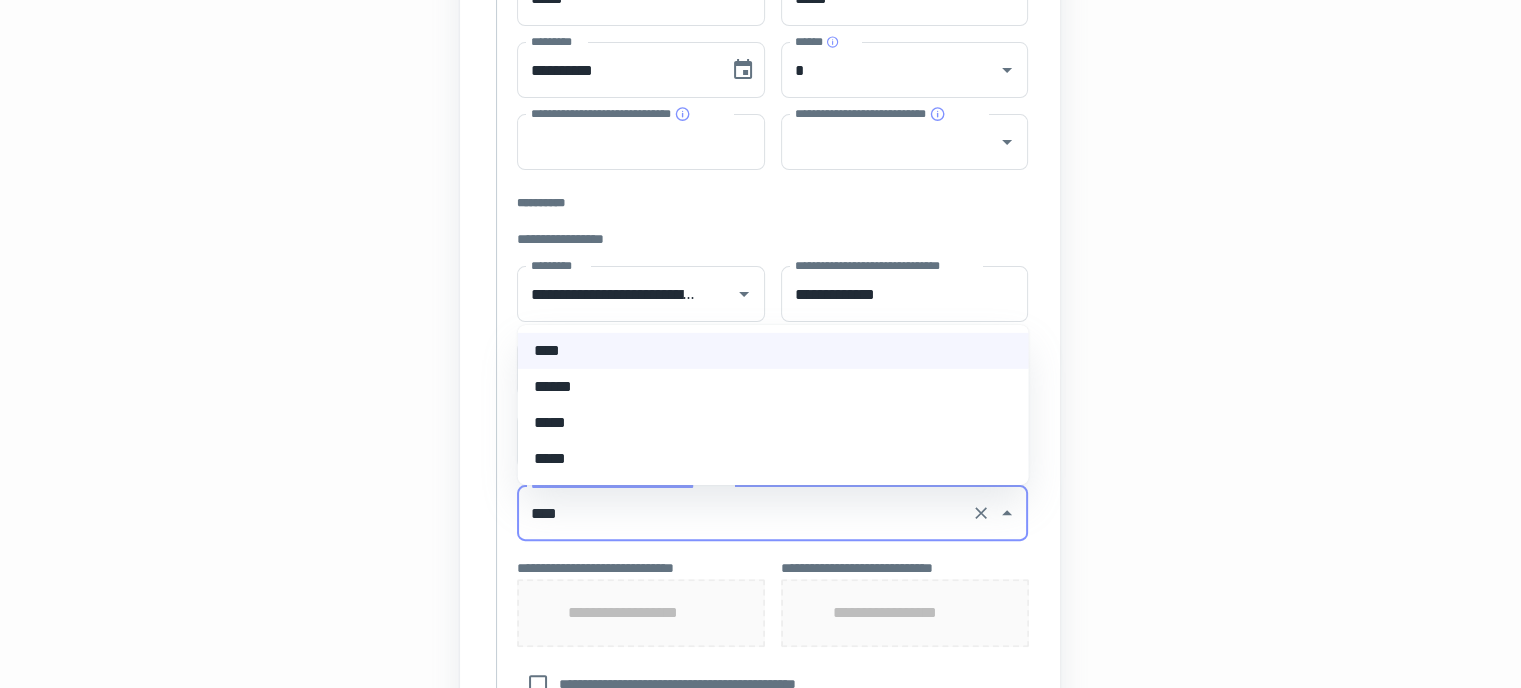 click on "*****" at bounding box center [773, 423] 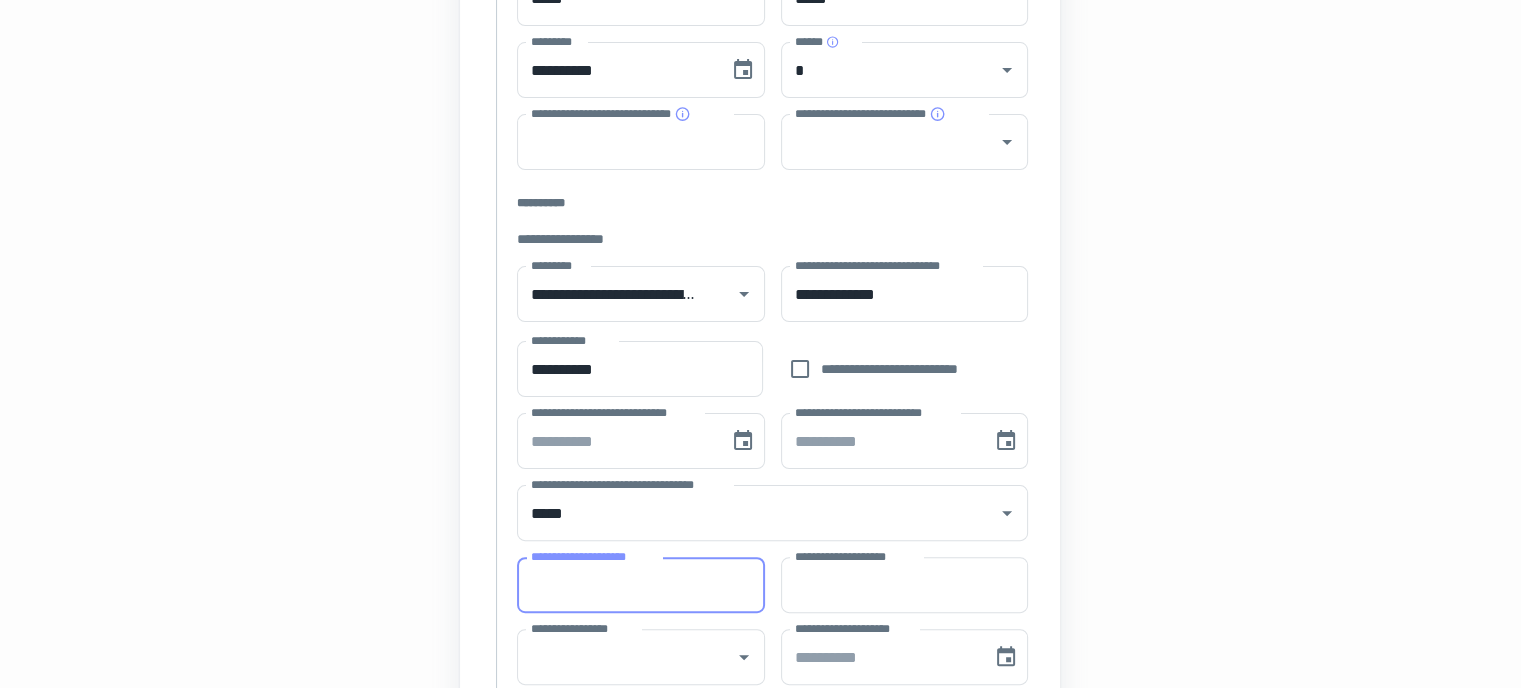 click on "**********" at bounding box center (641, 585) 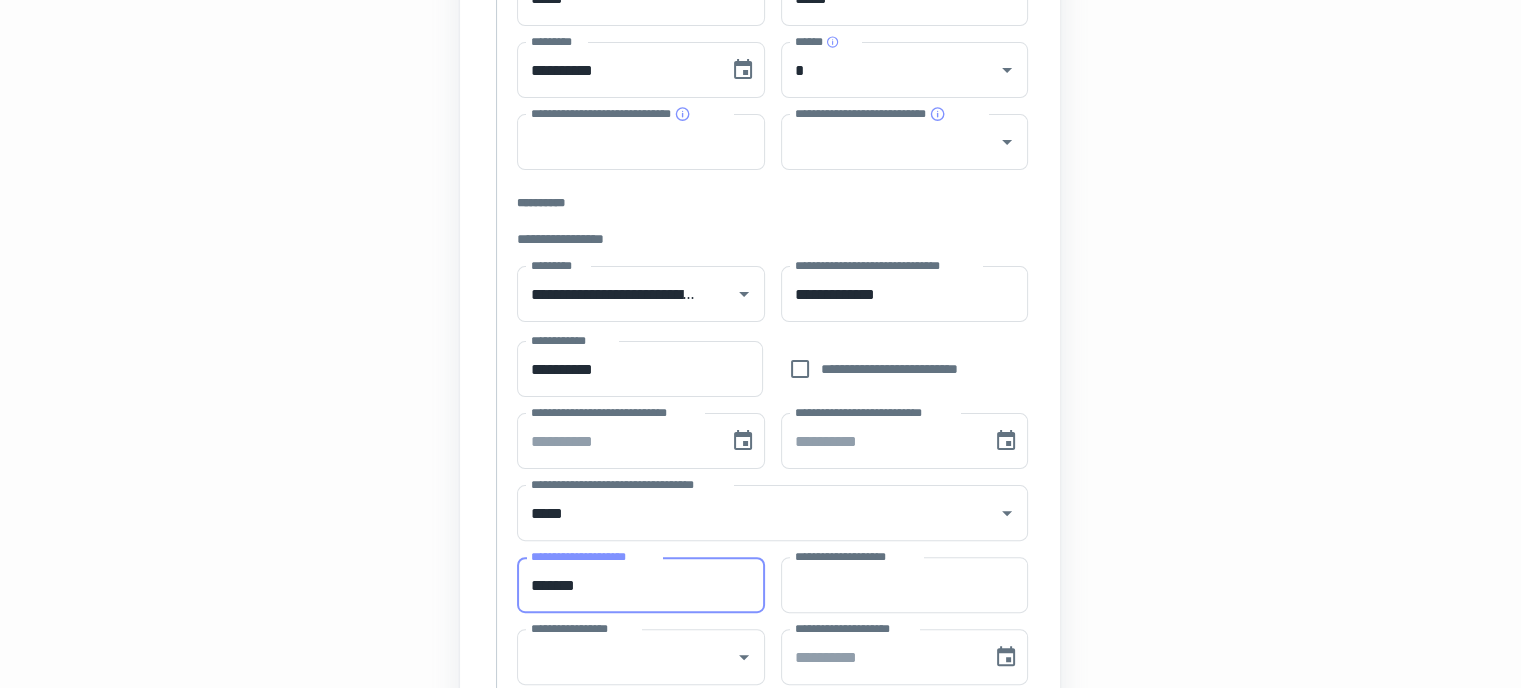 type on "*******" 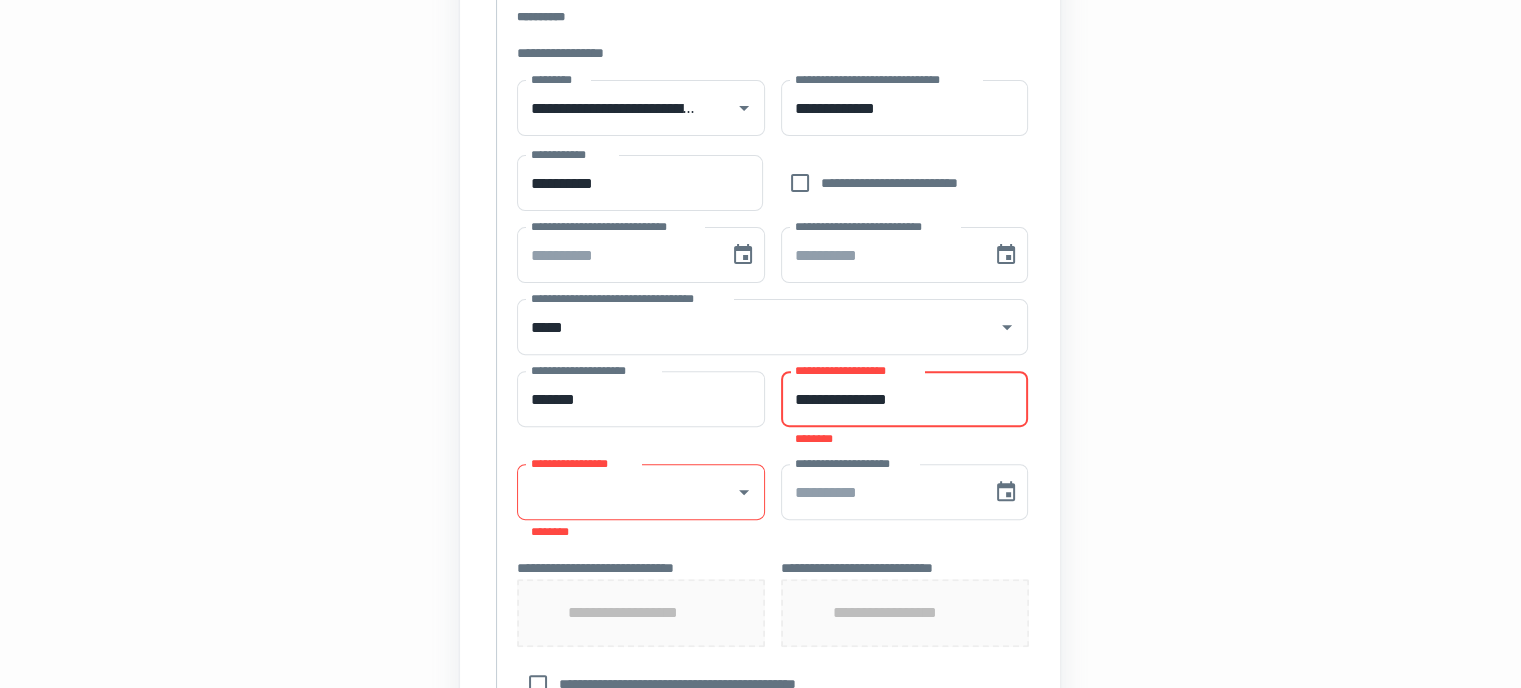 scroll, scrollTop: 639, scrollLeft: 0, axis: vertical 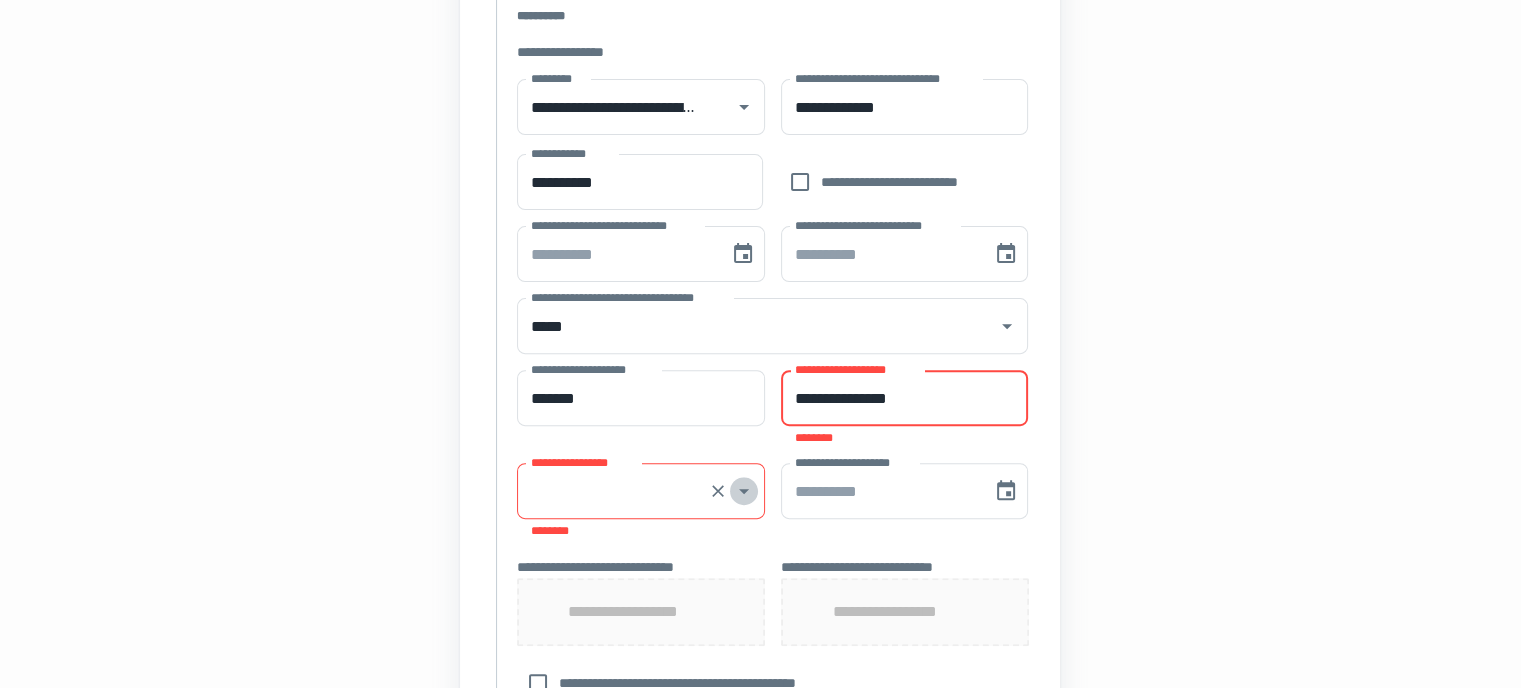 click 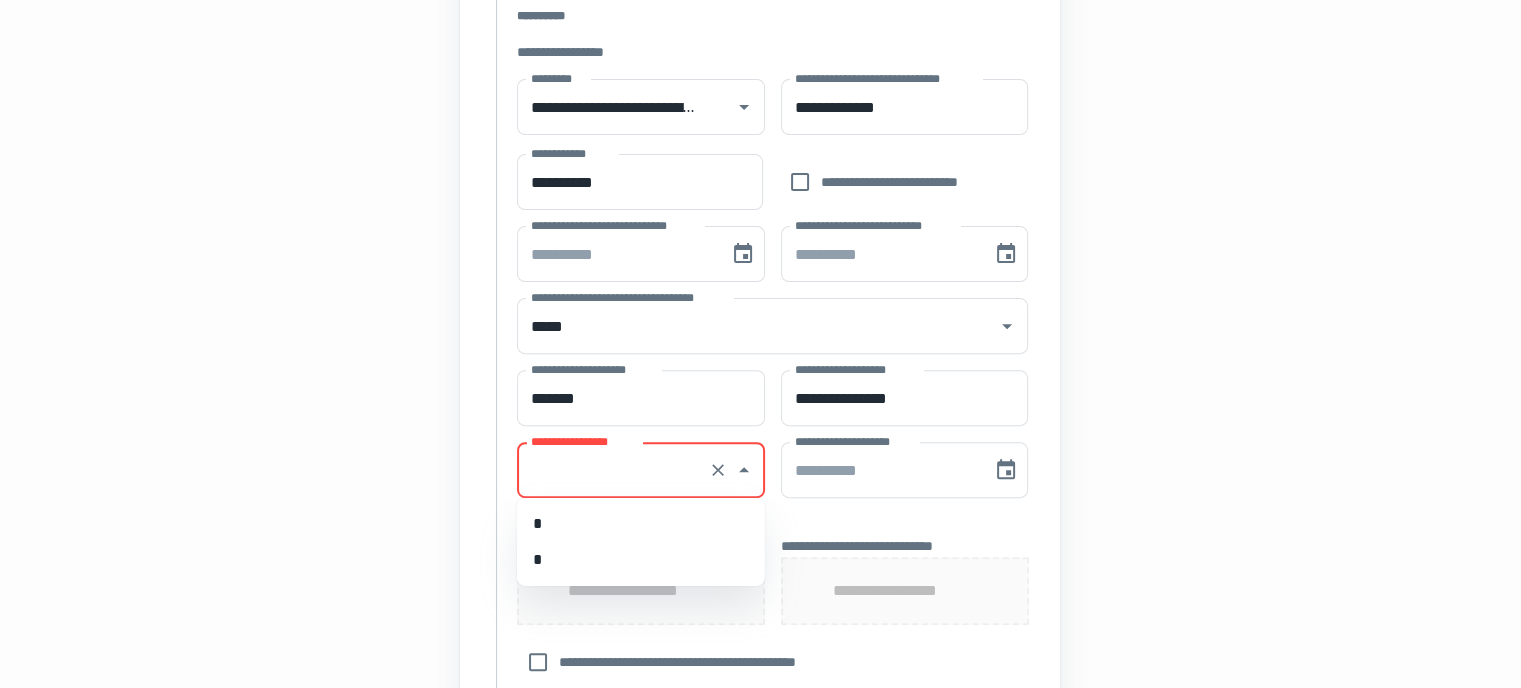 click on "*" at bounding box center (641, 560) 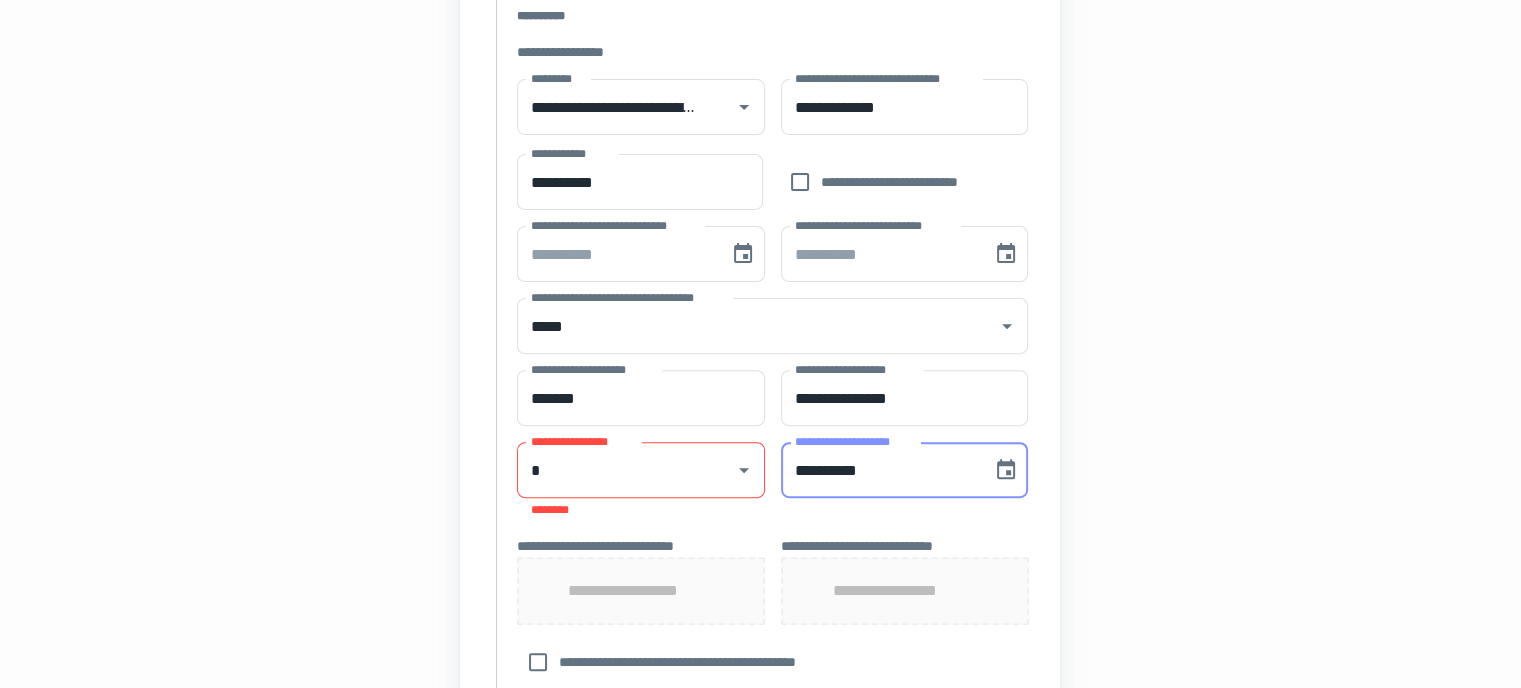 click on "**********" at bounding box center [879, 470] 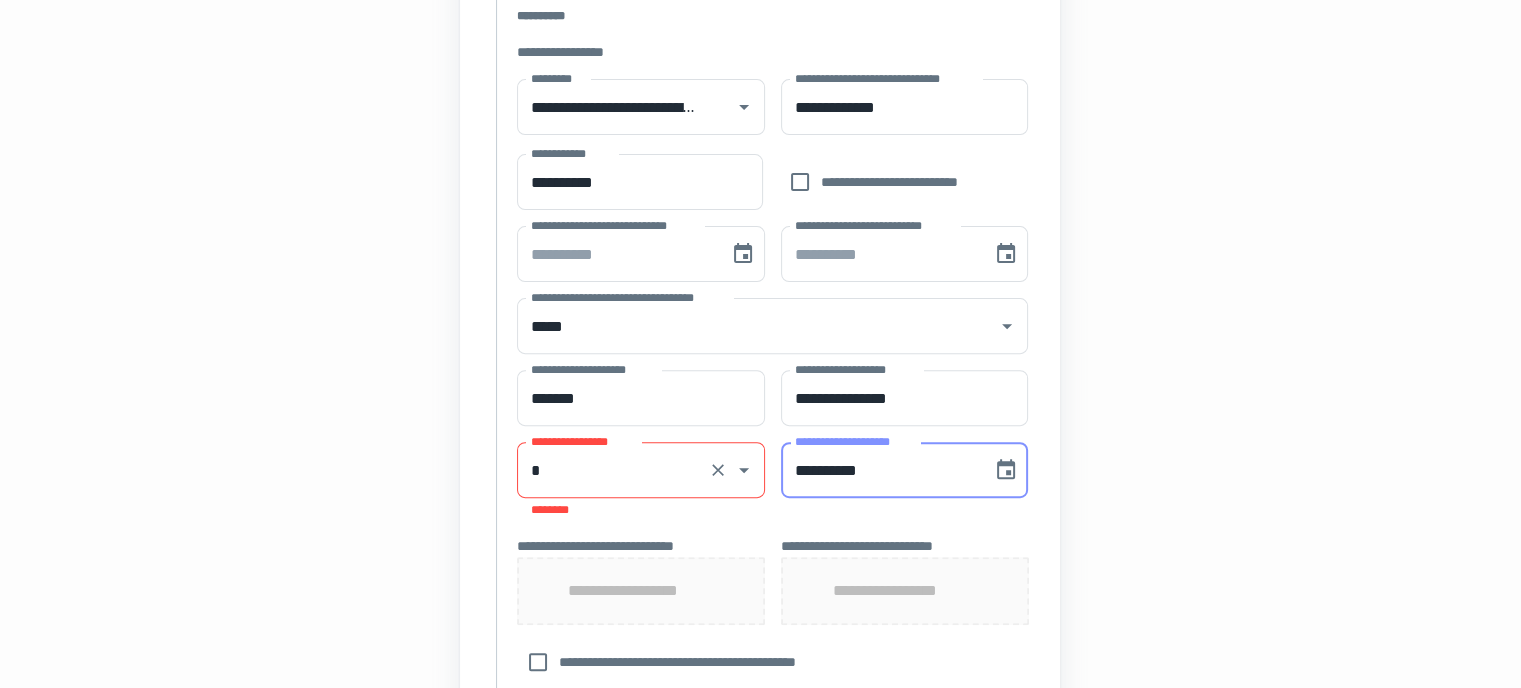 click on "**********" at bounding box center (641, 480) 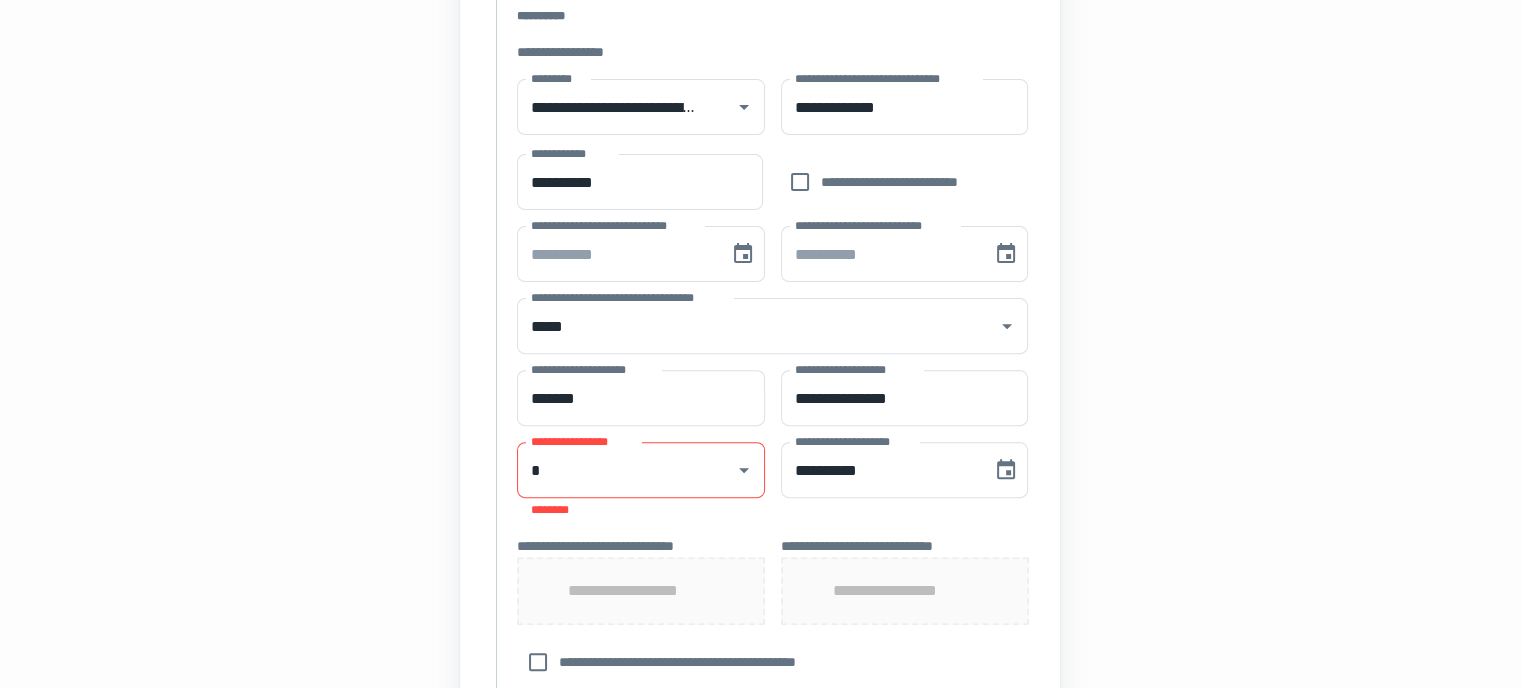 click on "**********" at bounding box center [772, 352] 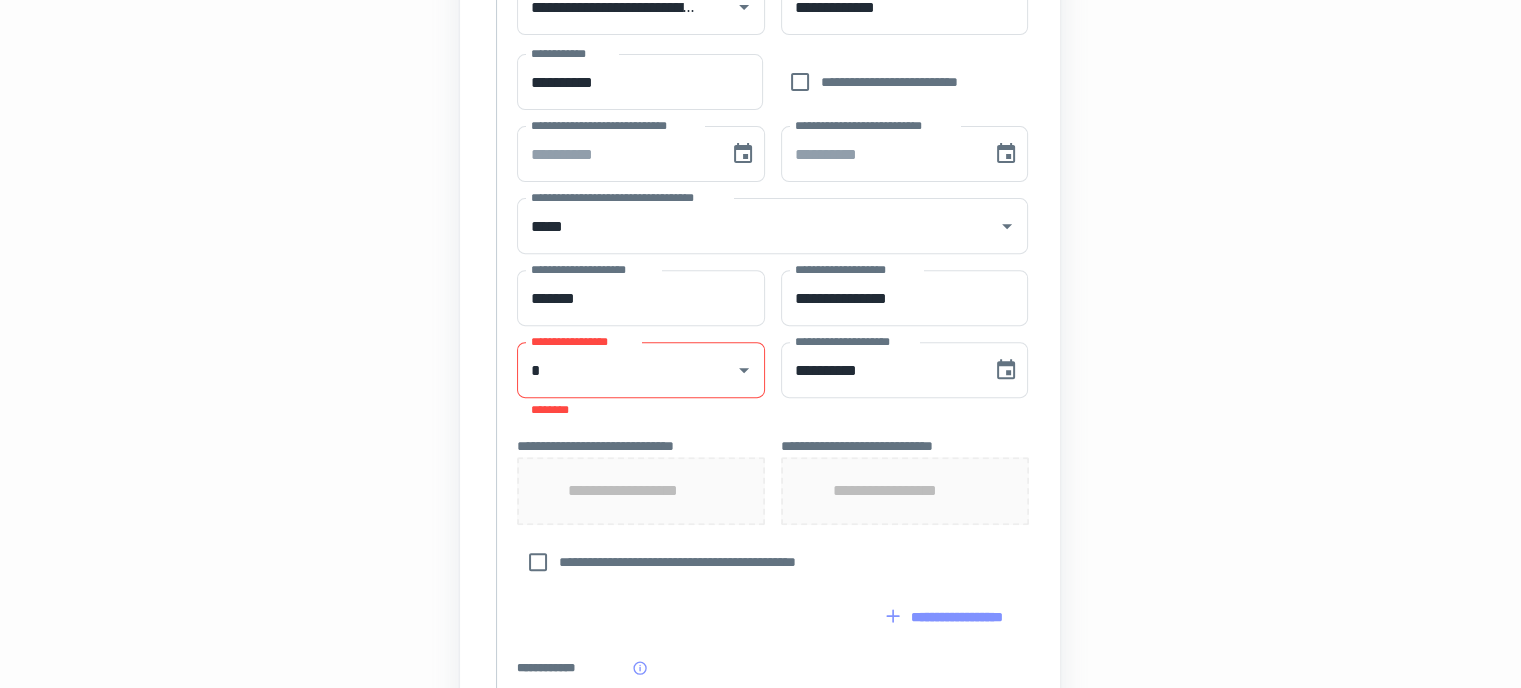 scroll, scrollTop: 771, scrollLeft: 0, axis: vertical 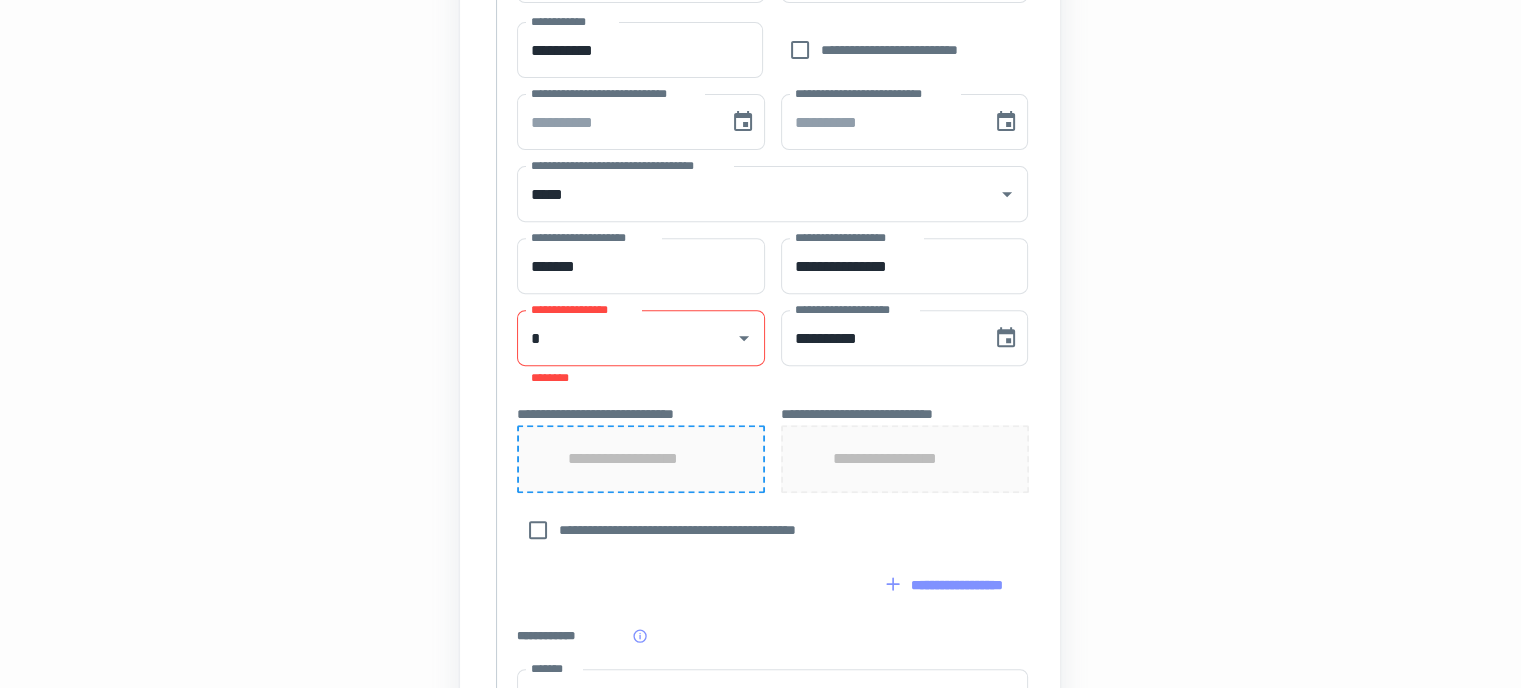 click on "**********" at bounding box center [641, 459] 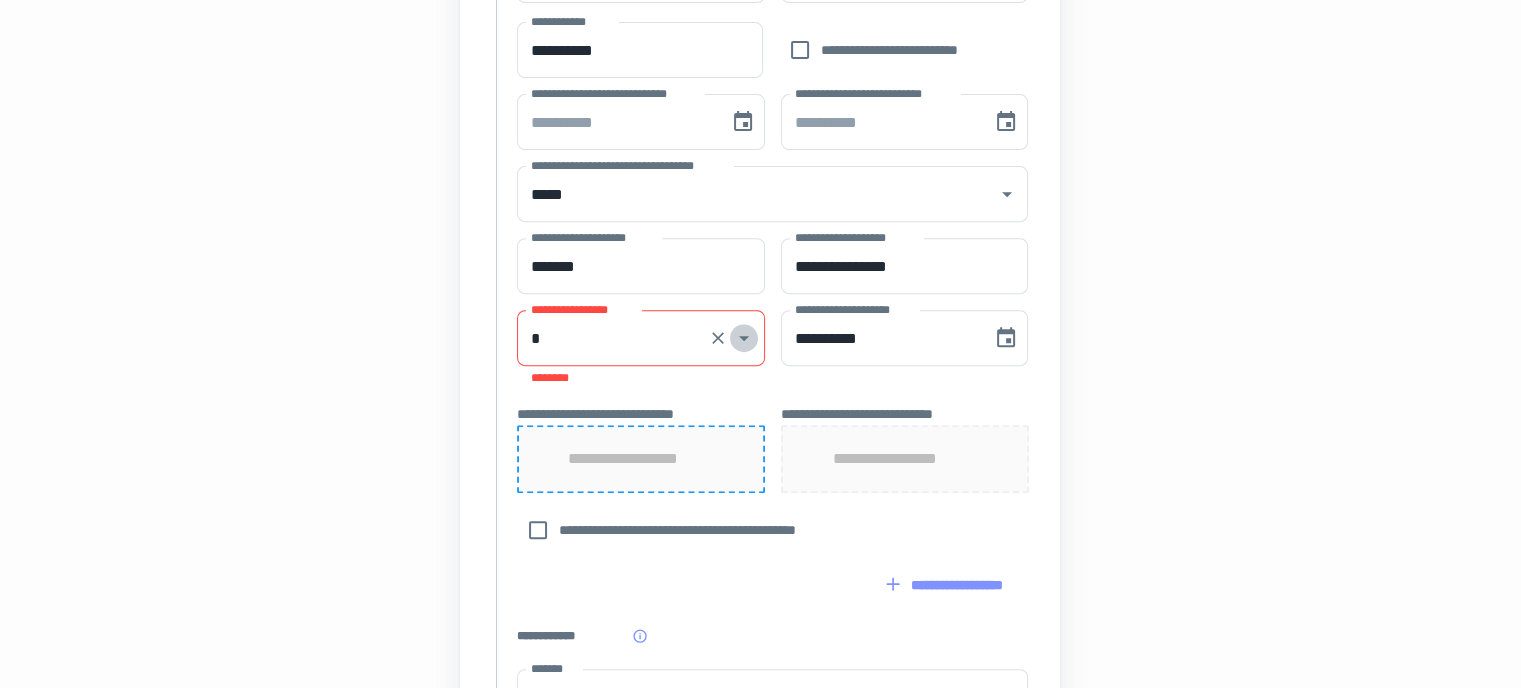click 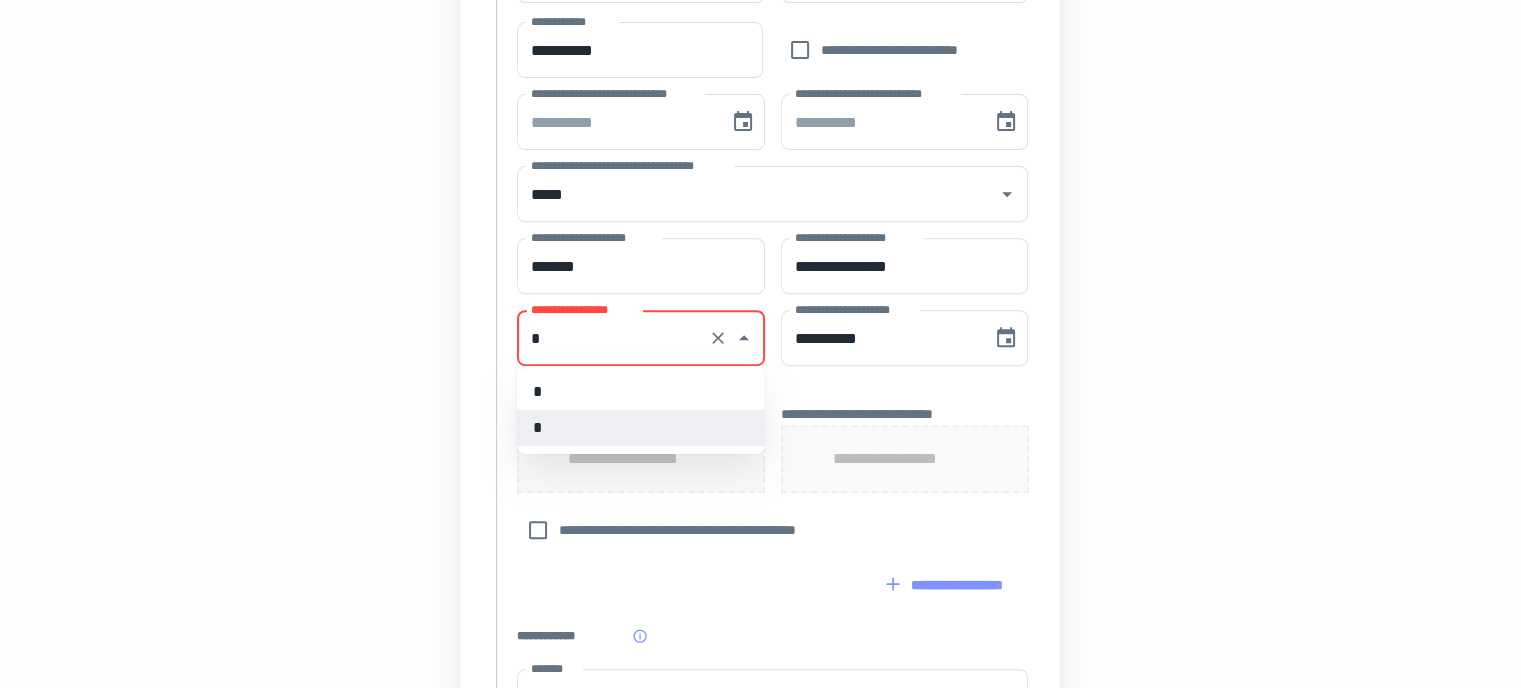 click on "*" at bounding box center (641, 428) 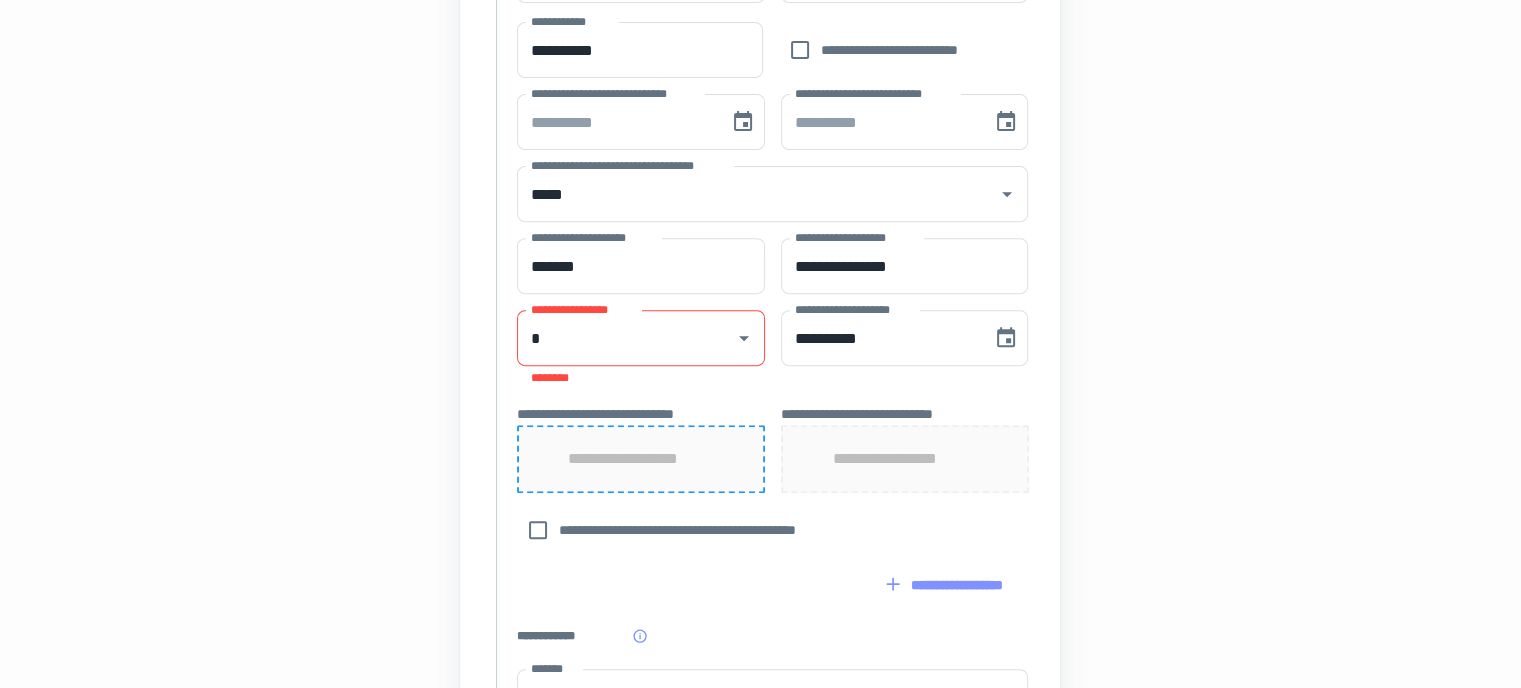 click on "**********" at bounding box center [641, 459] 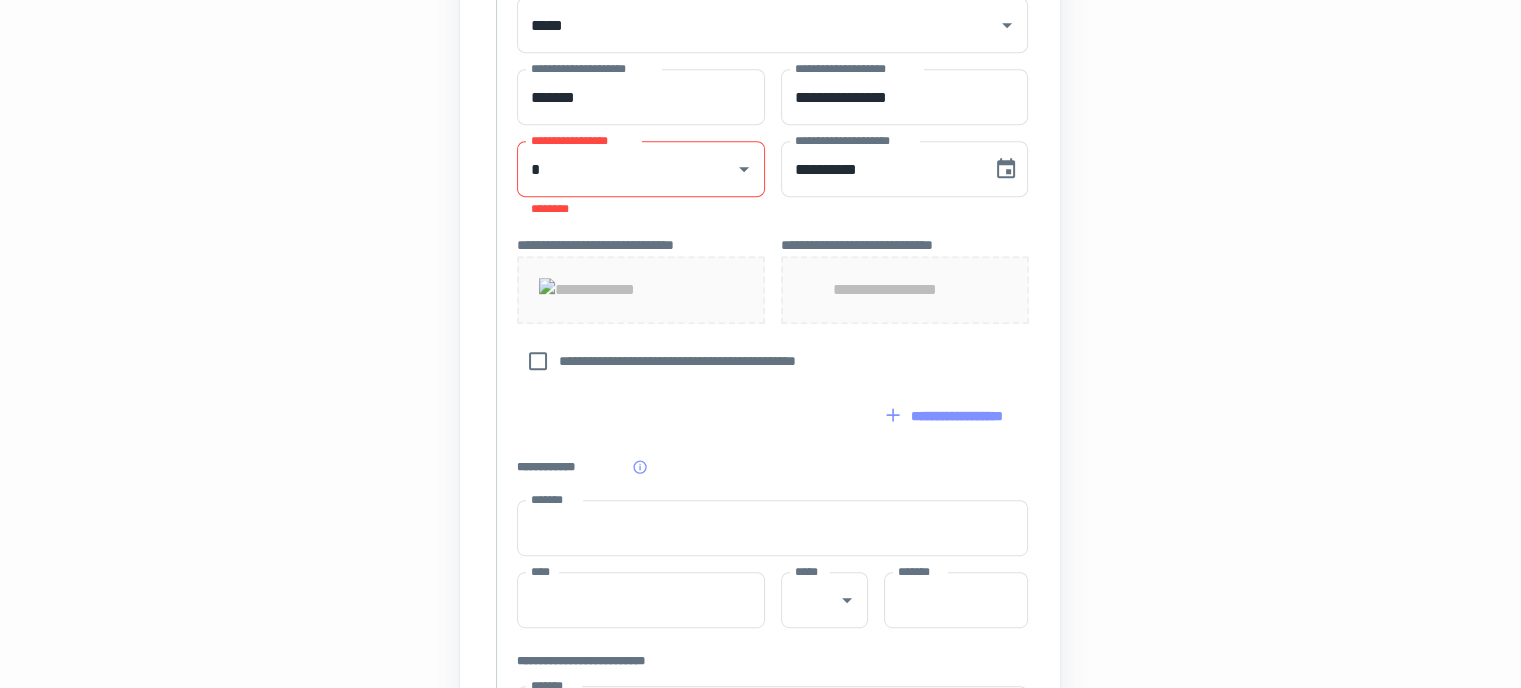 scroll, scrollTop: 942, scrollLeft: 0, axis: vertical 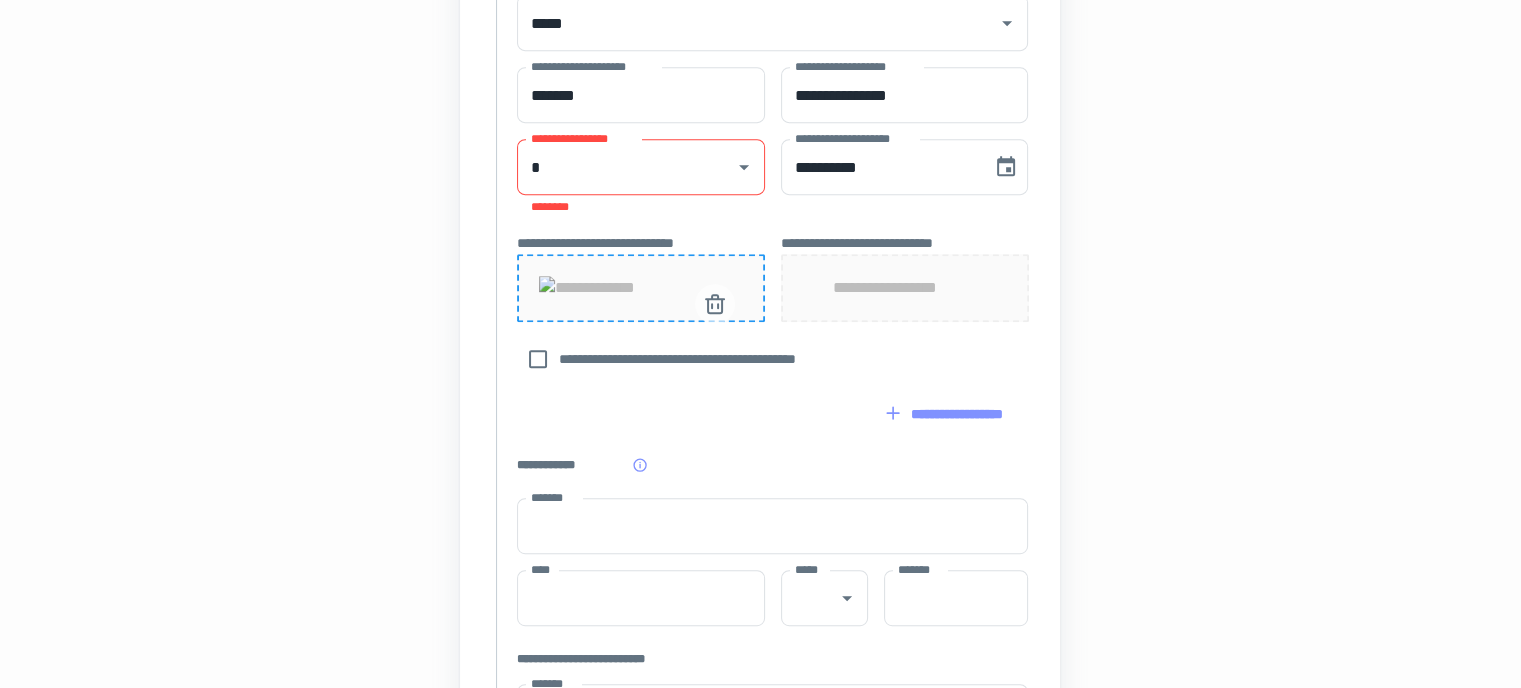 click at bounding box center (641, 288) 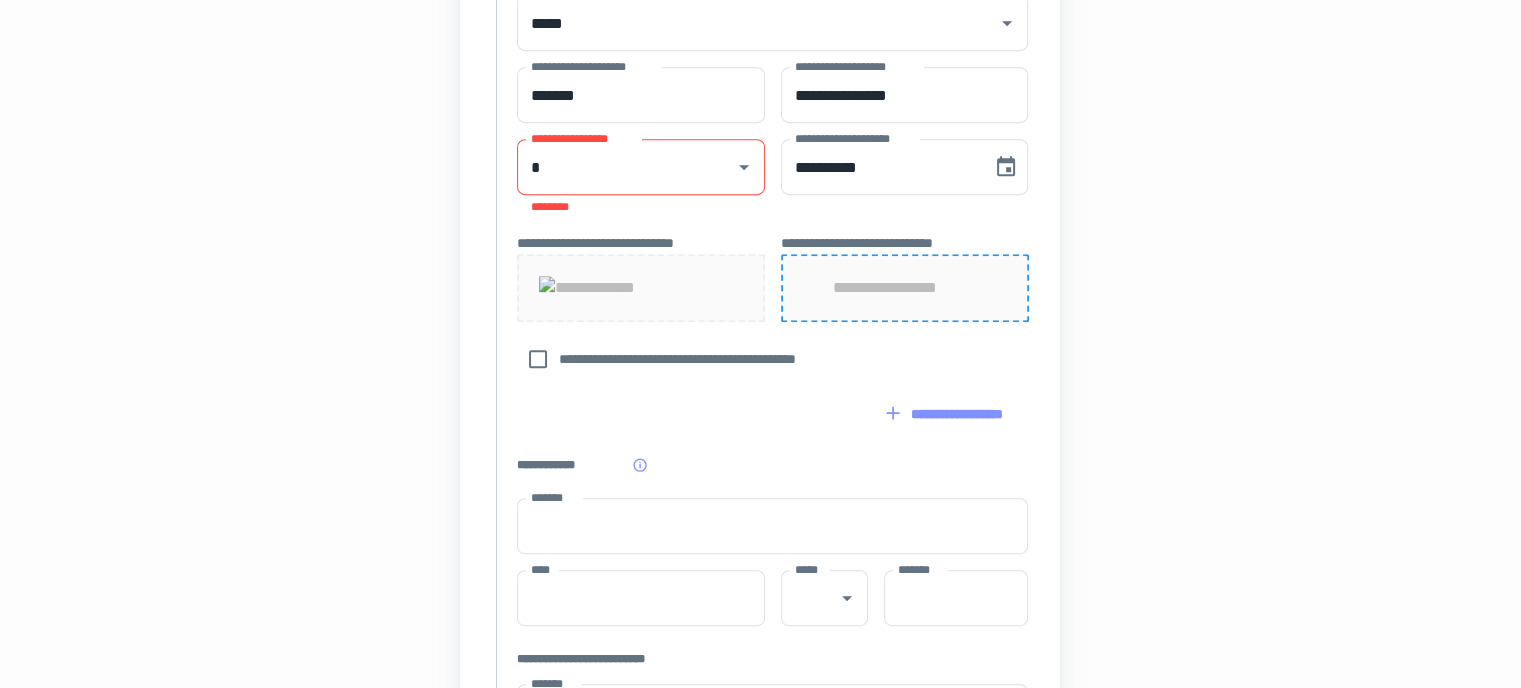 click on "**********" at bounding box center (904, 288) 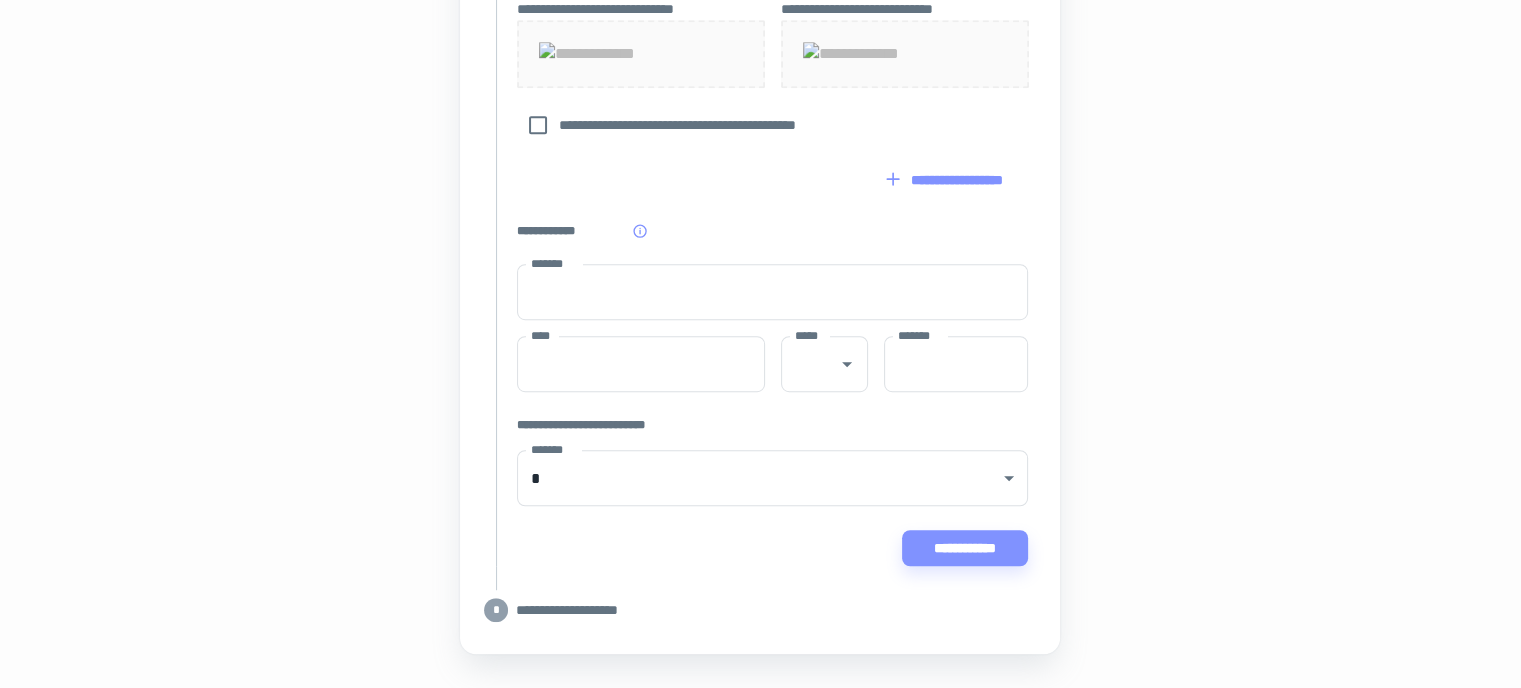 scroll, scrollTop: 1178, scrollLeft: 0, axis: vertical 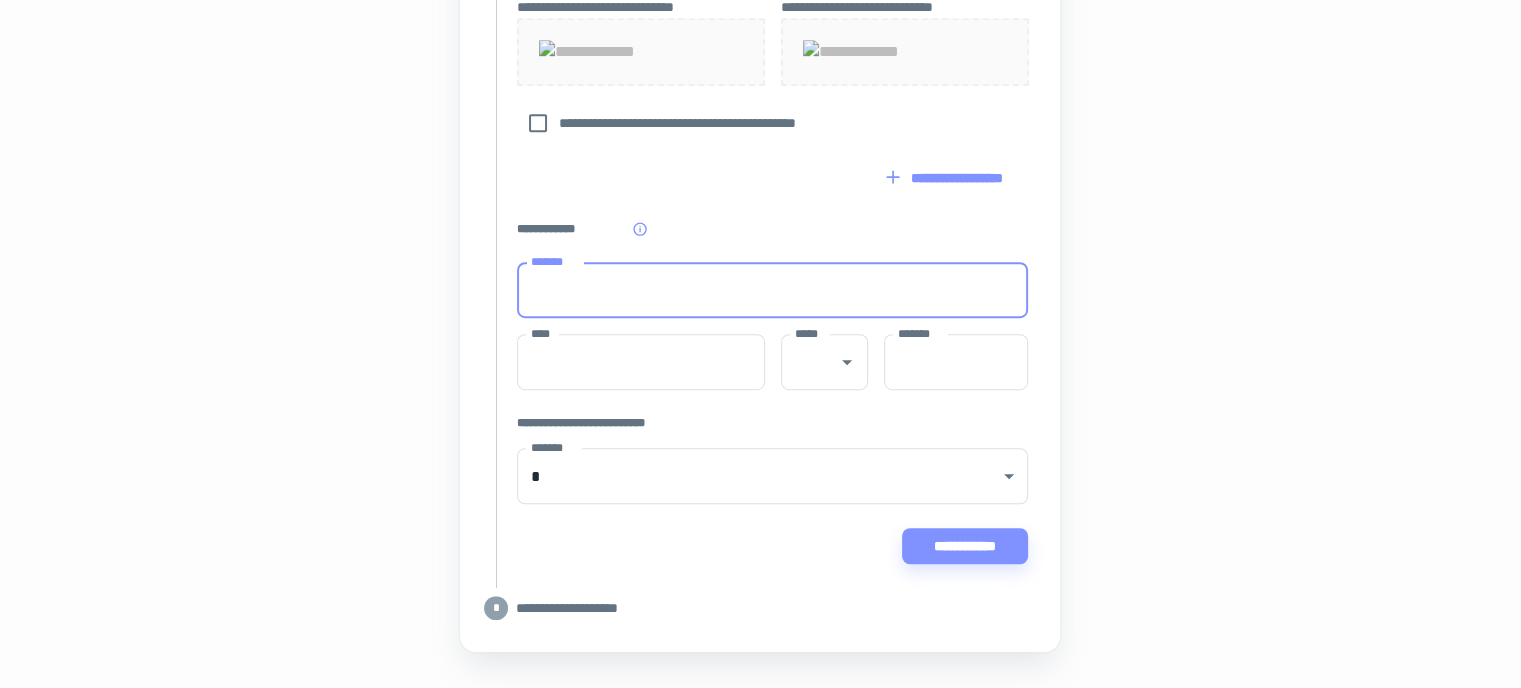click on "*******" at bounding box center (772, 290) 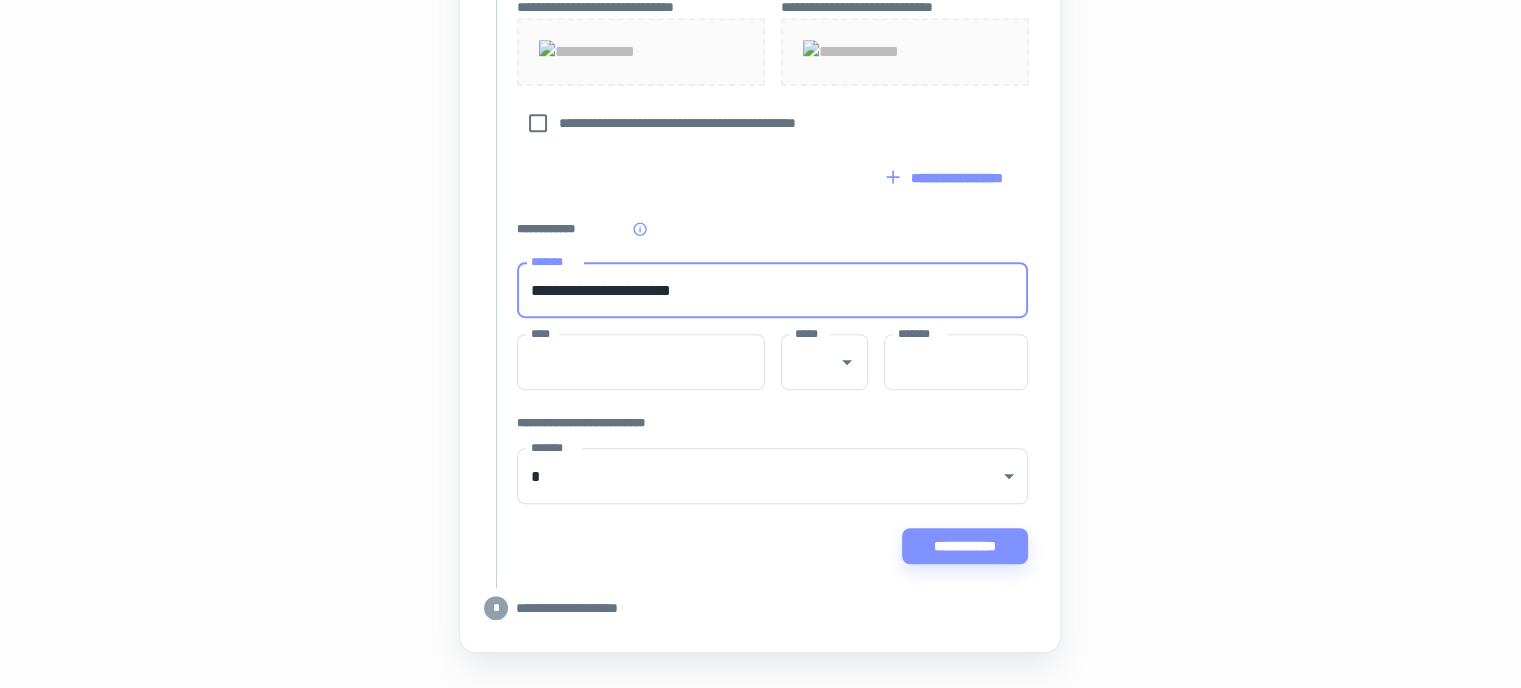click on "**********" at bounding box center [772, 290] 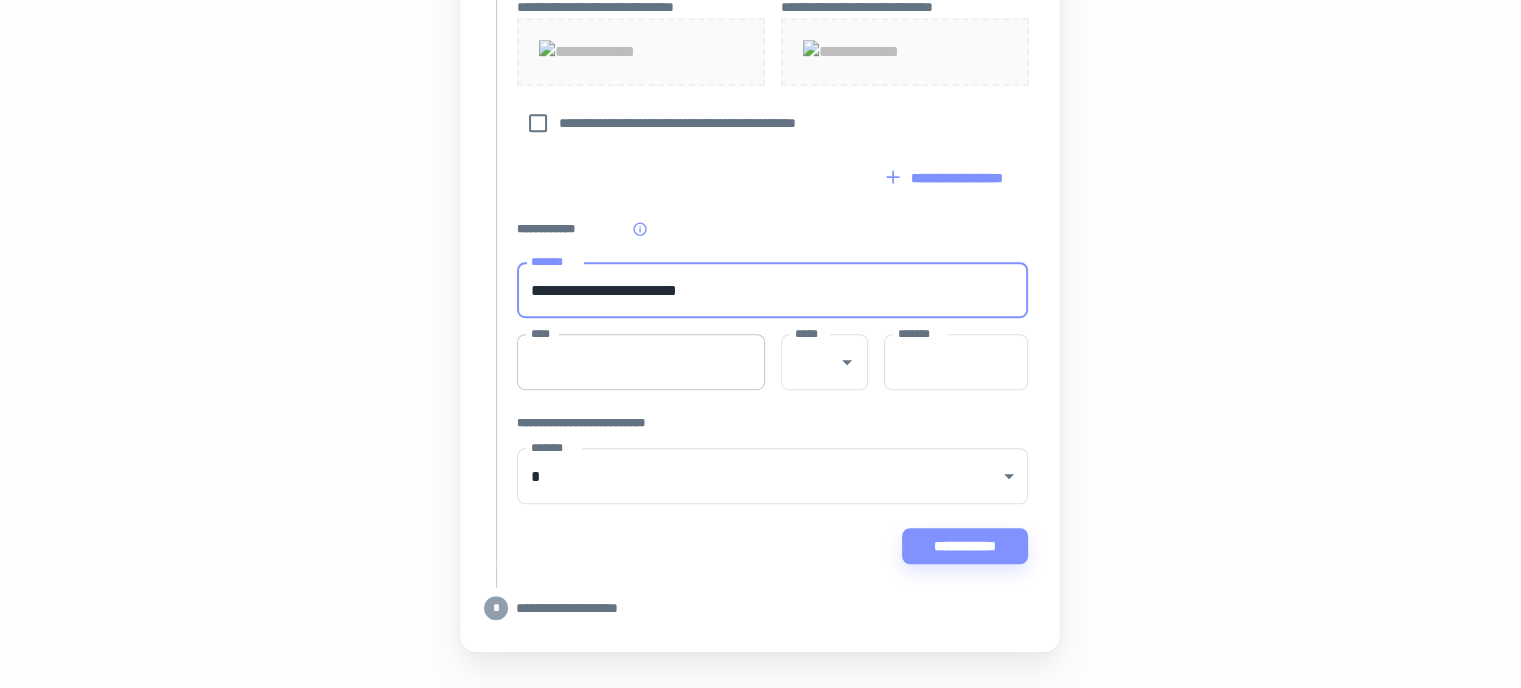 type on "**********" 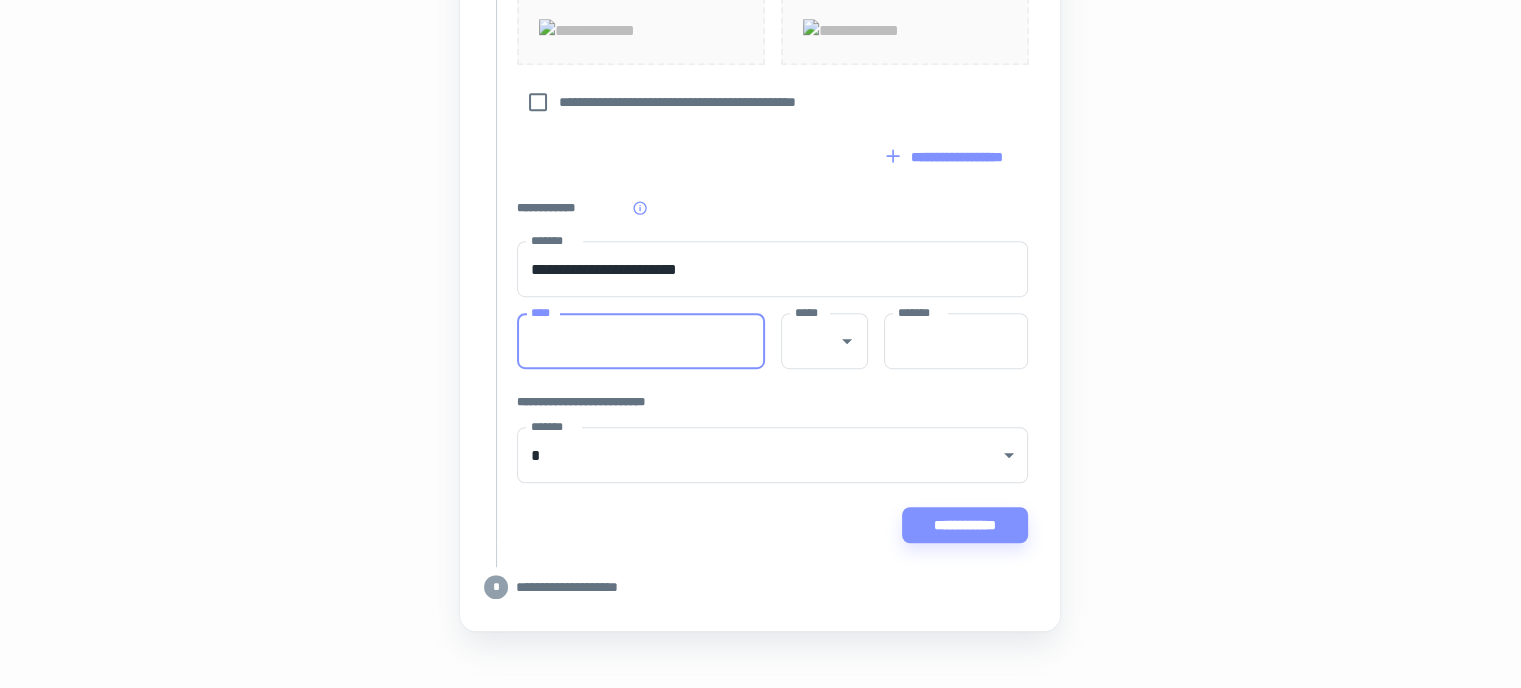 scroll, scrollTop: 1156, scrollLeft: 0, axis: vertical 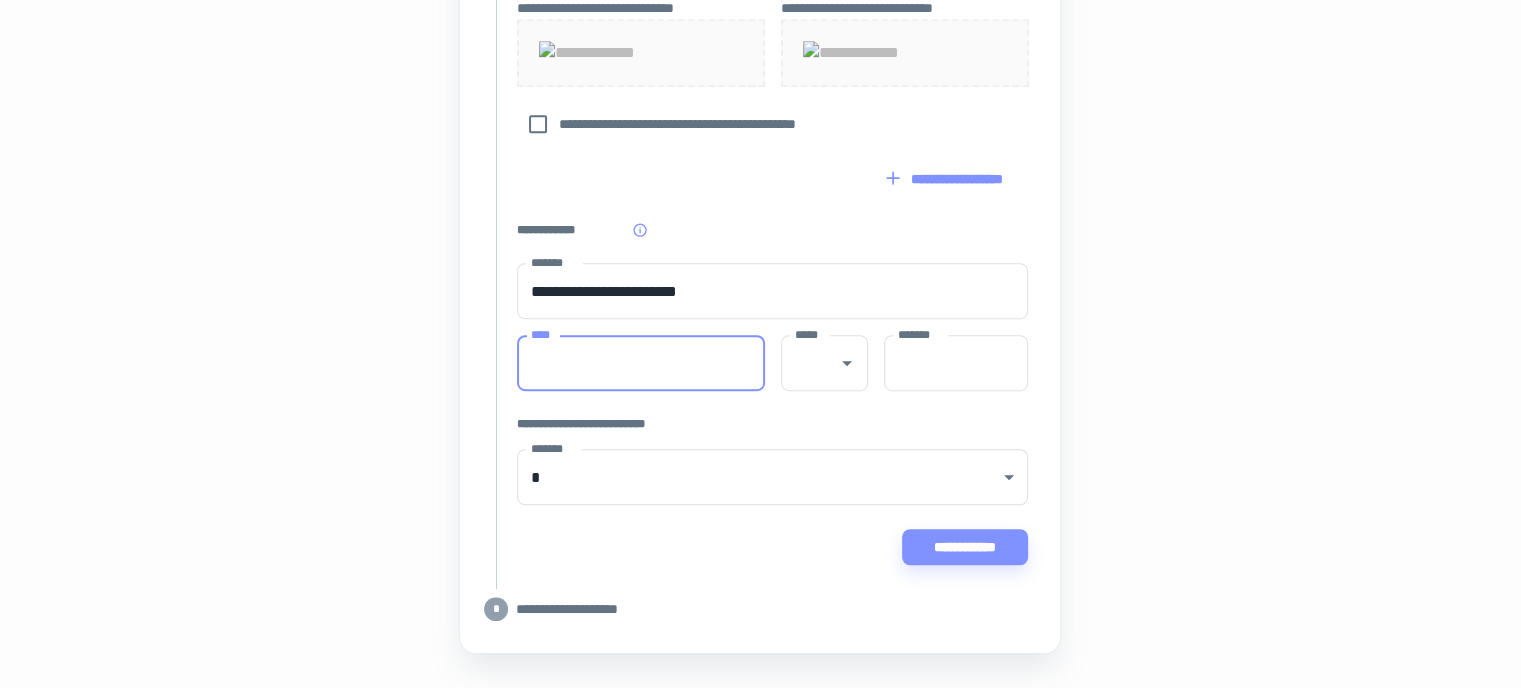 click on "****" at bounding box center (641, 363) 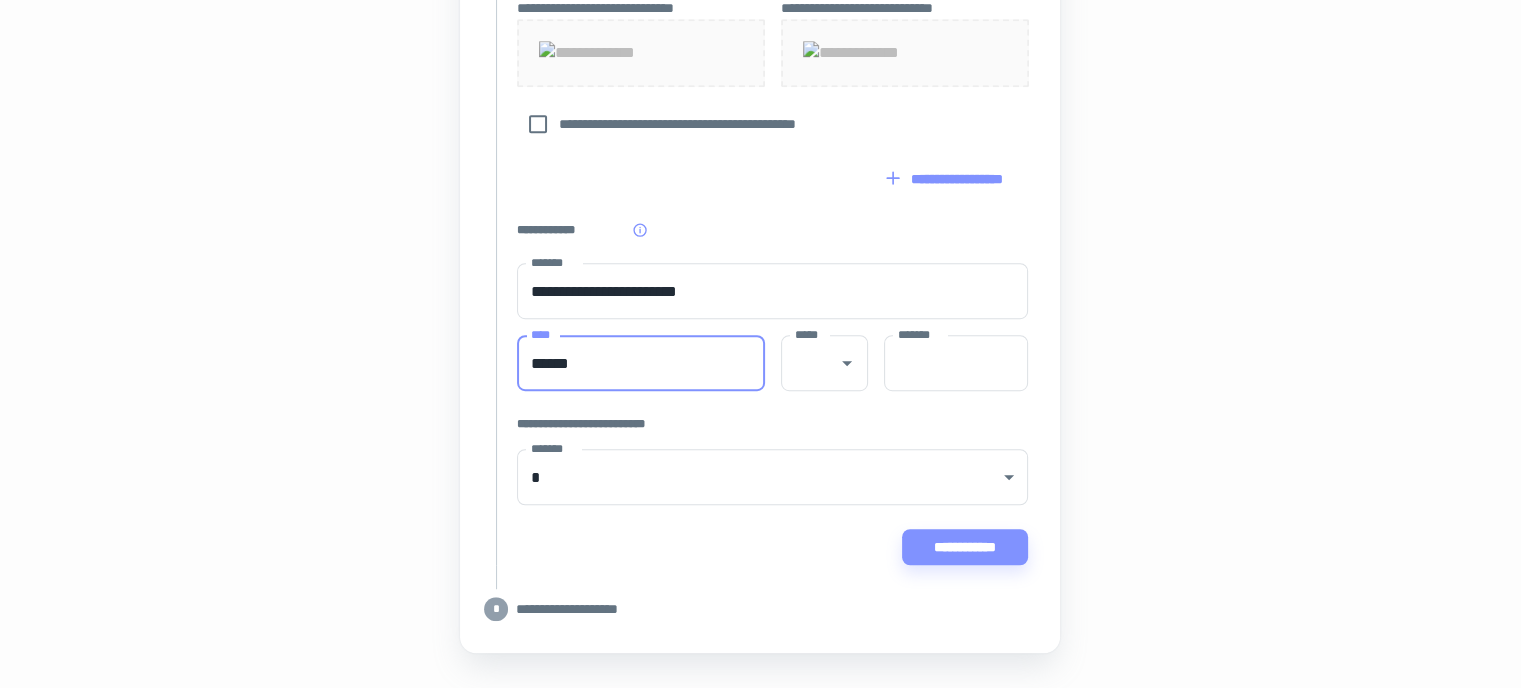 type on "******" 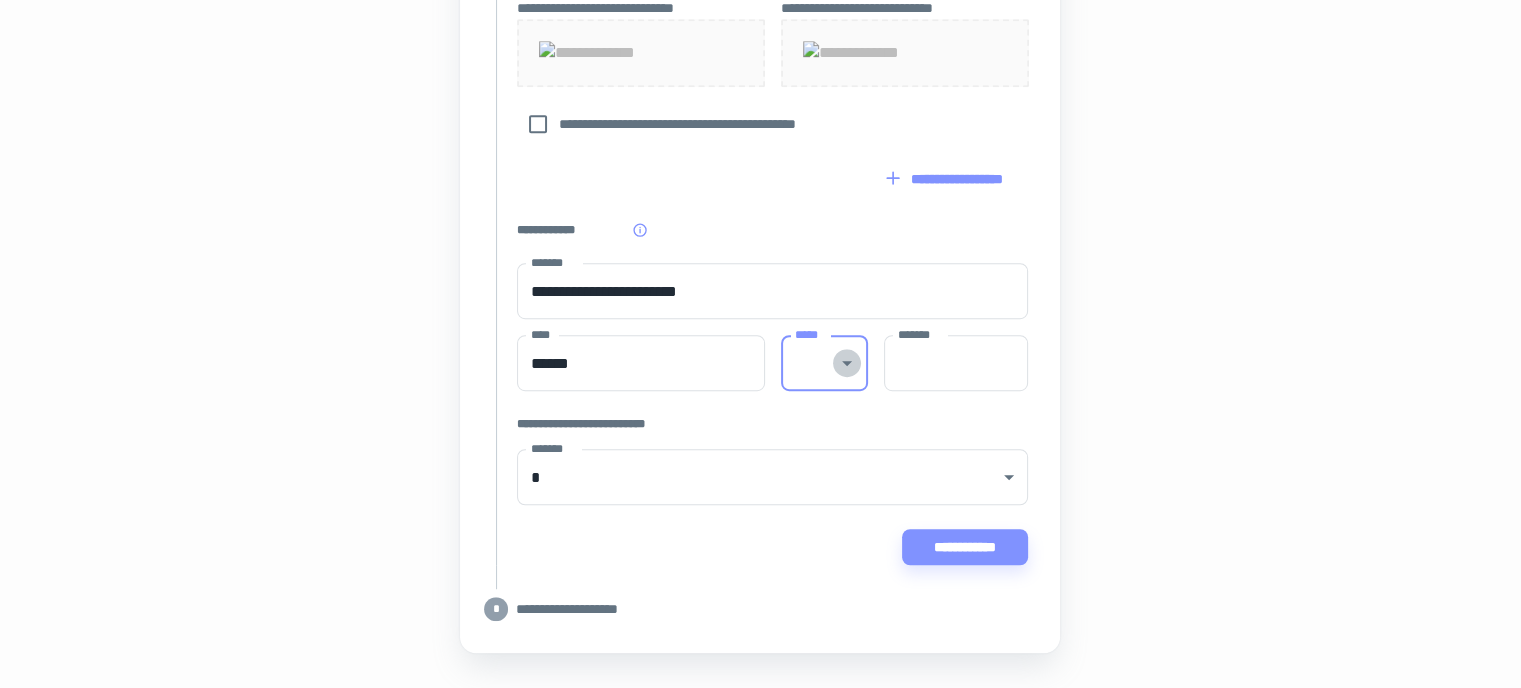 click 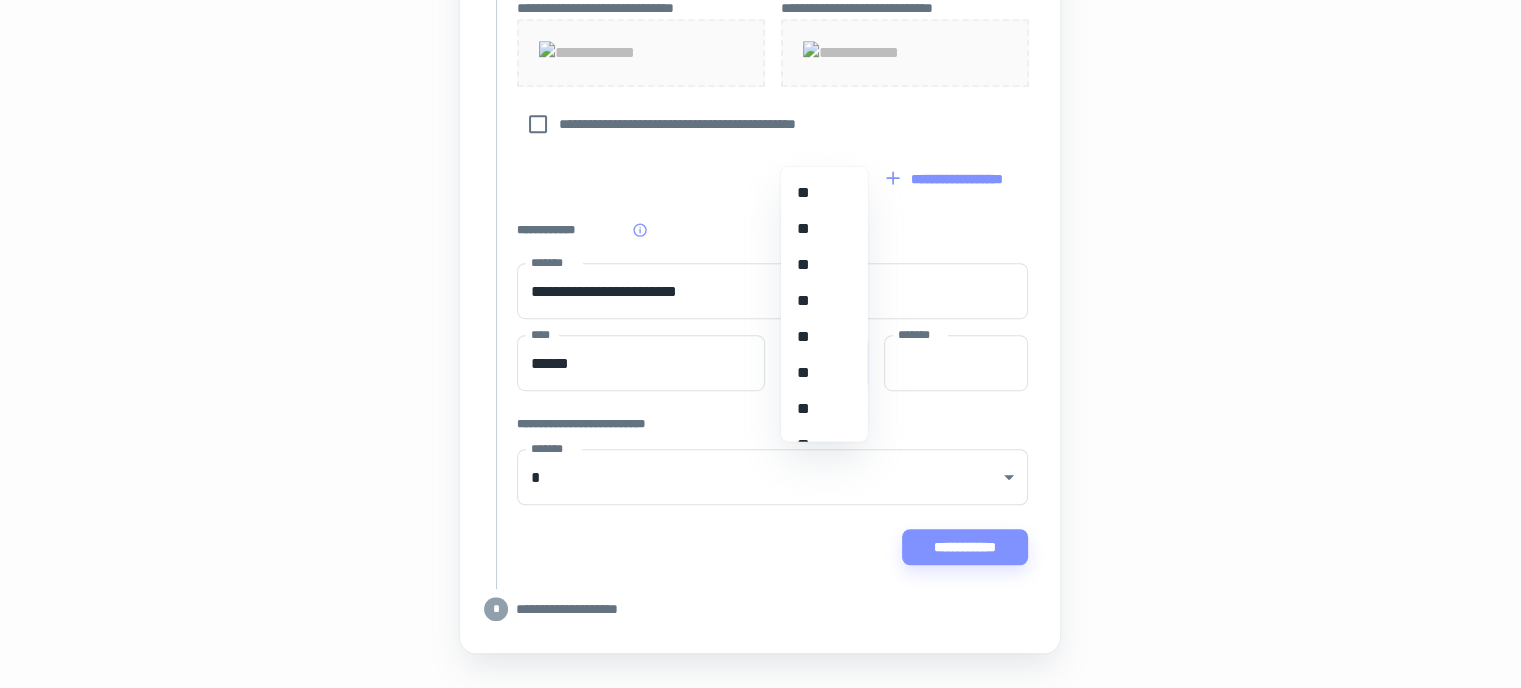 click on "**" at bounding box center (817, 444) 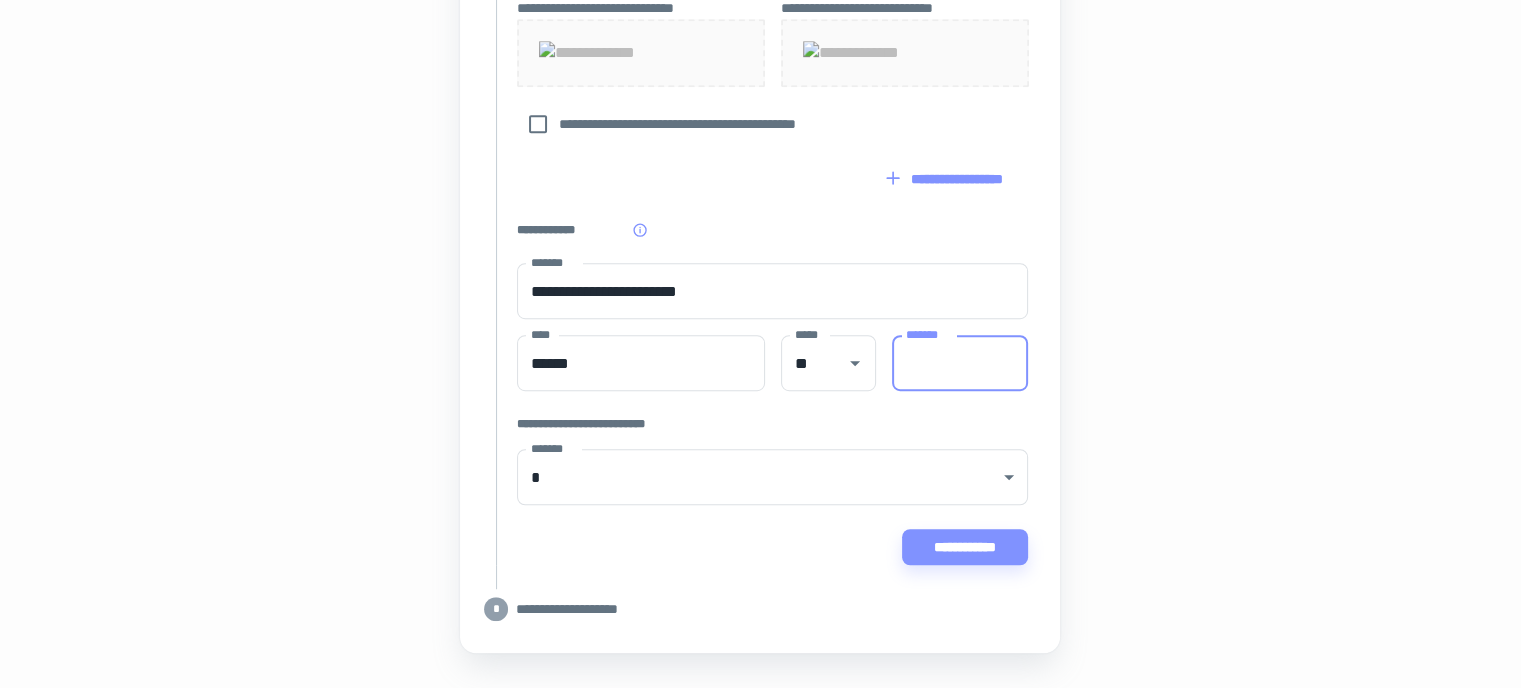 click on "*******" at bounding box center [960, 363] 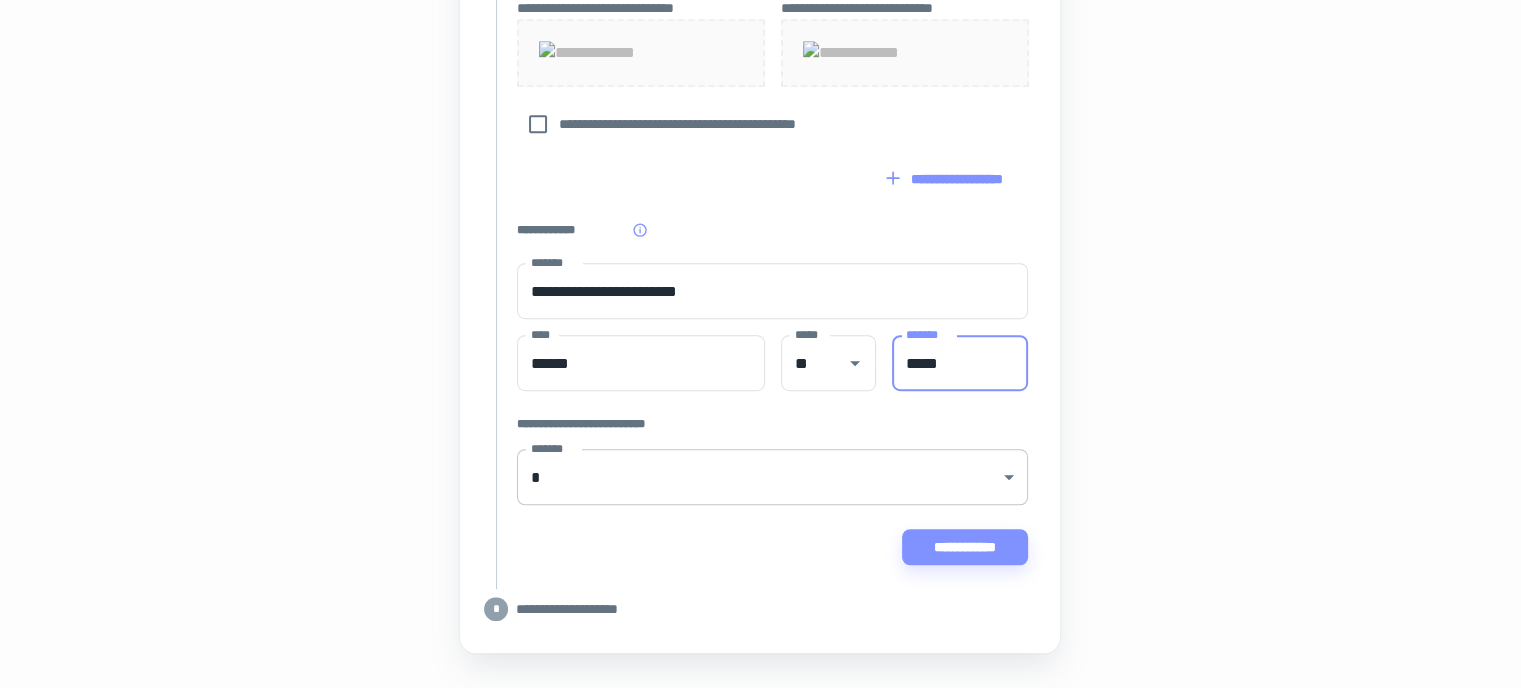 type on "*****" 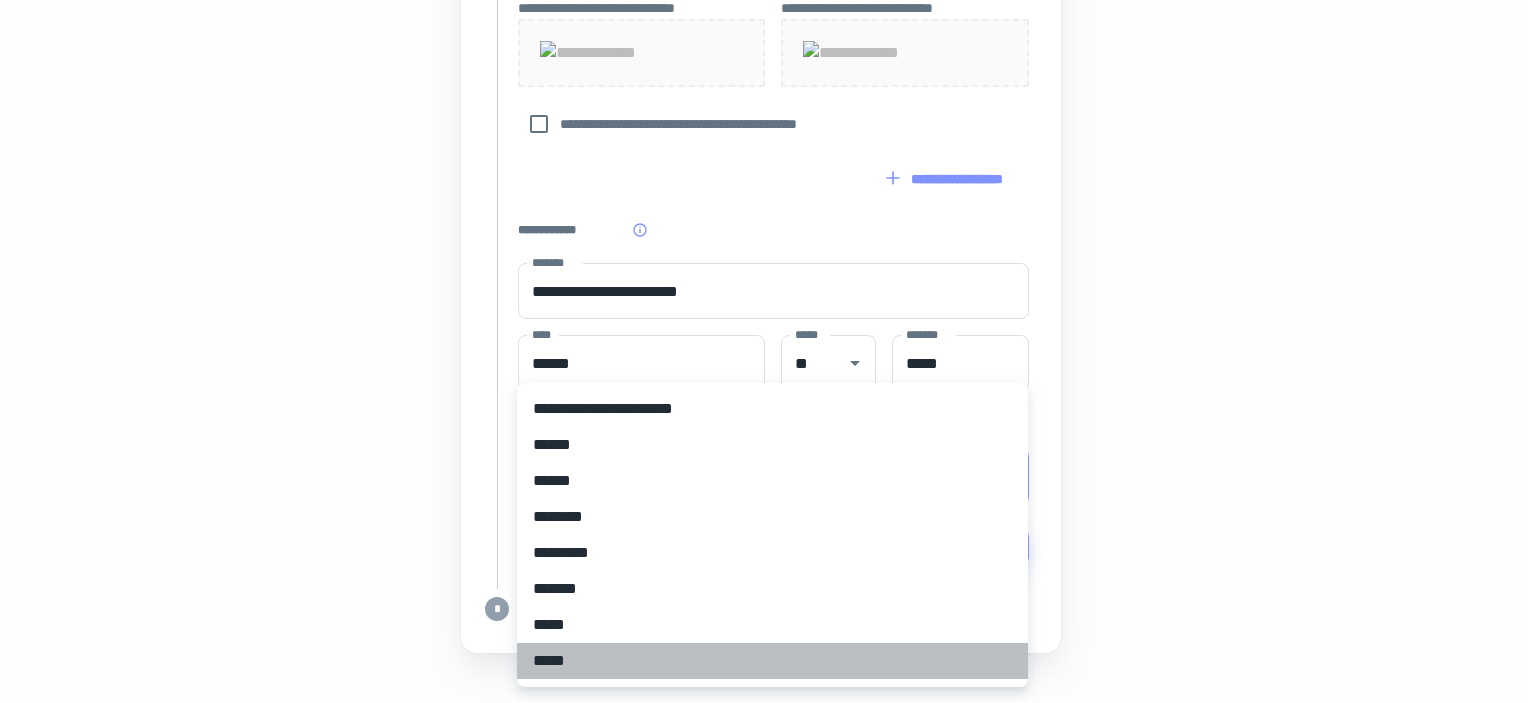 click on "*****" at bounding box center (772, 661) 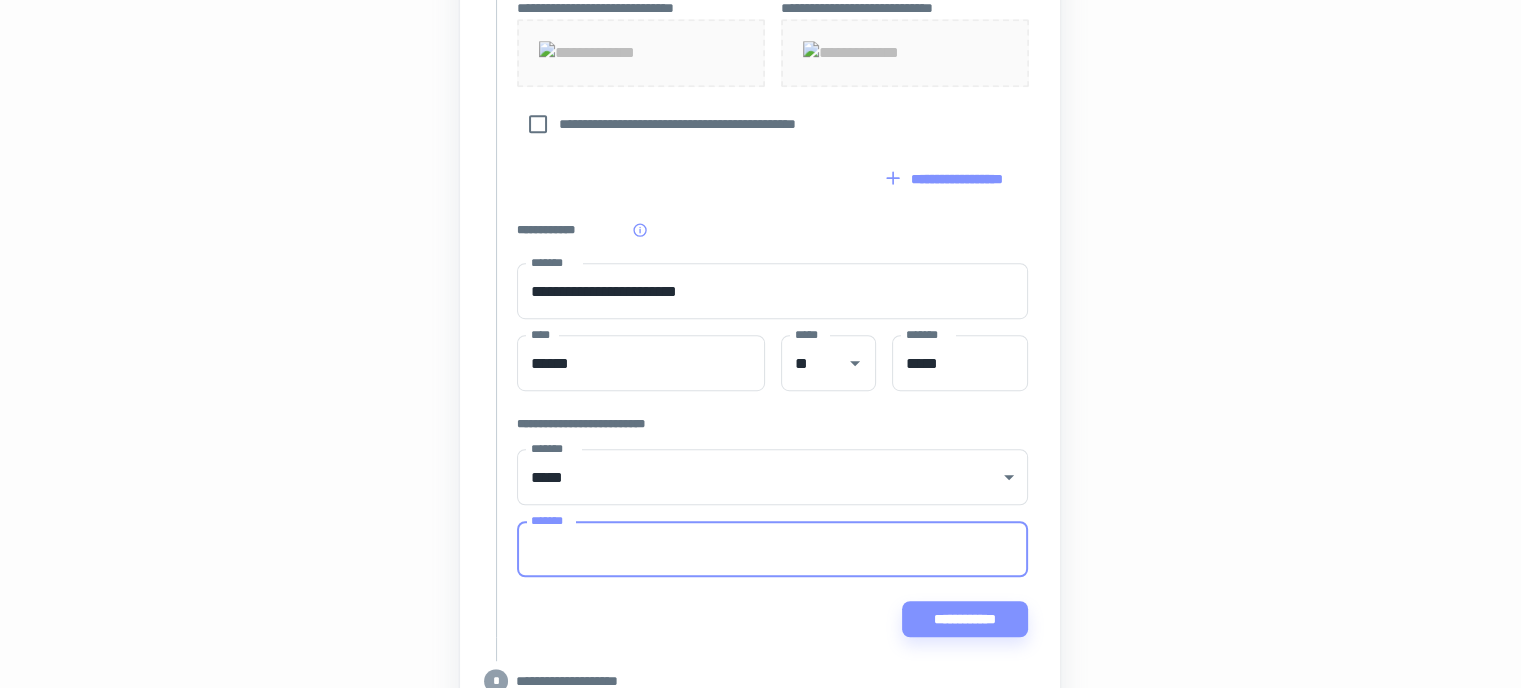 click on "*******" at bounding box center (772, 549) 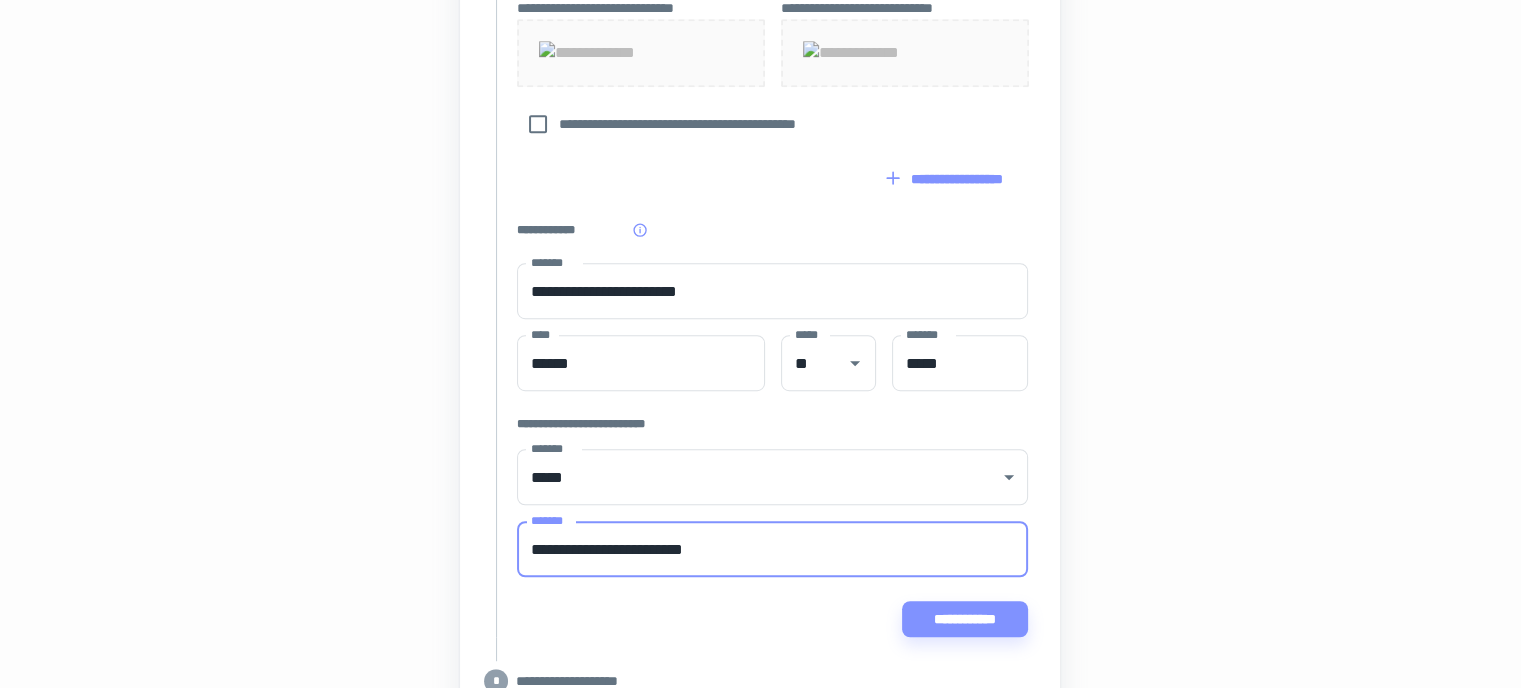 scroll, scrollTop: 1379, scrollLeft: 0, axis: vertical 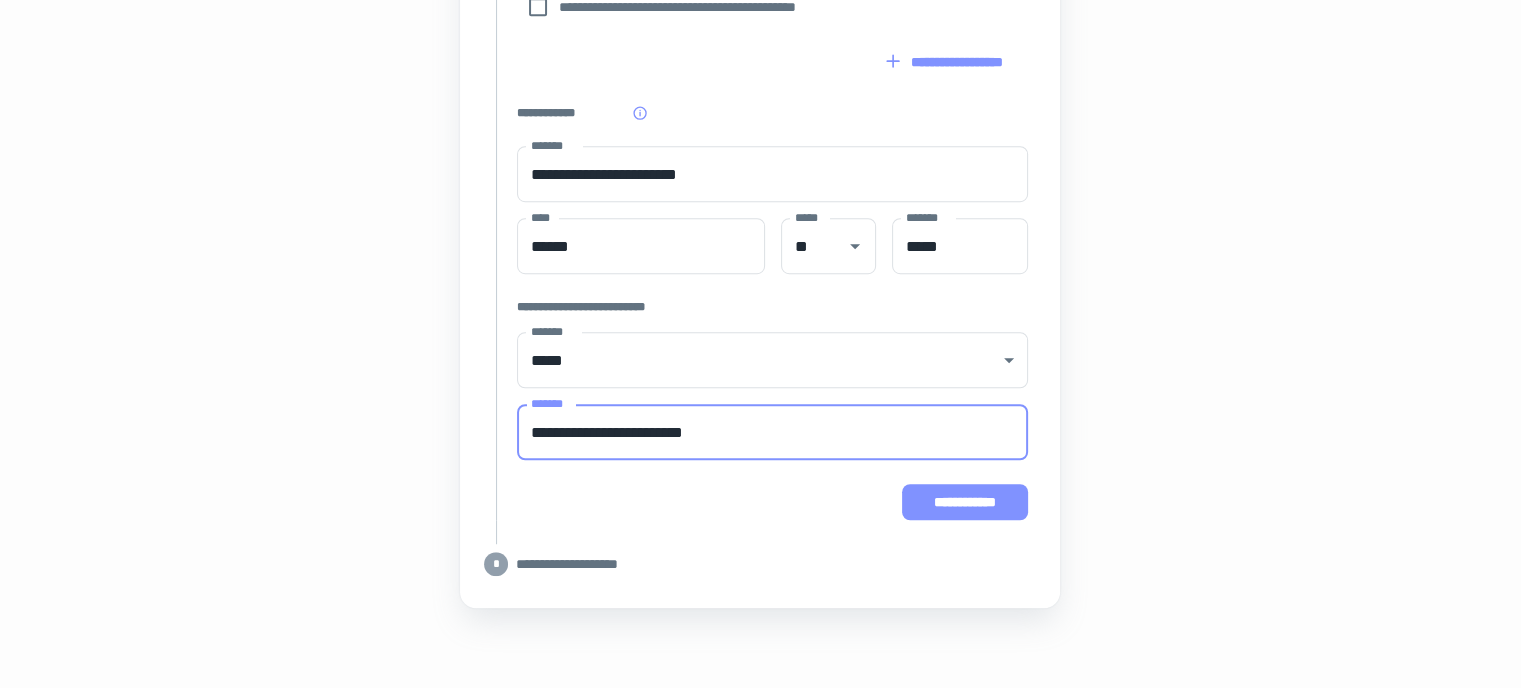 type on "**********" 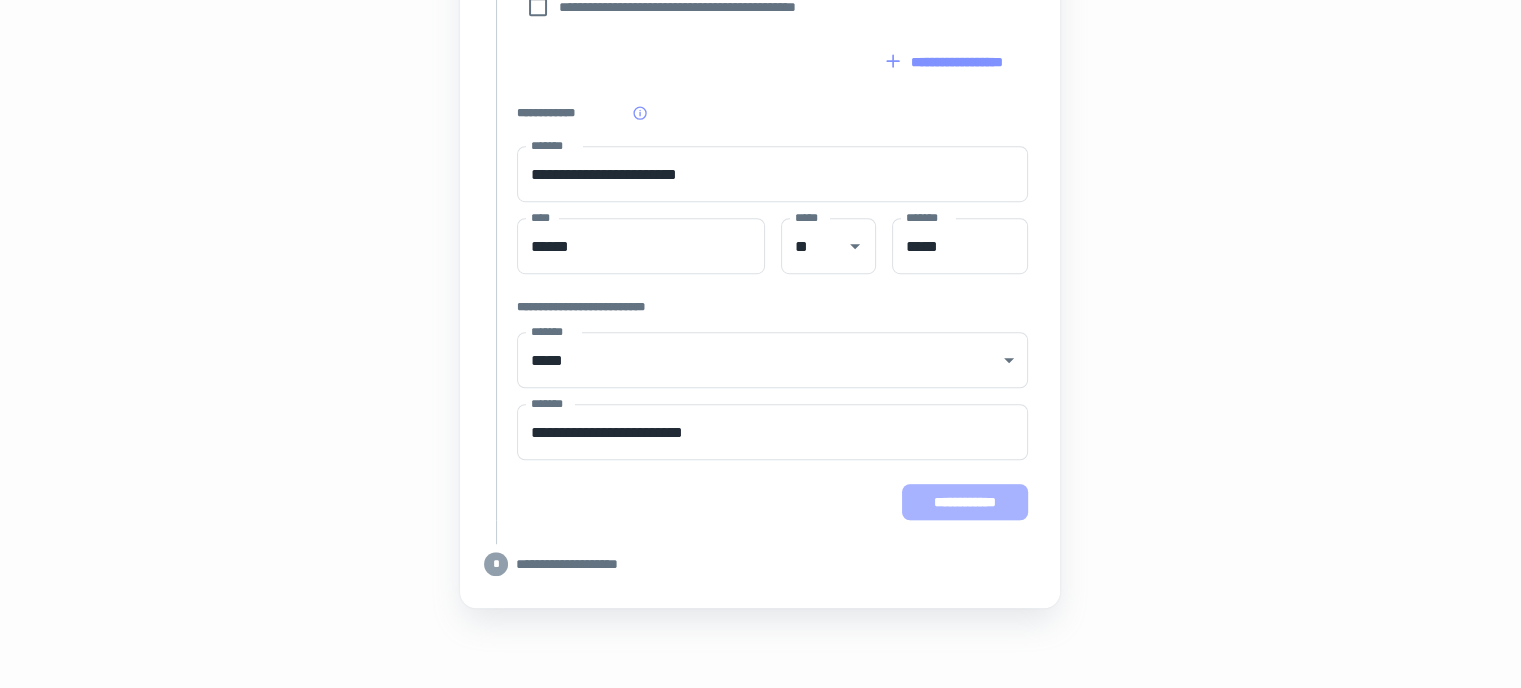 click on "**********" at bounding box center (965, 502) 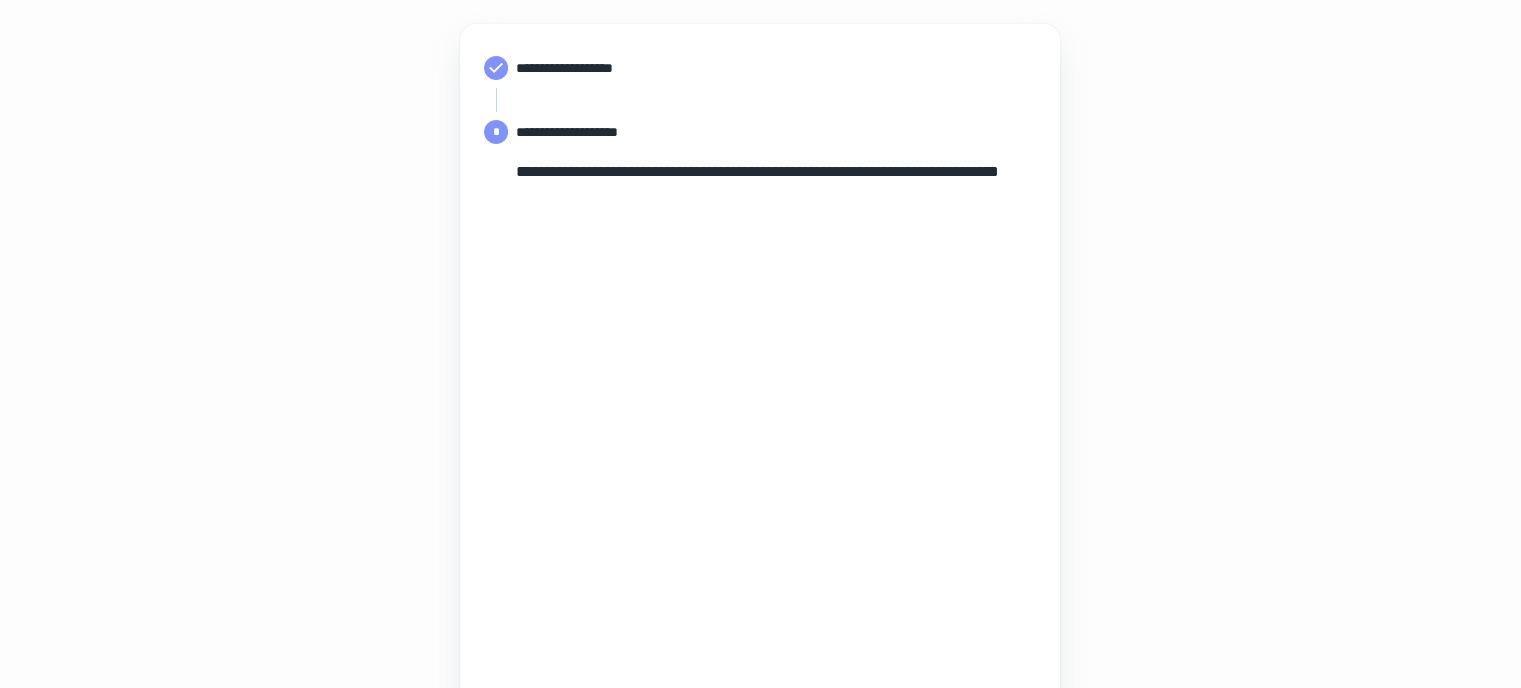 scroll, scrollTop: 573, scrollLeft: 0, axis: vertical 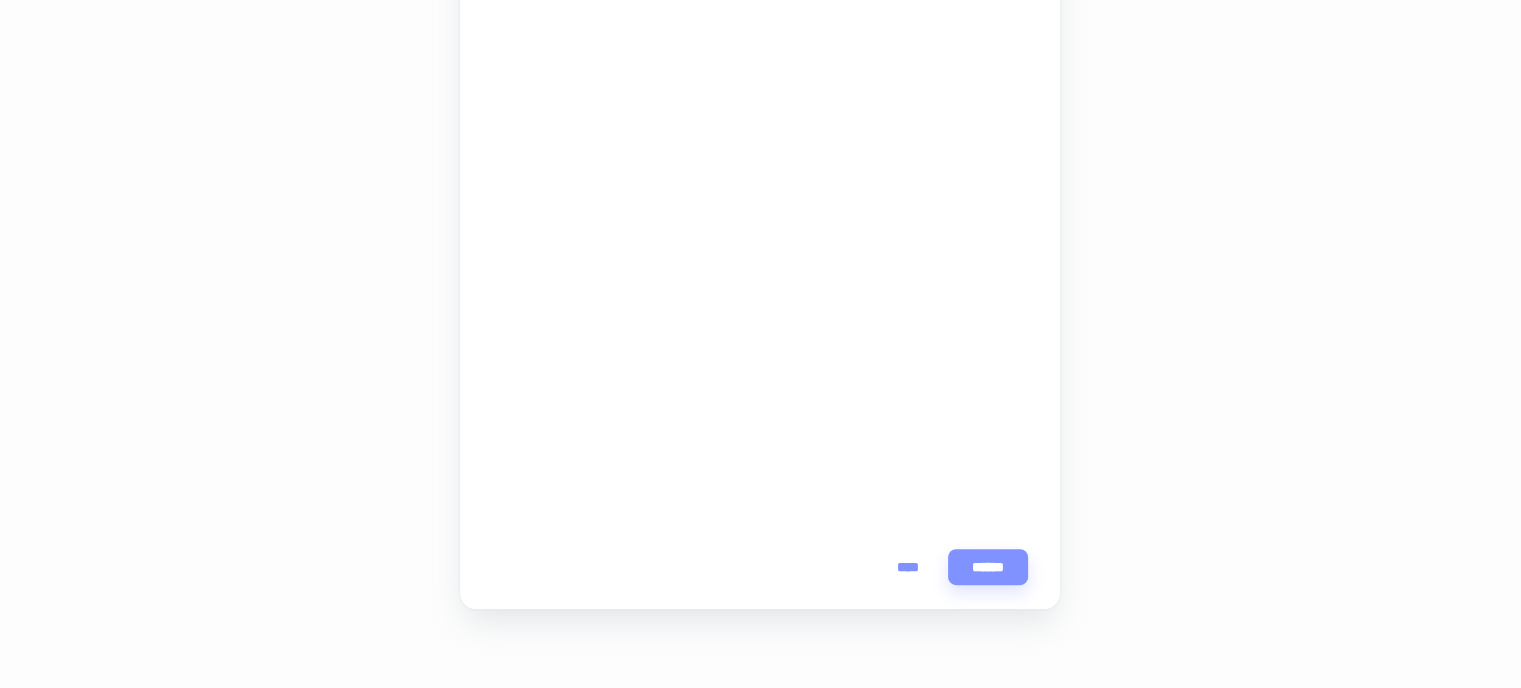 click on "**********" at bounding box center (760, 76) 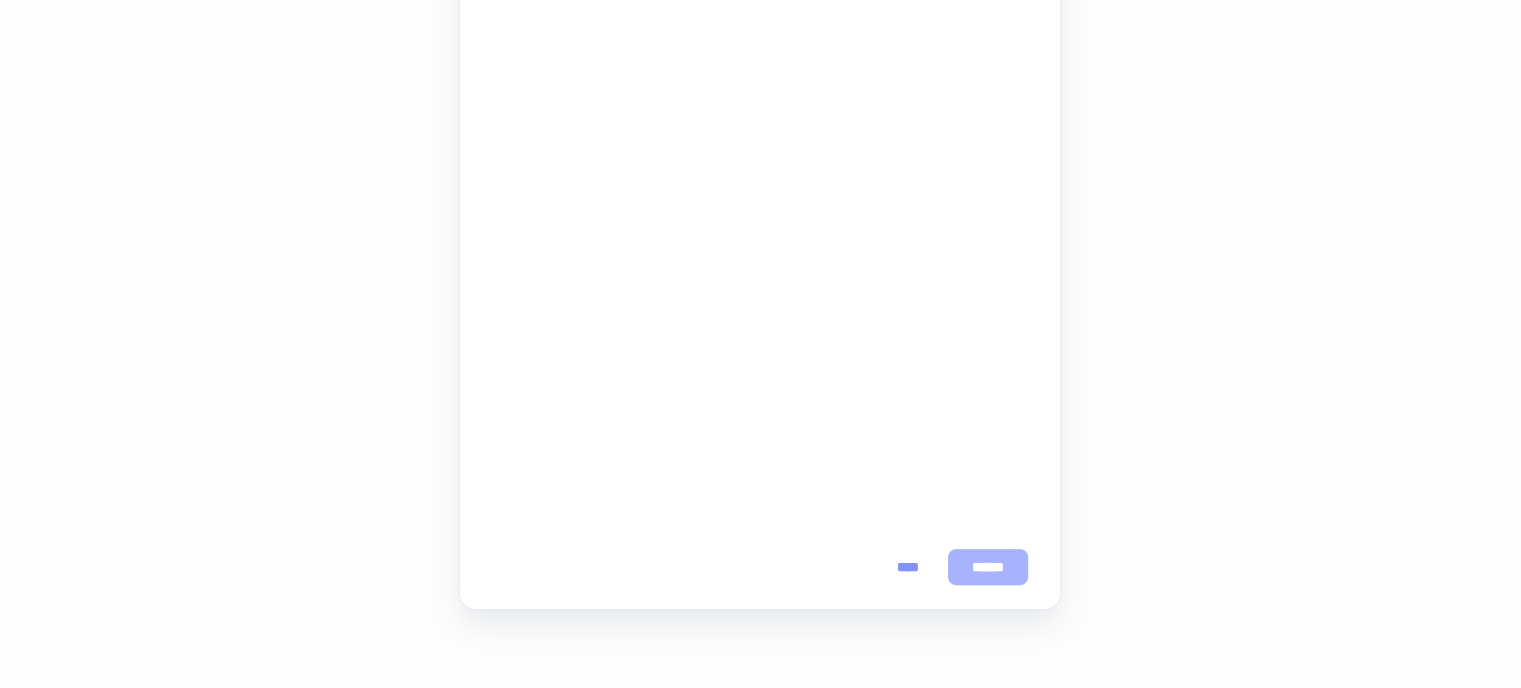 click on "******" at bounding box center (988, 567) 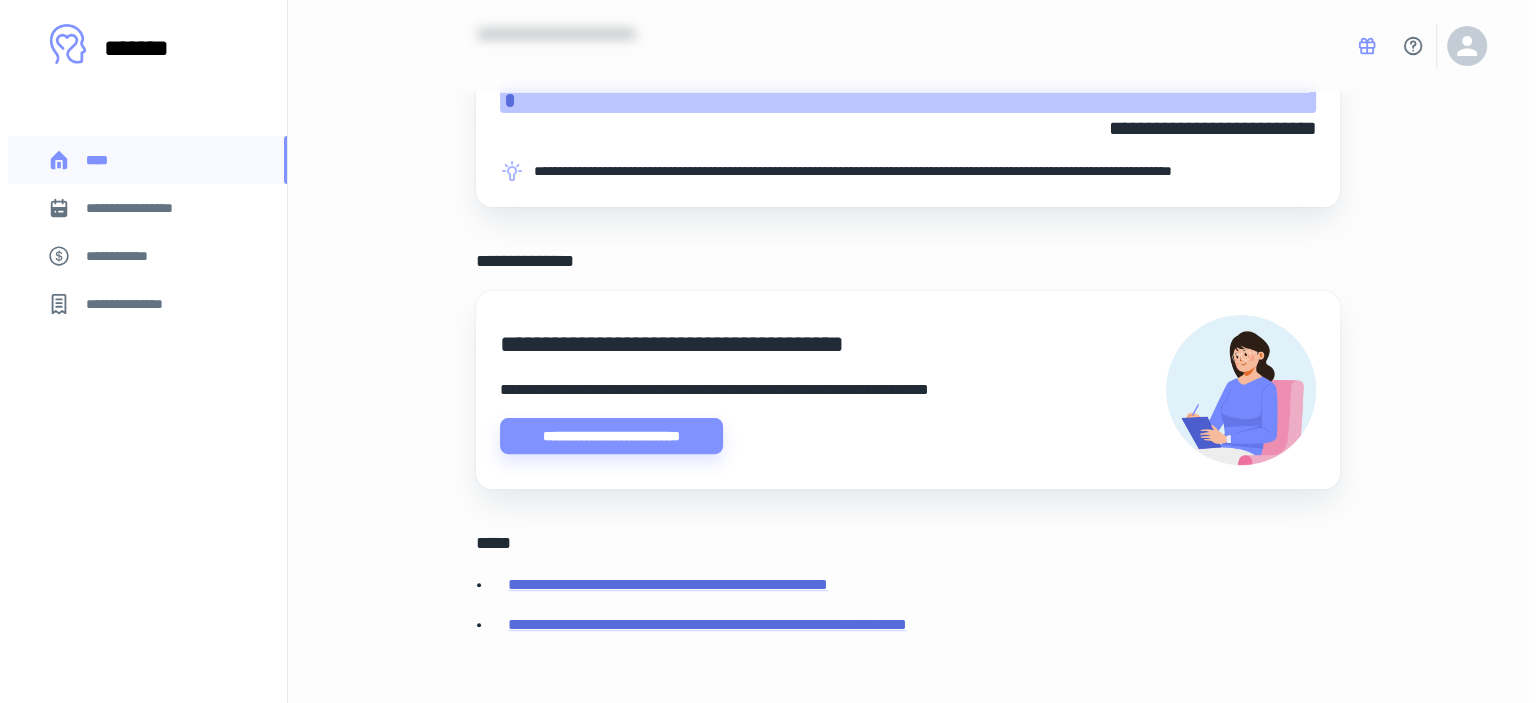 scroll, scrollTop: 556, scrollLeft: 0, axis: vertical 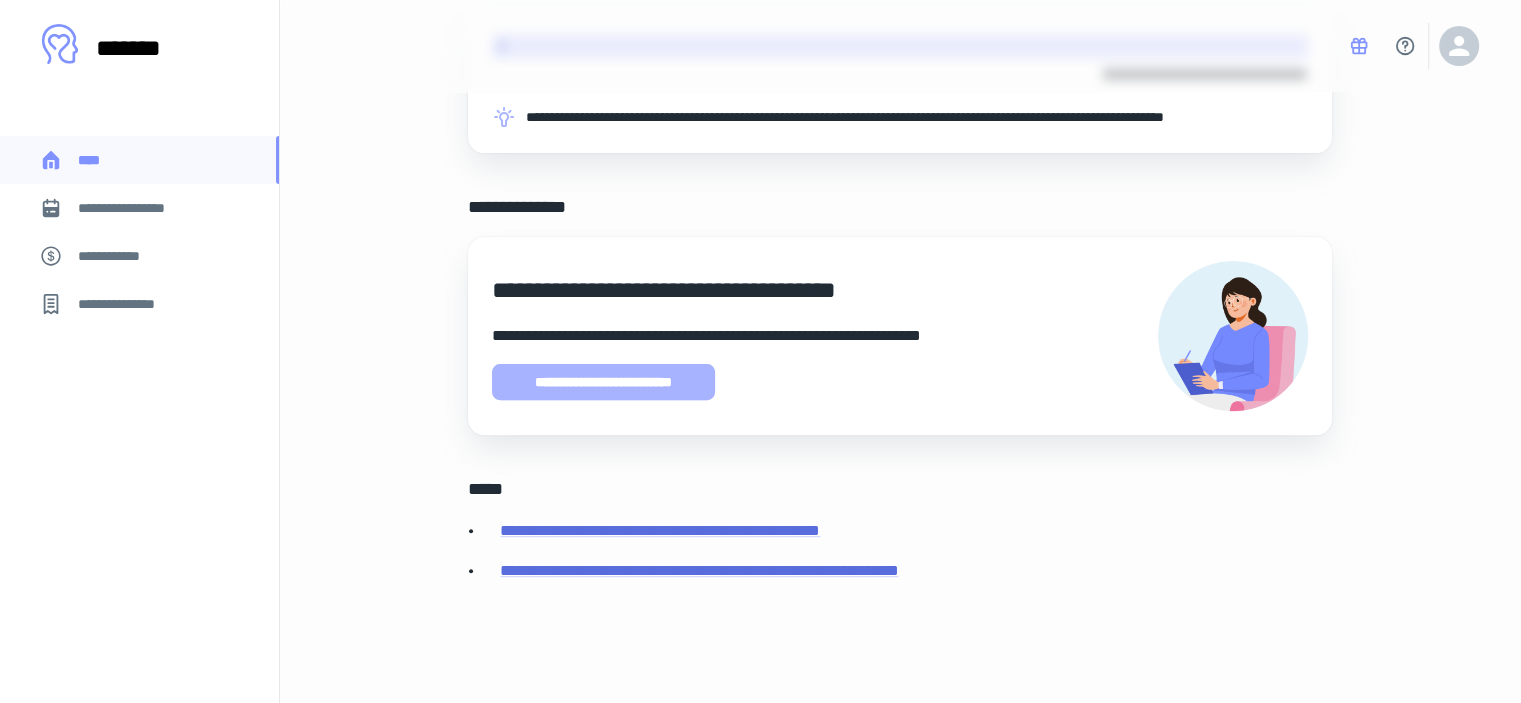 click on "**********" at bounding box center (603, 382) 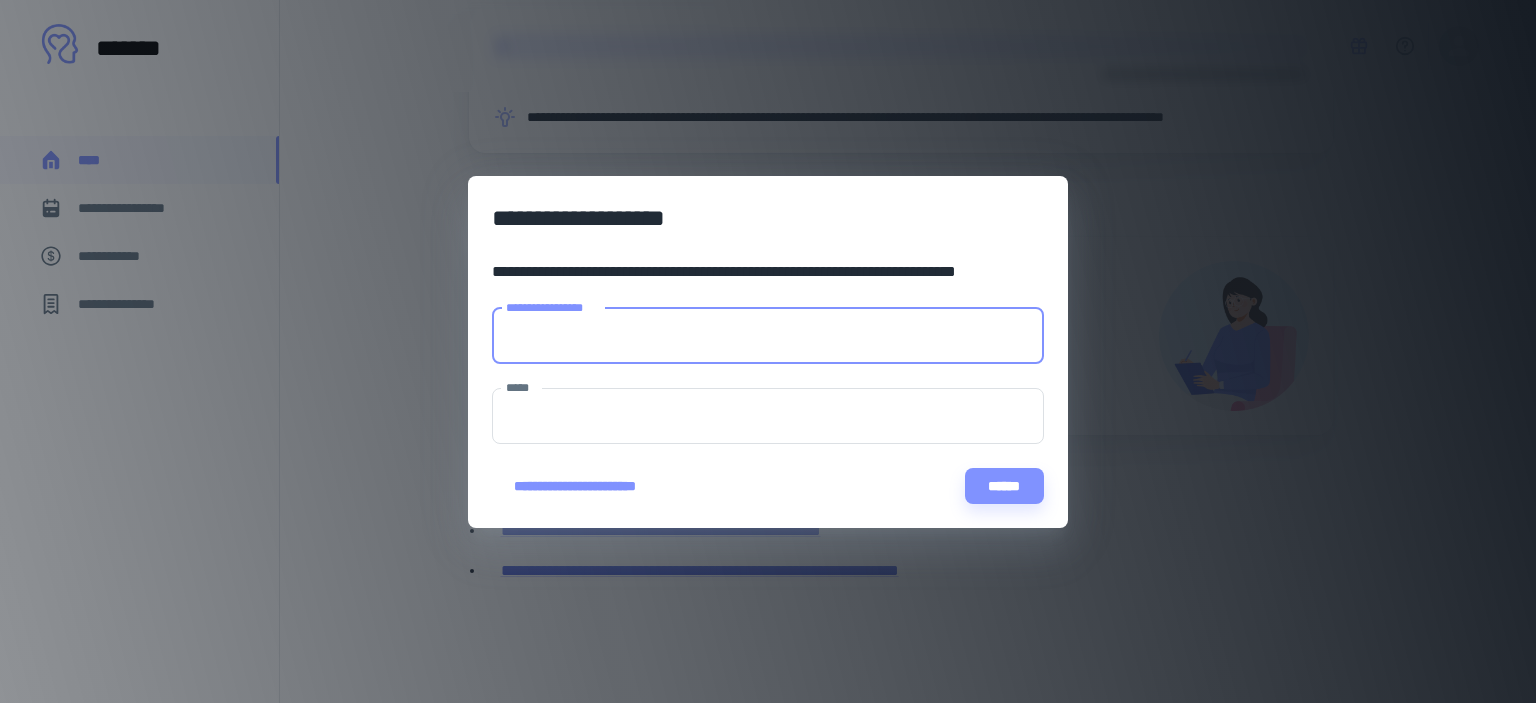click on "**********" at bounding box center (768, 336) 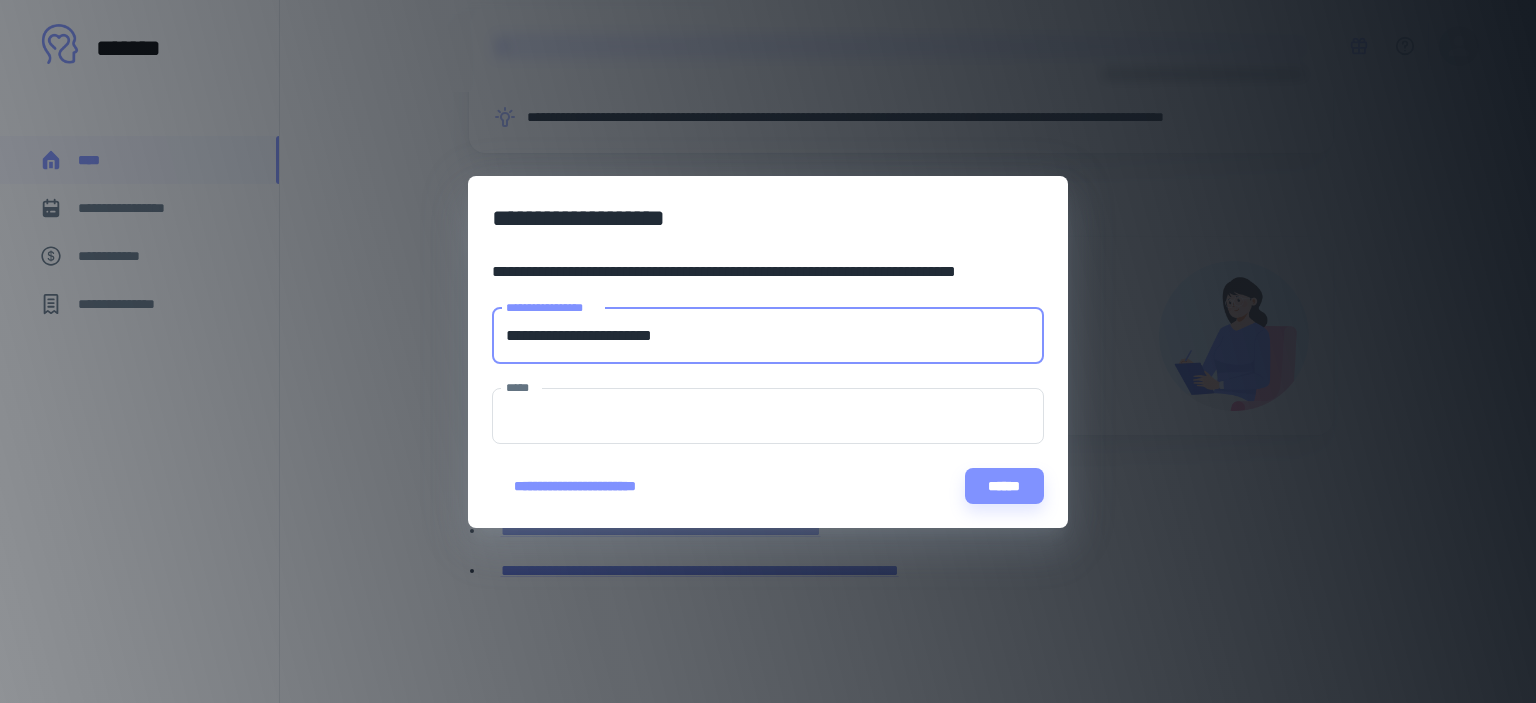 type on "**********" 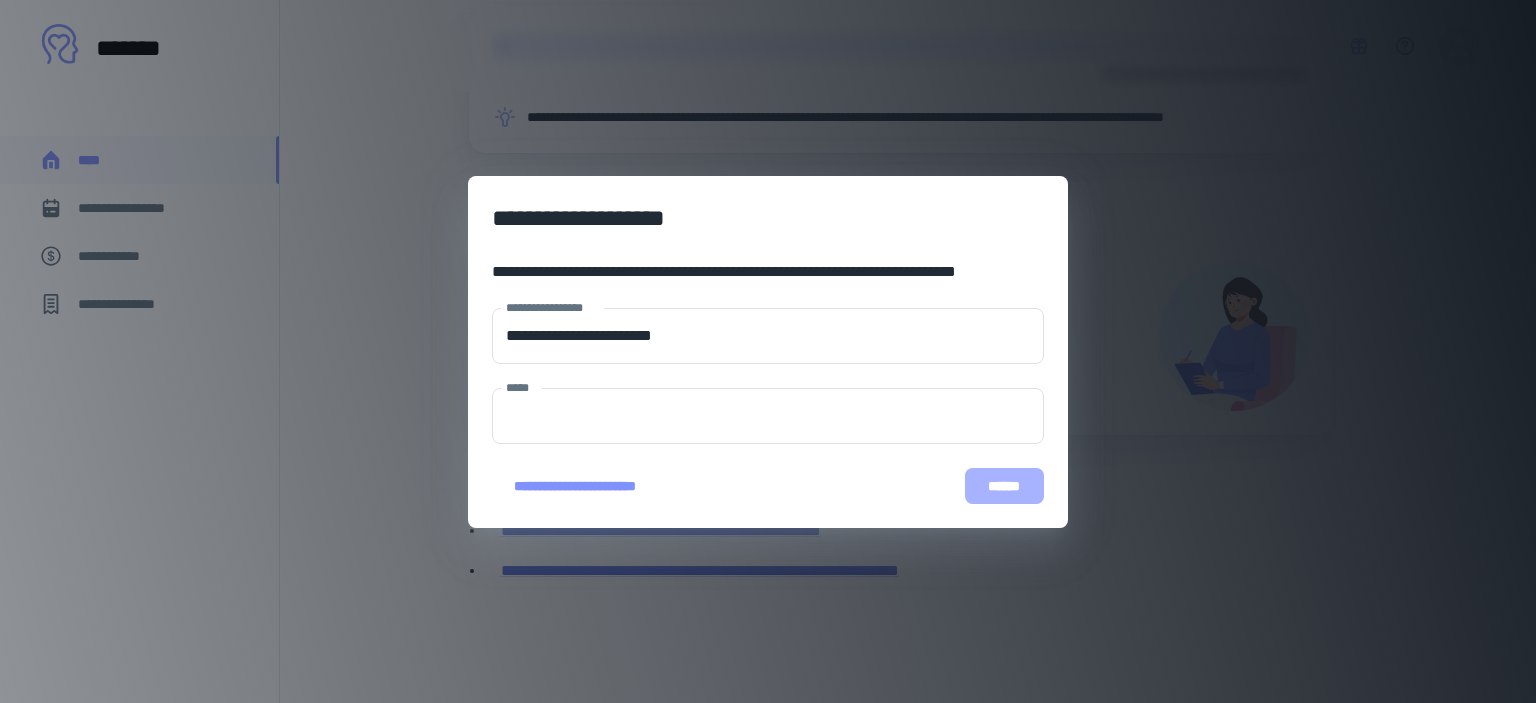 click on "******" at bounding box center (1004, 486) 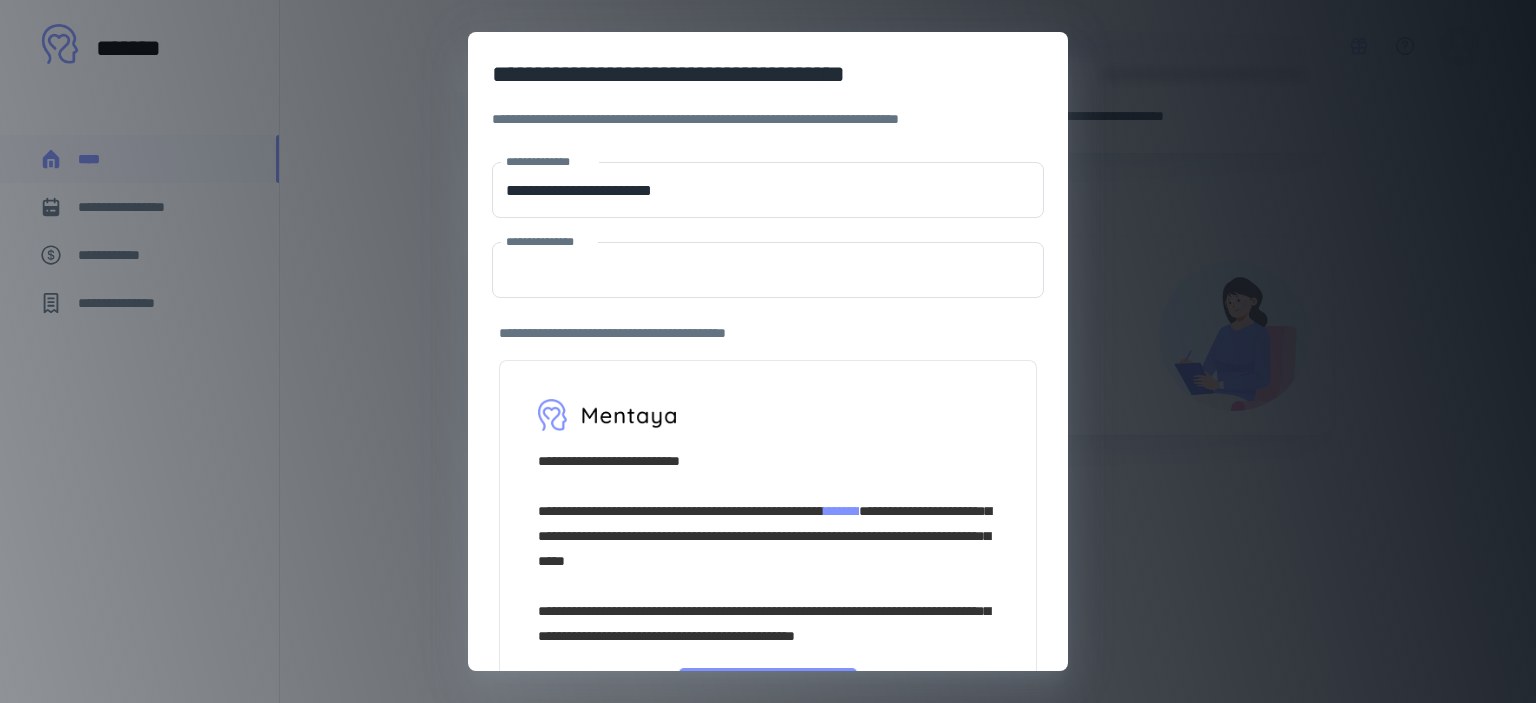 scroll, scrollTop: 545, scrollLeft: 0, axis: vertical 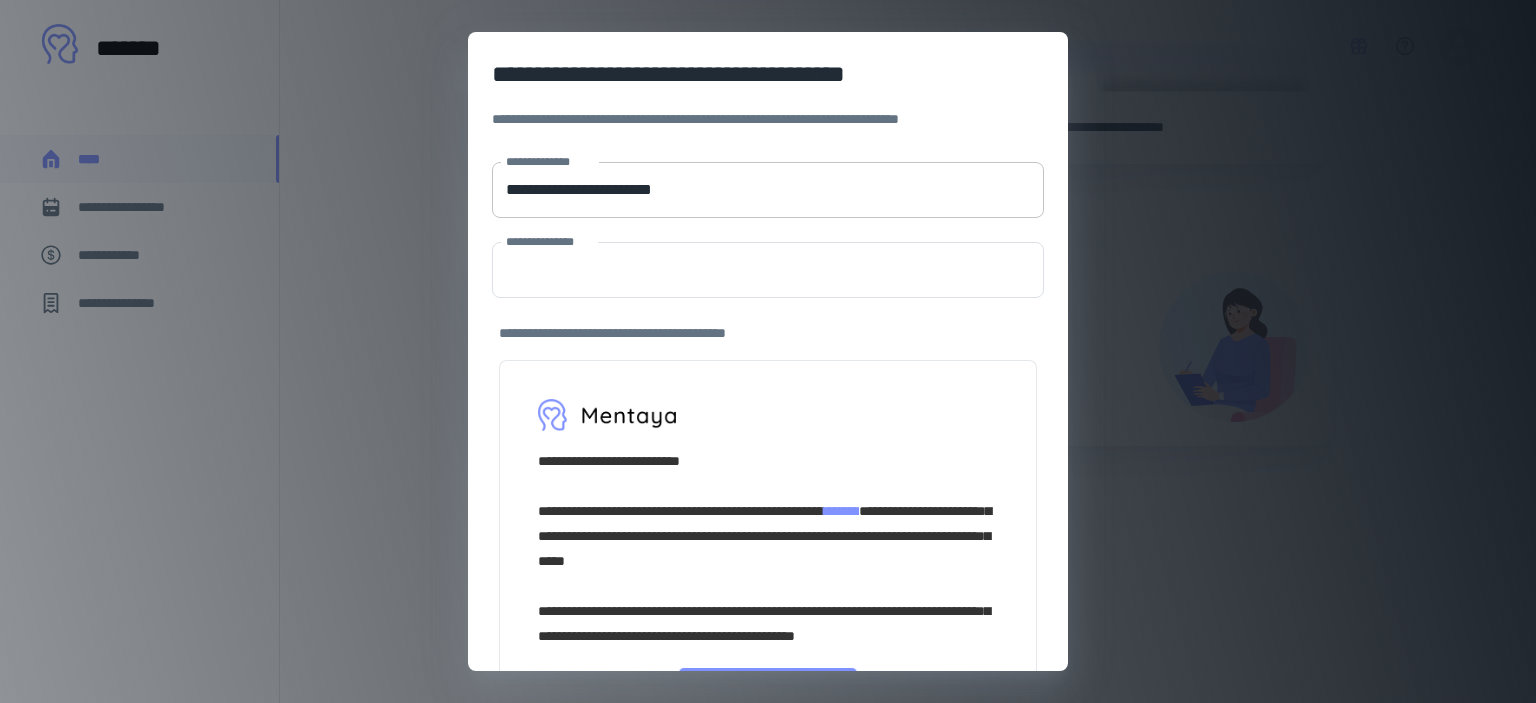 click on "**********" at bounding box center (768, 190) 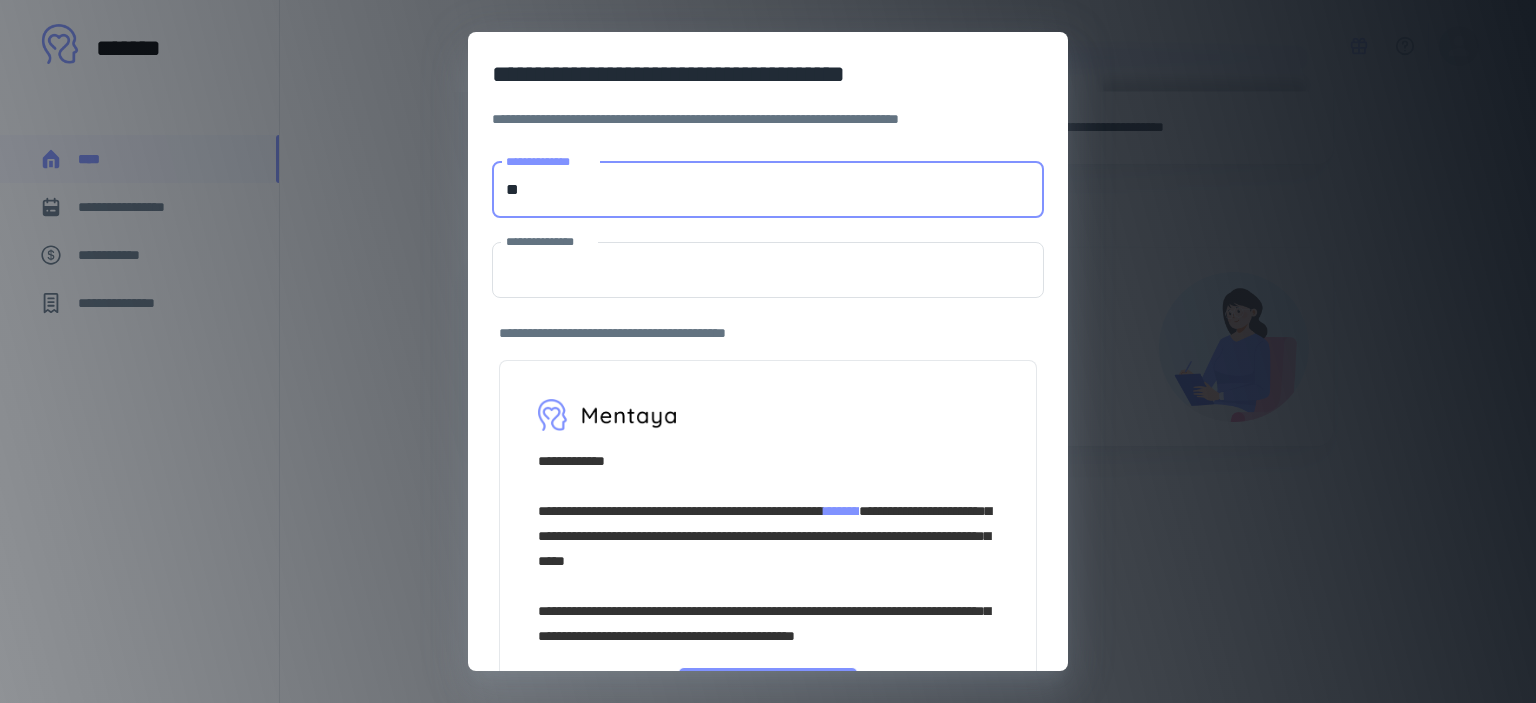 type on "*" 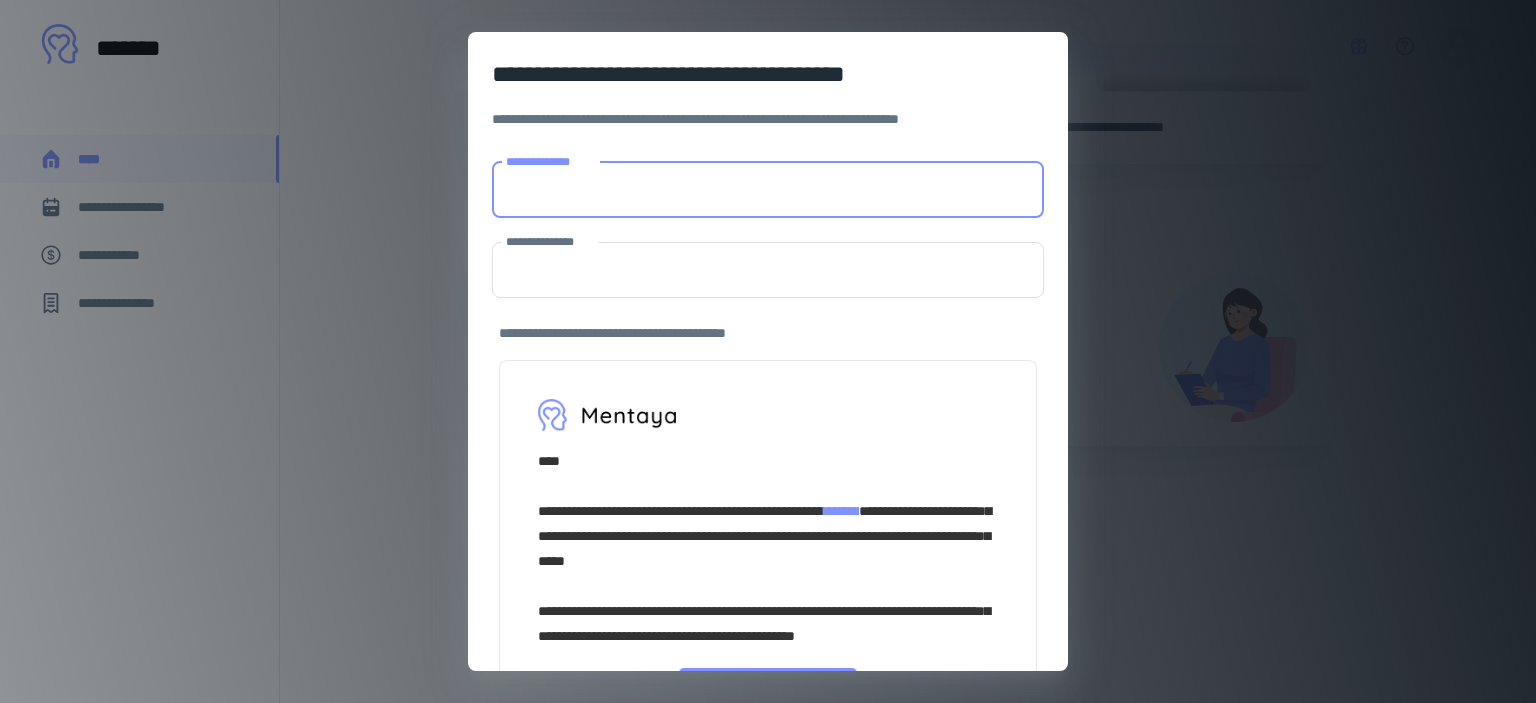 type 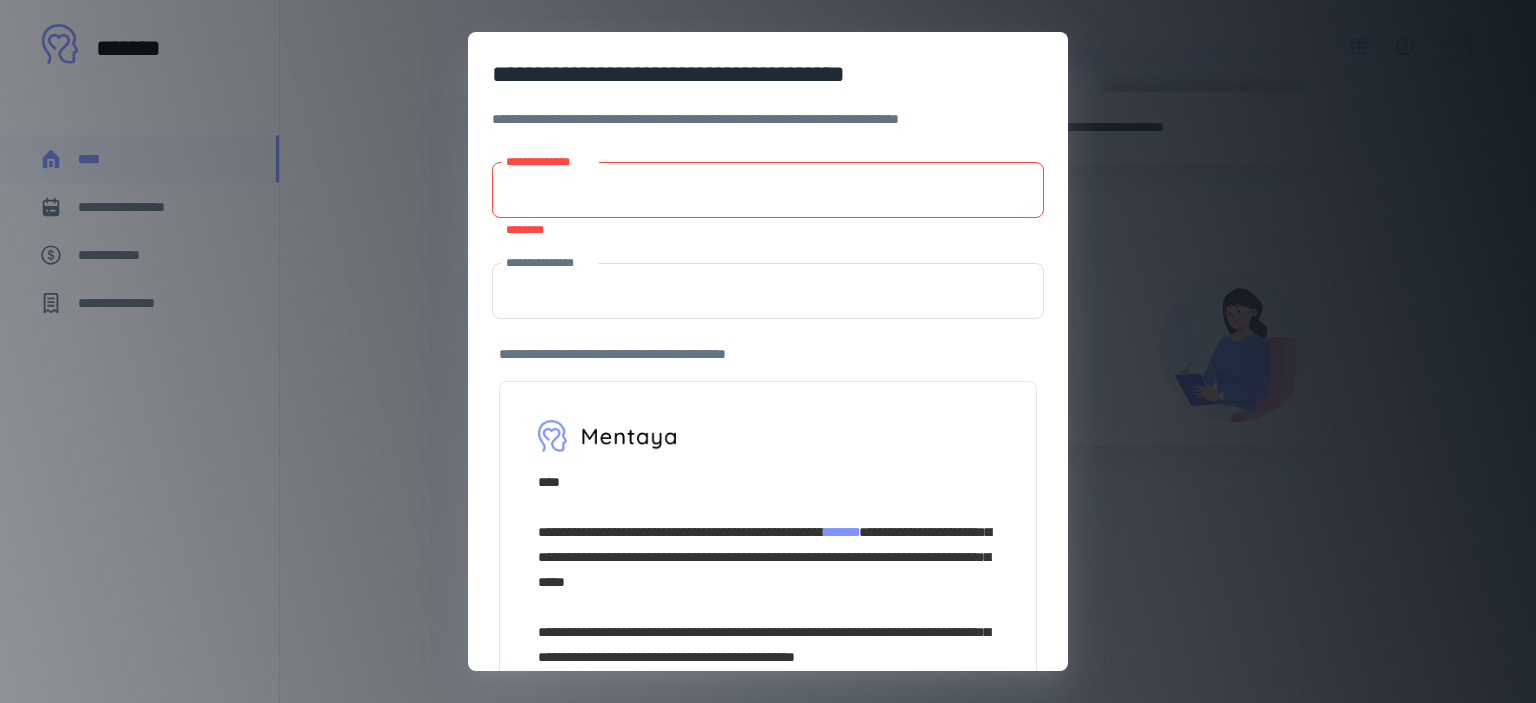 click on "**********" at bounding box center (768, 351) 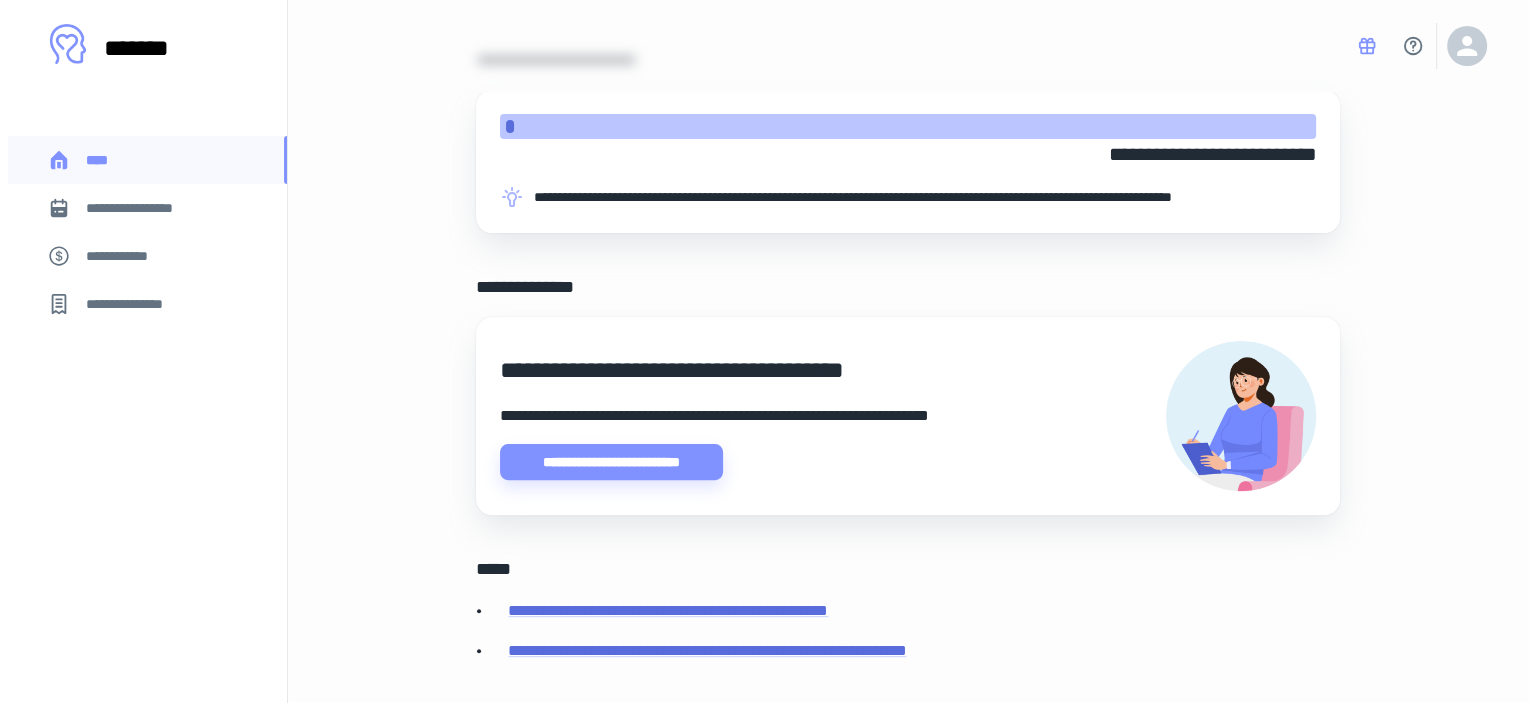 scroll, scrollTop: 556, scrollLeft: 0, axis: vertical 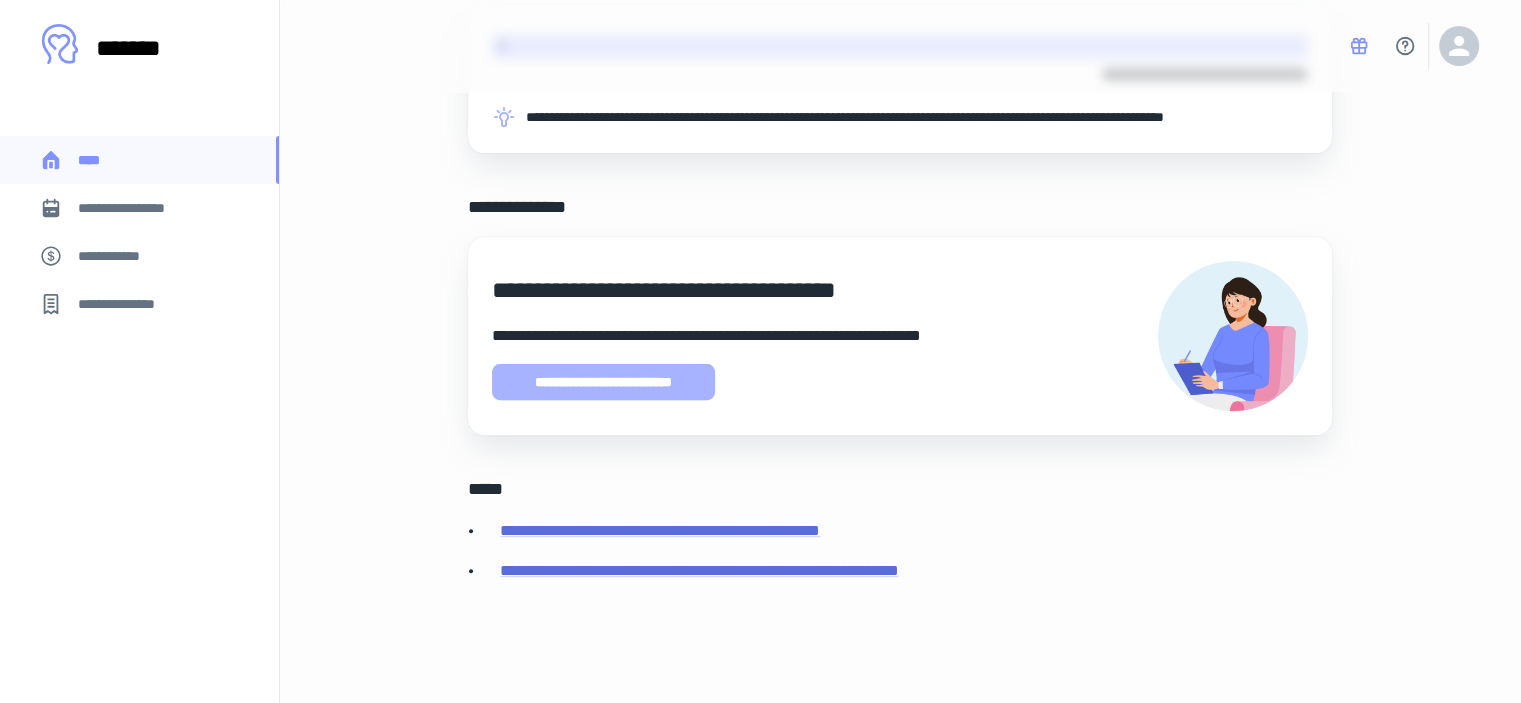 click on "**********" at bounding box center [603, 382] 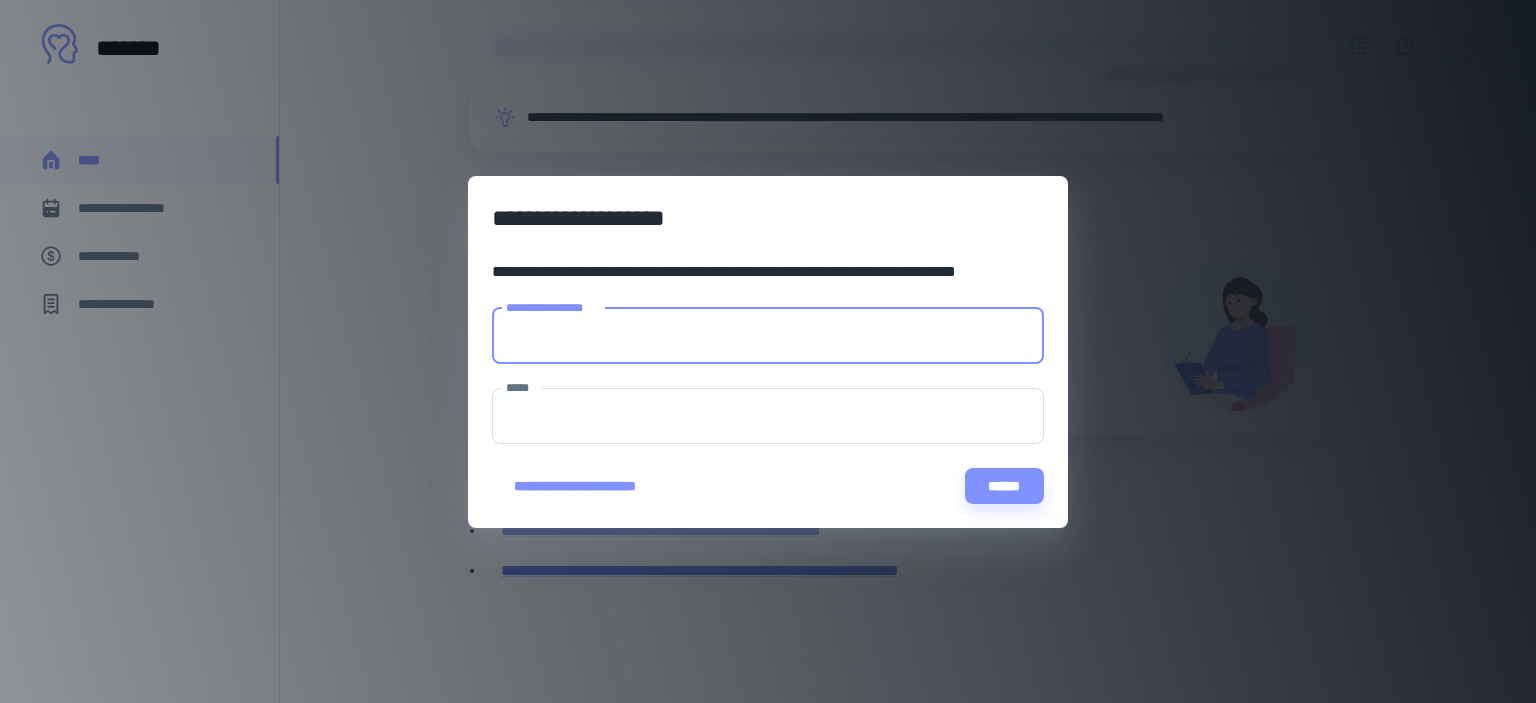click on "**********" at bounding box center [768, 336] 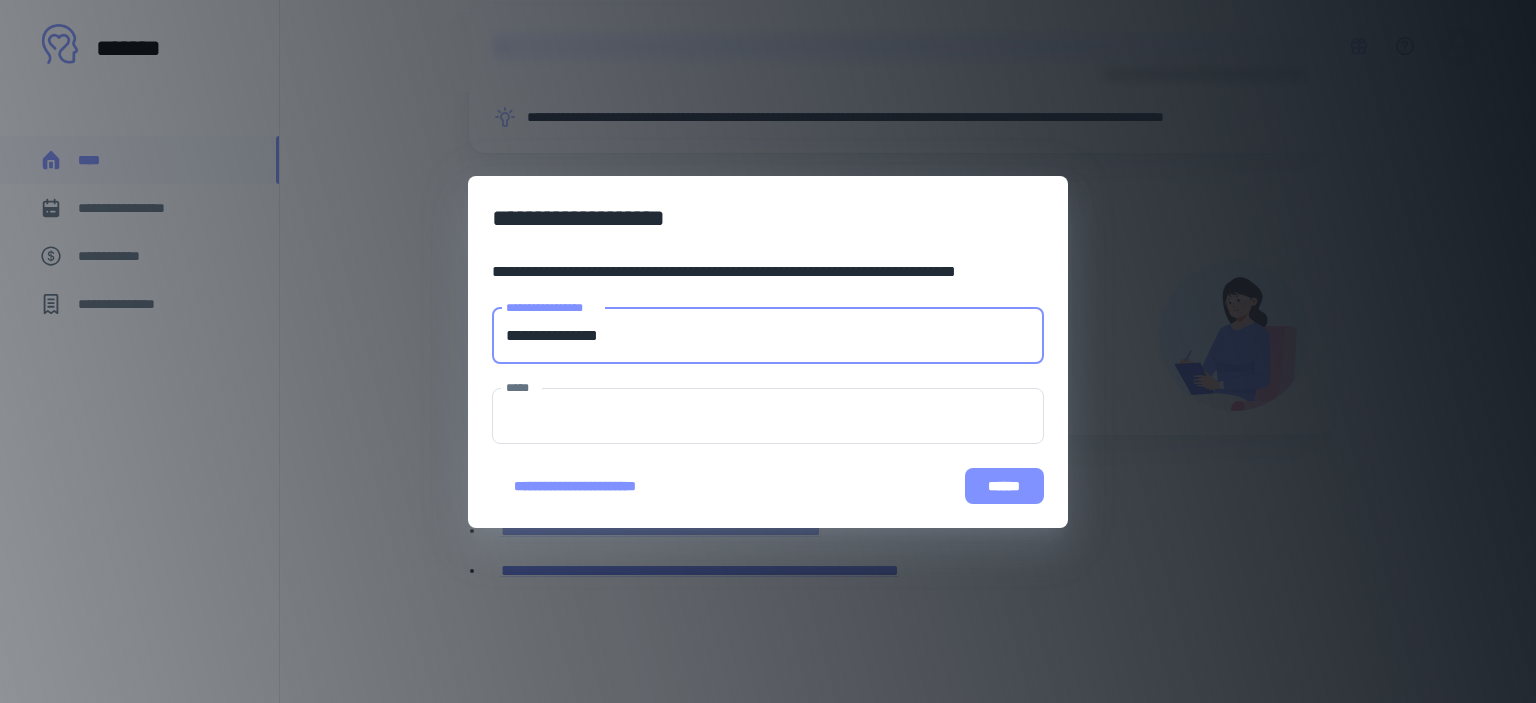 type on "**********" 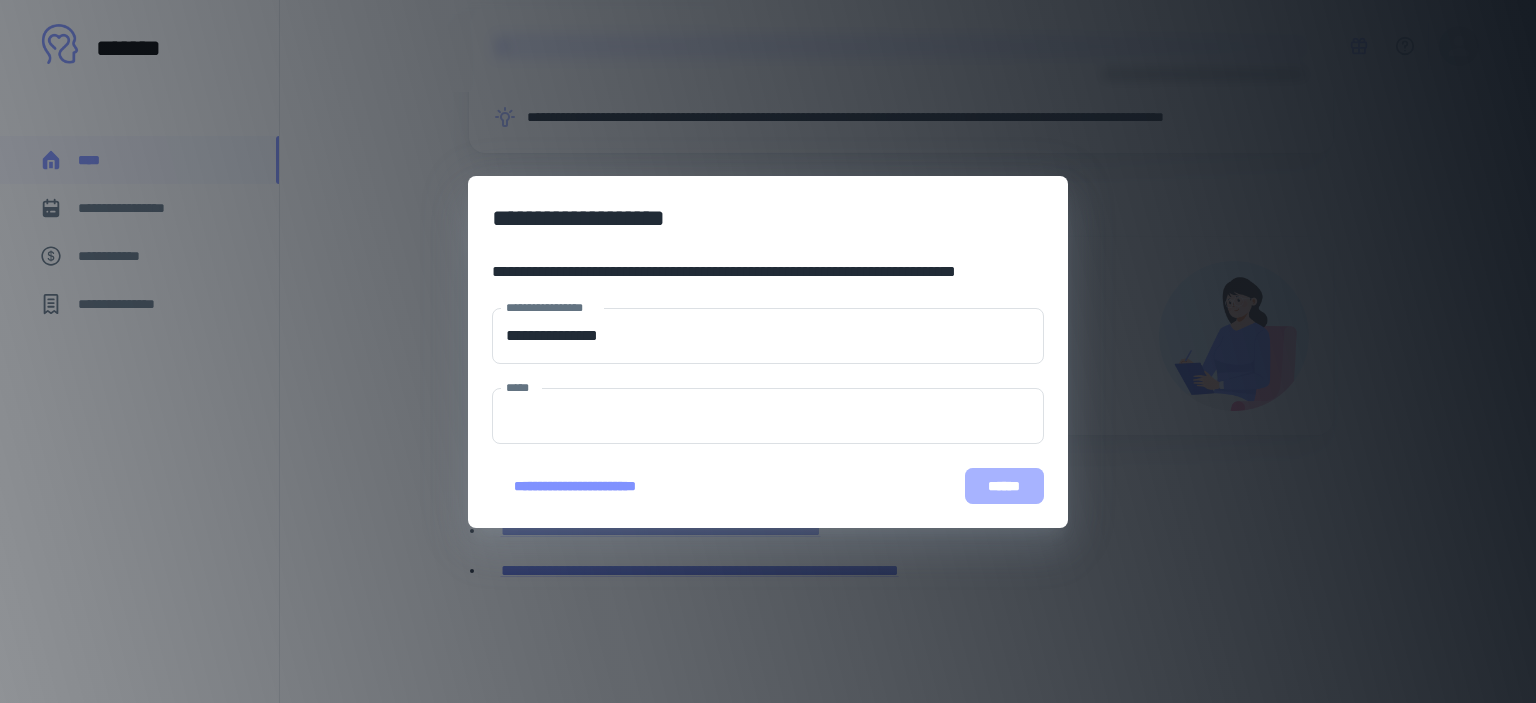 click on "******" at bounding box center (1004, 486) 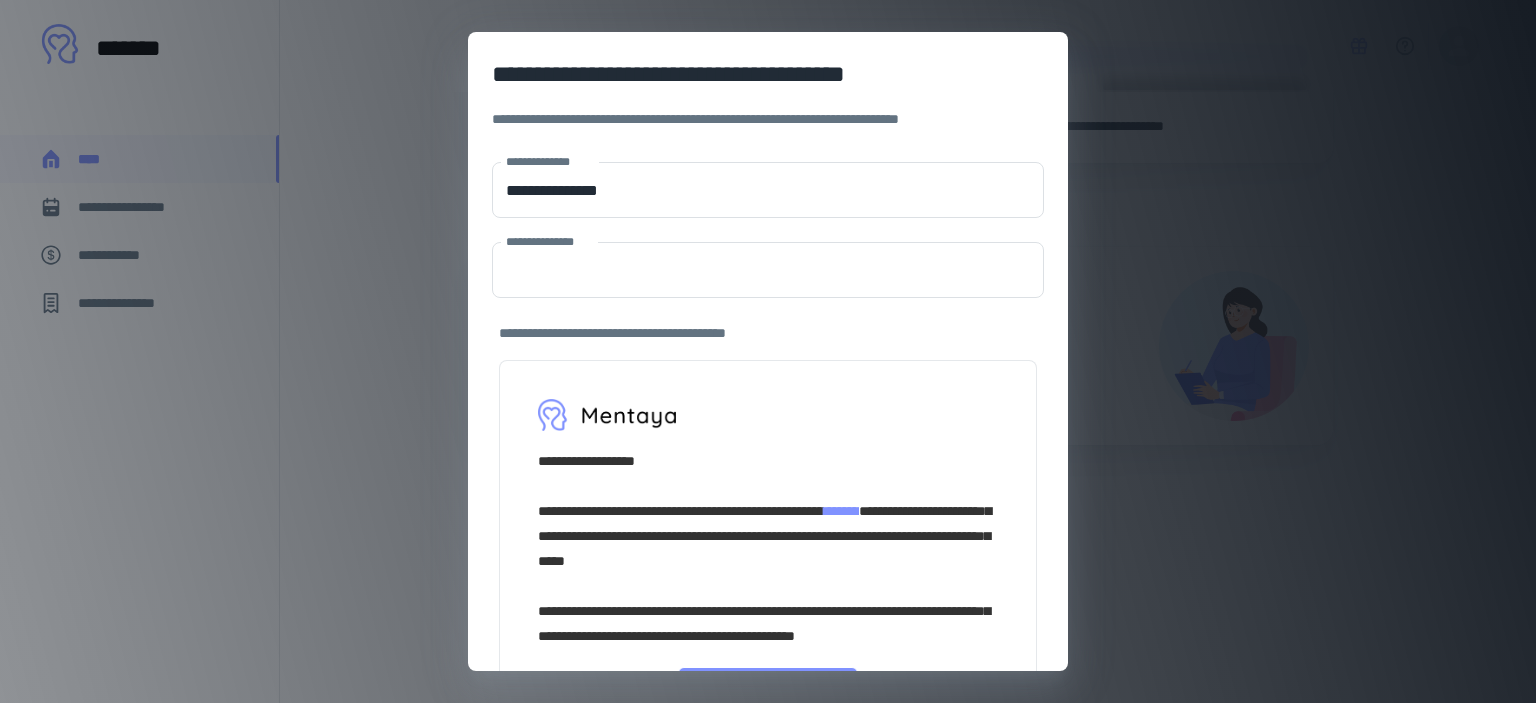 scroll, scrollTop: 545, scrollLeft: 0, axis: vertical 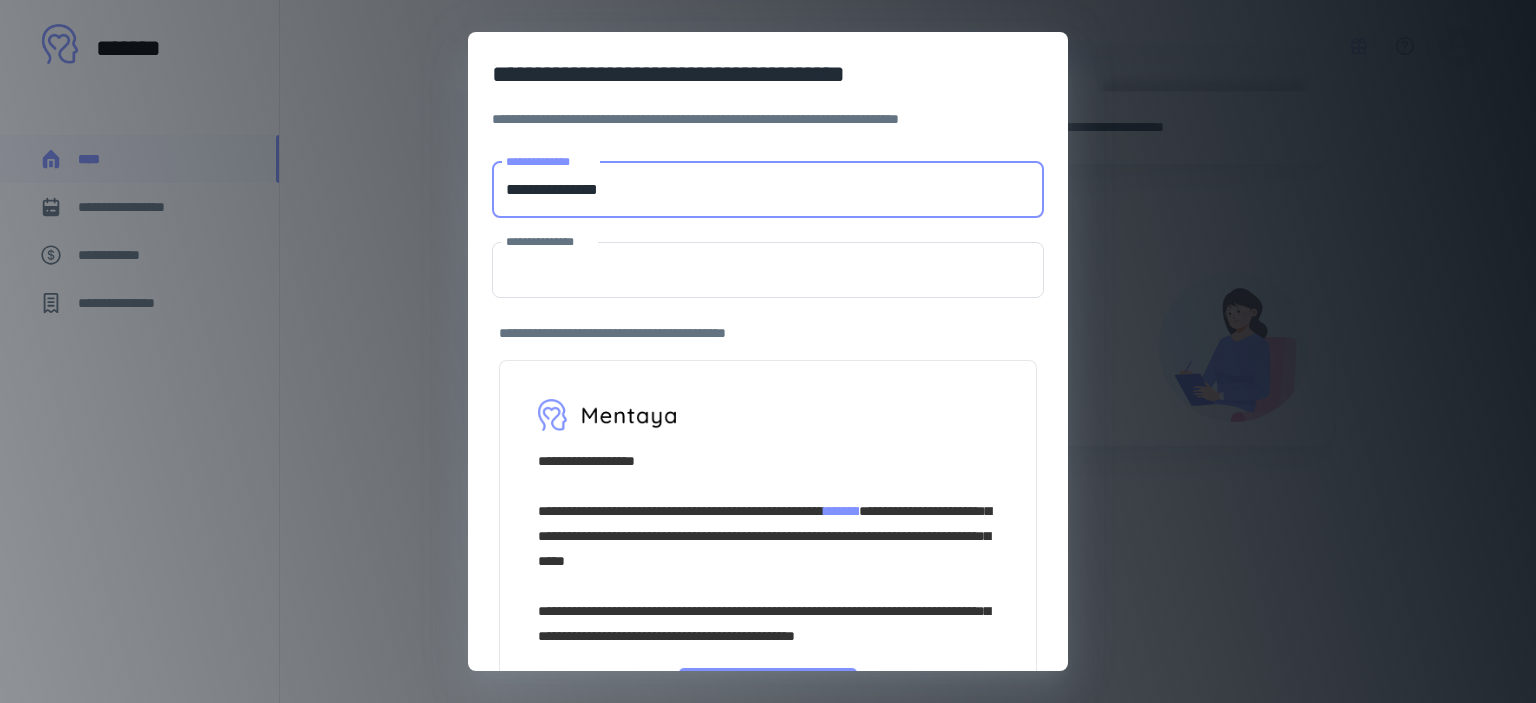 click on "**********" at bounding box center [768, 190] 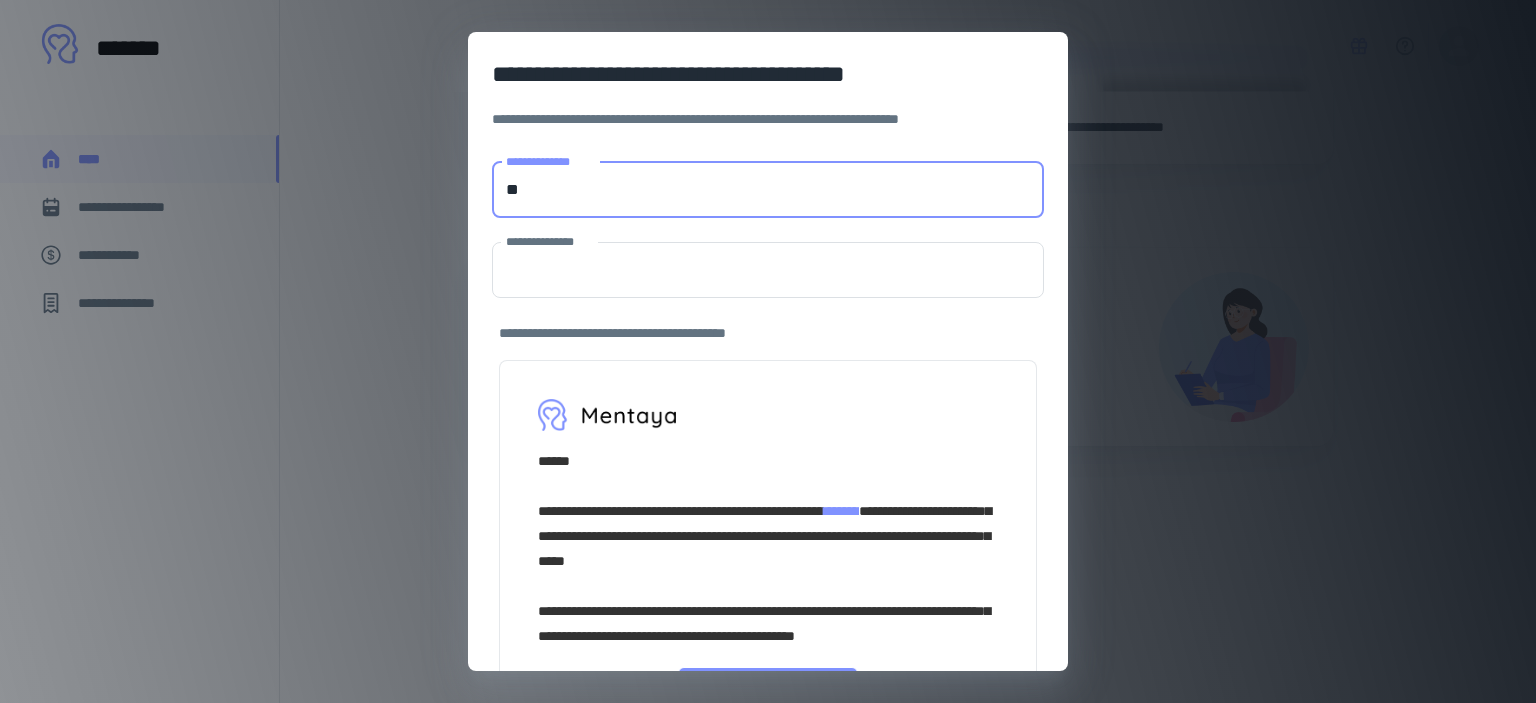 type on "*" 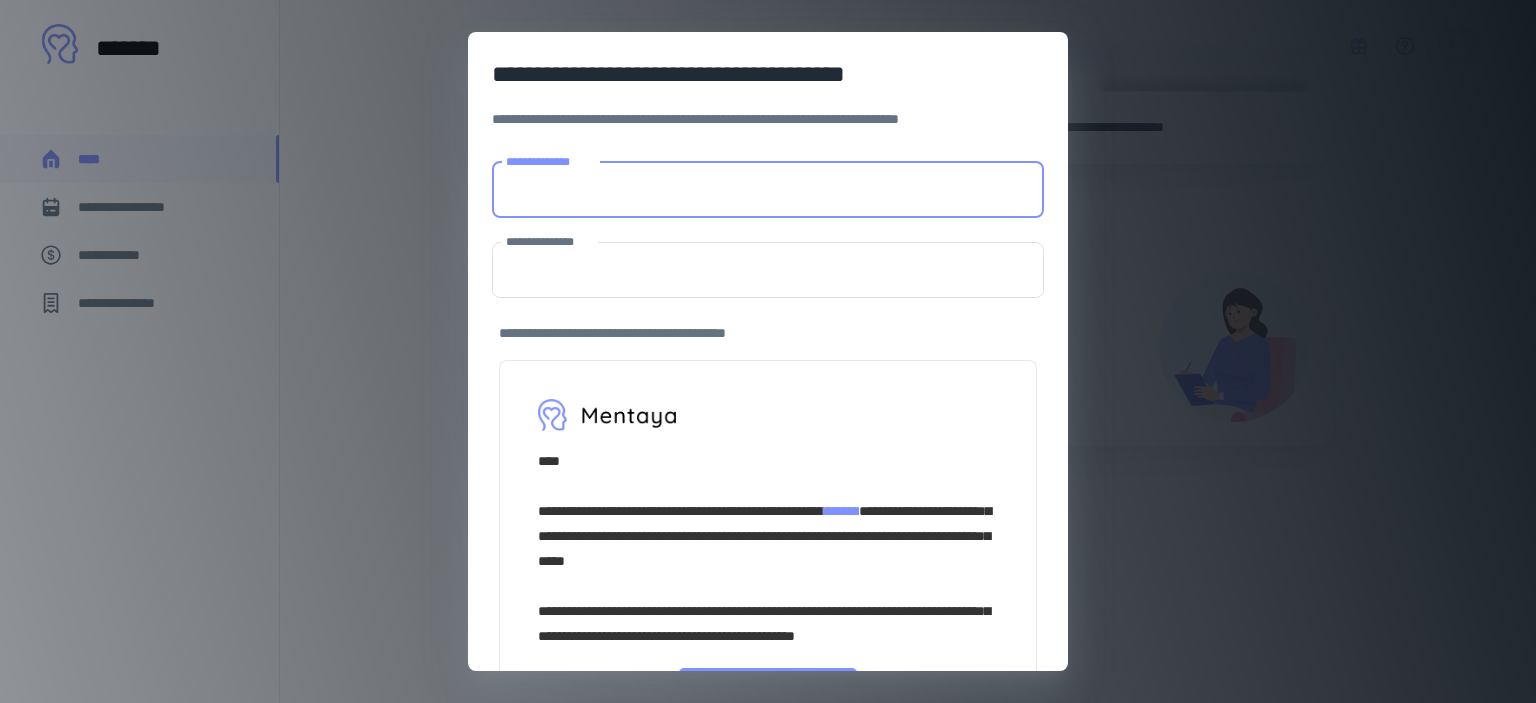type 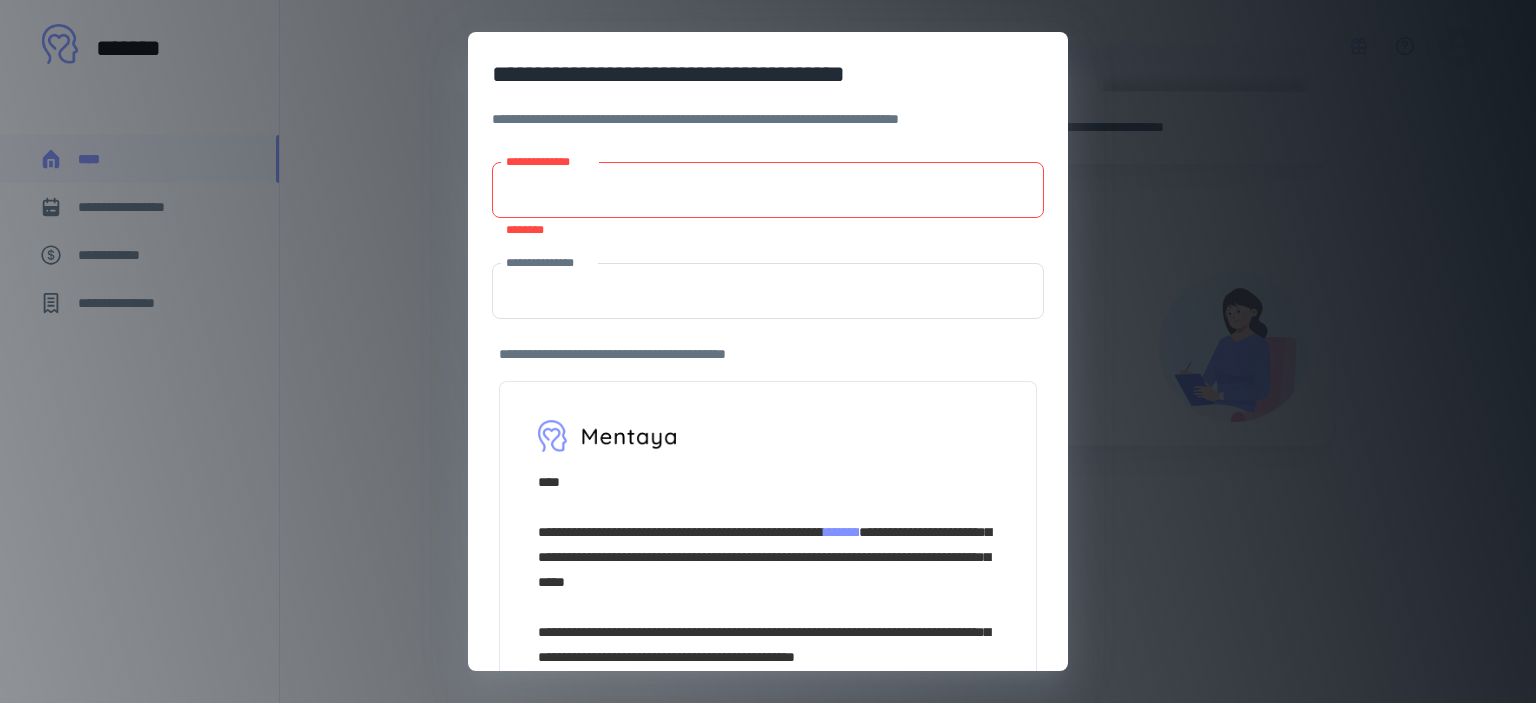 click on "**********" at bounding box center [768, 629] 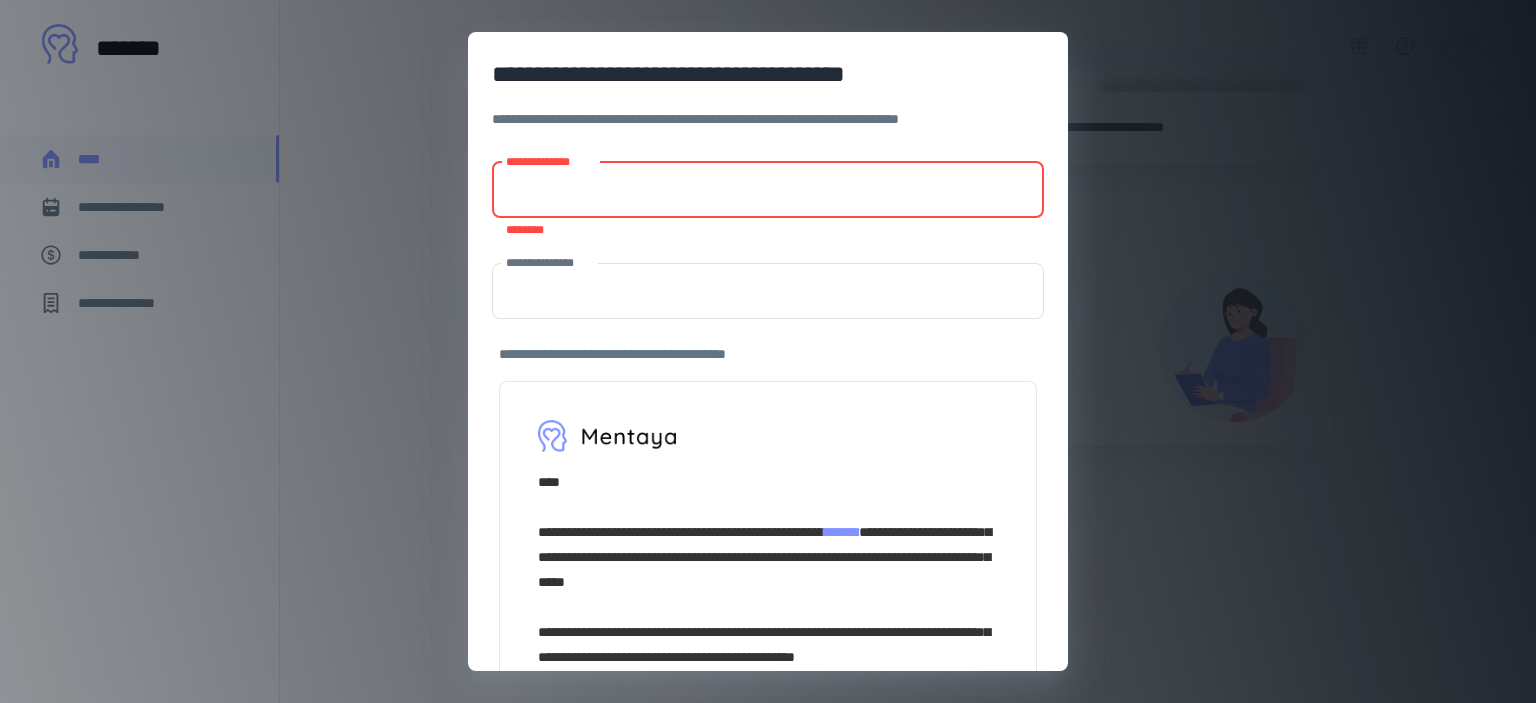 click on "**********" at bounding box center (768, 190) 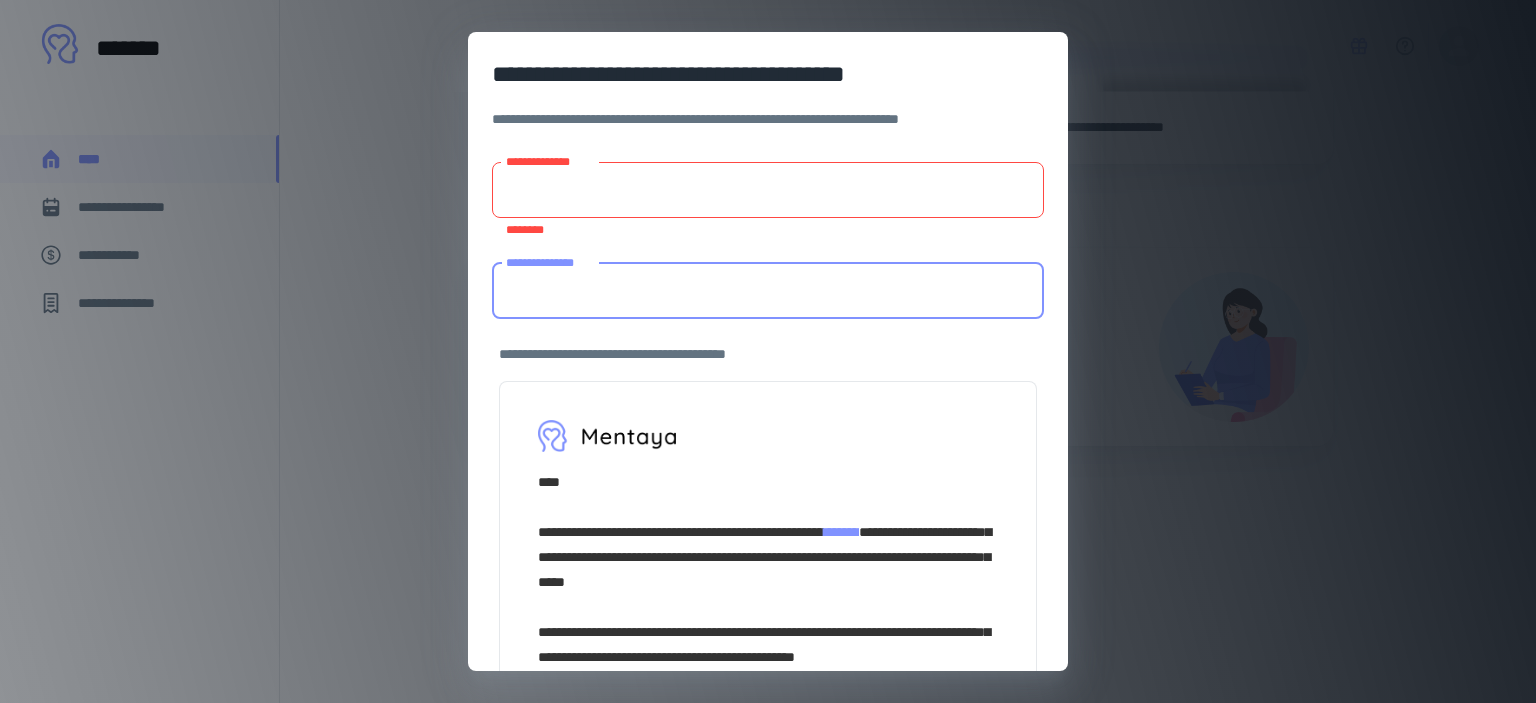 click on "**********" at bounding box center [768, 291] 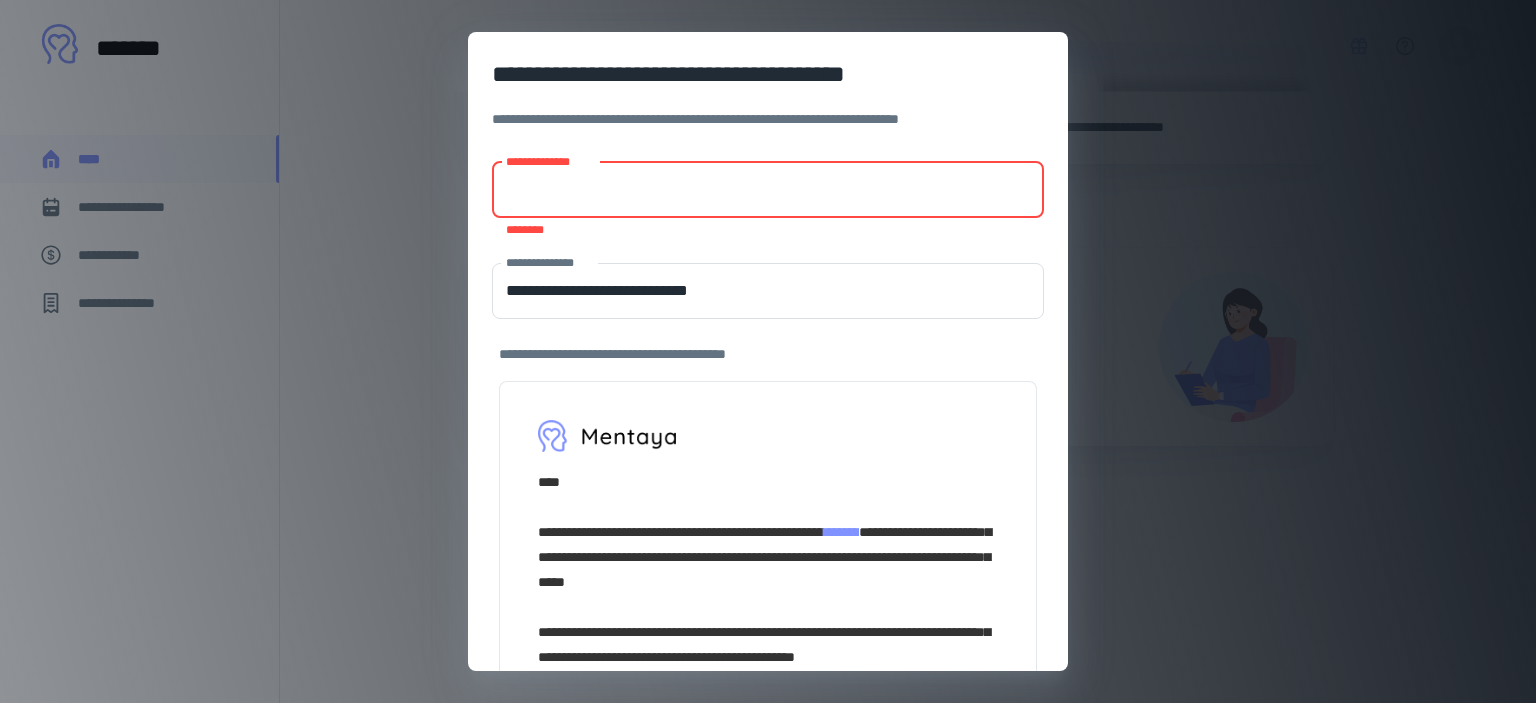 click on "**********" at bounding box center (768, 190) 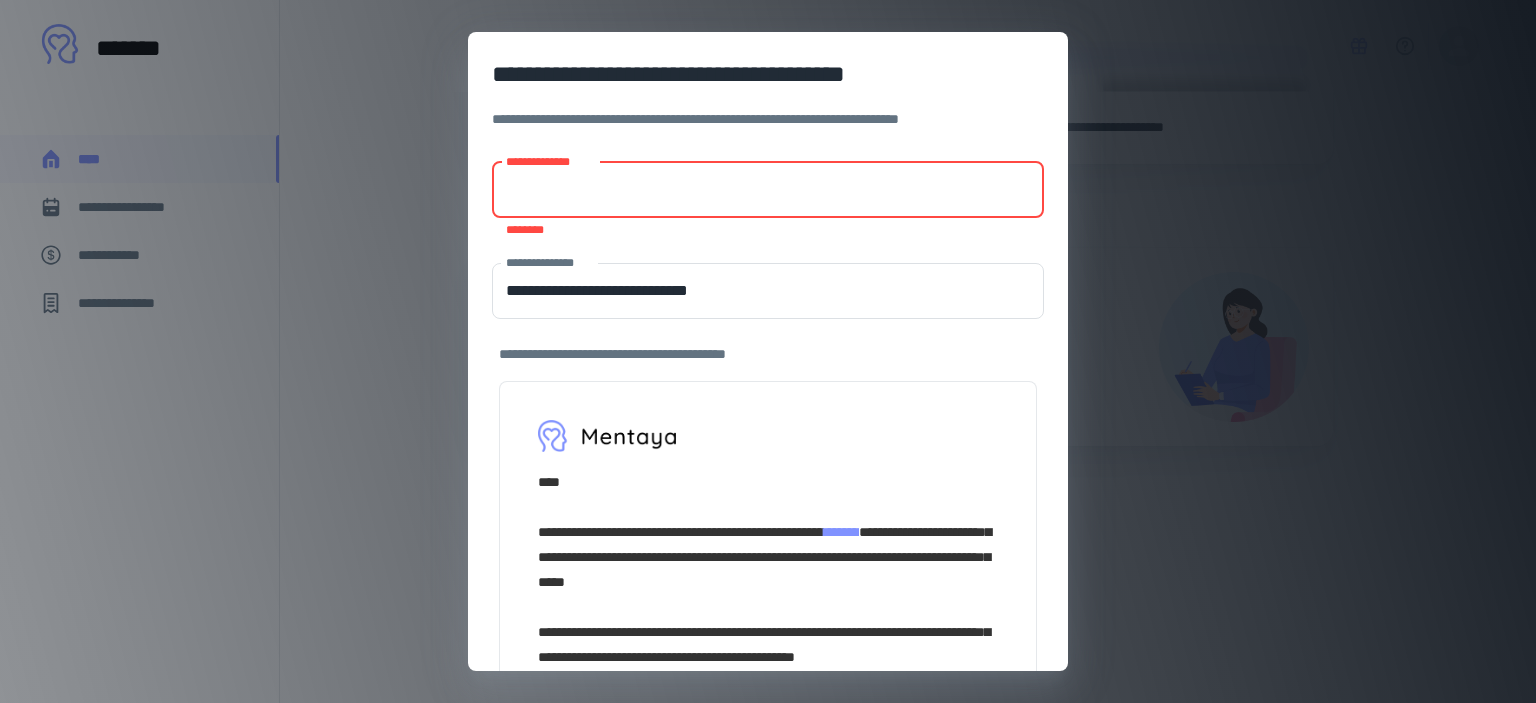 click on "**********" at bounding box center [768, 190] 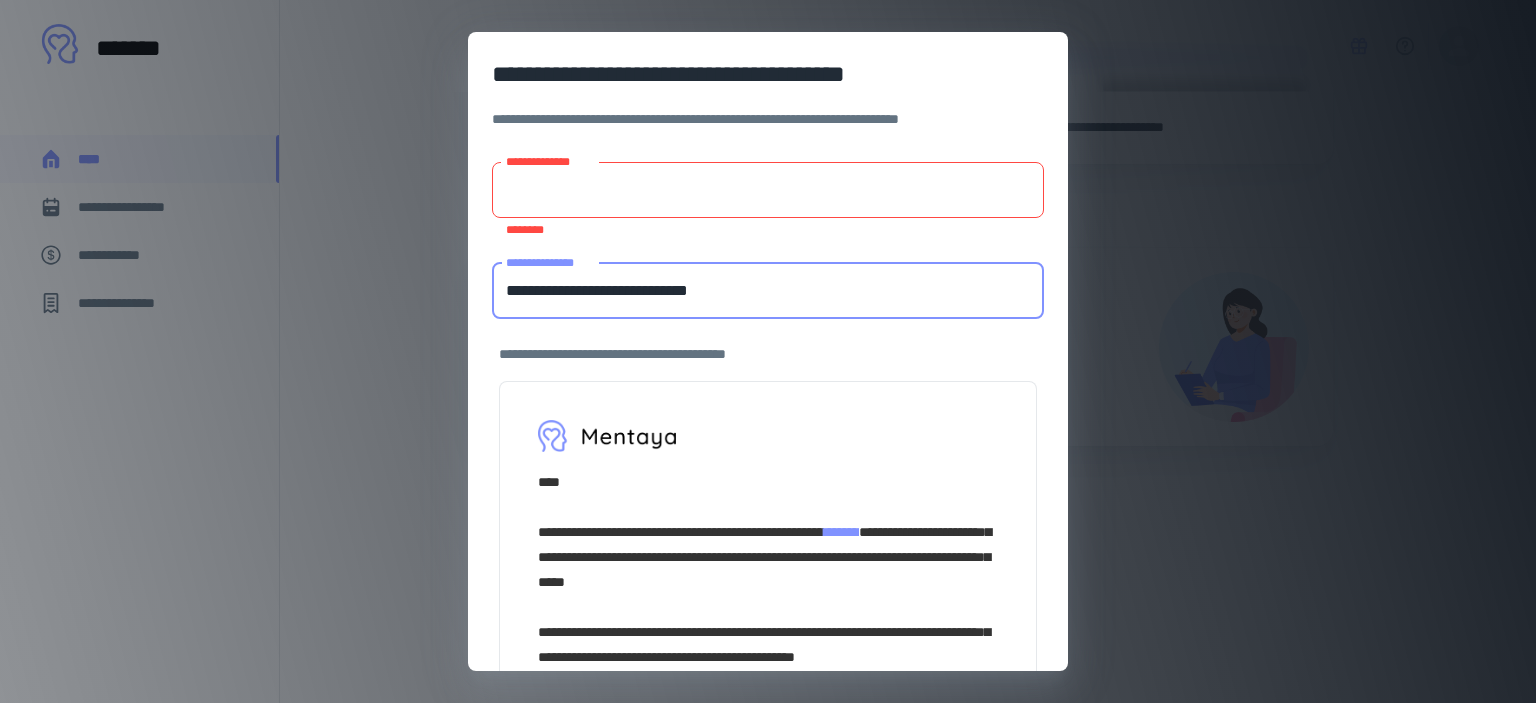 click on "**********" at bounding box center (768, 291) 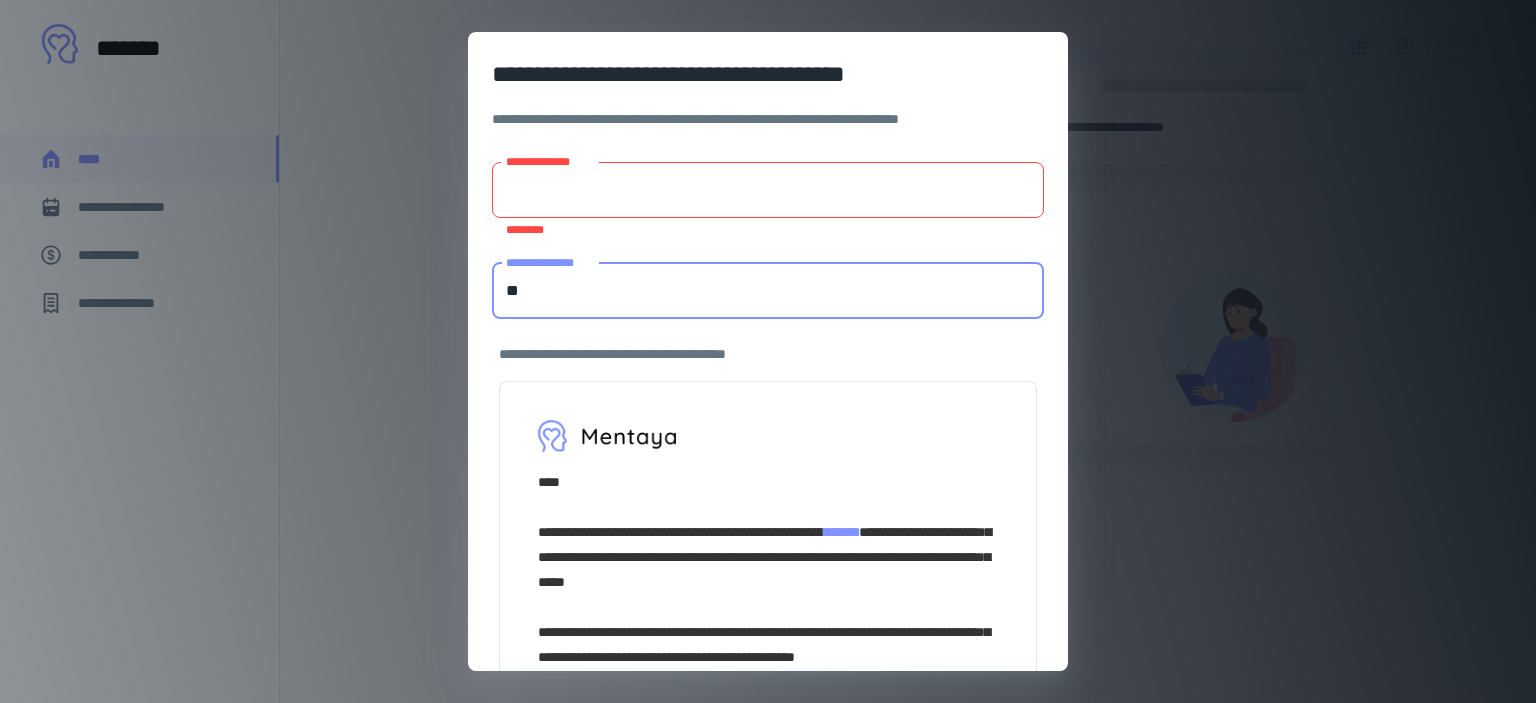 type on "*" 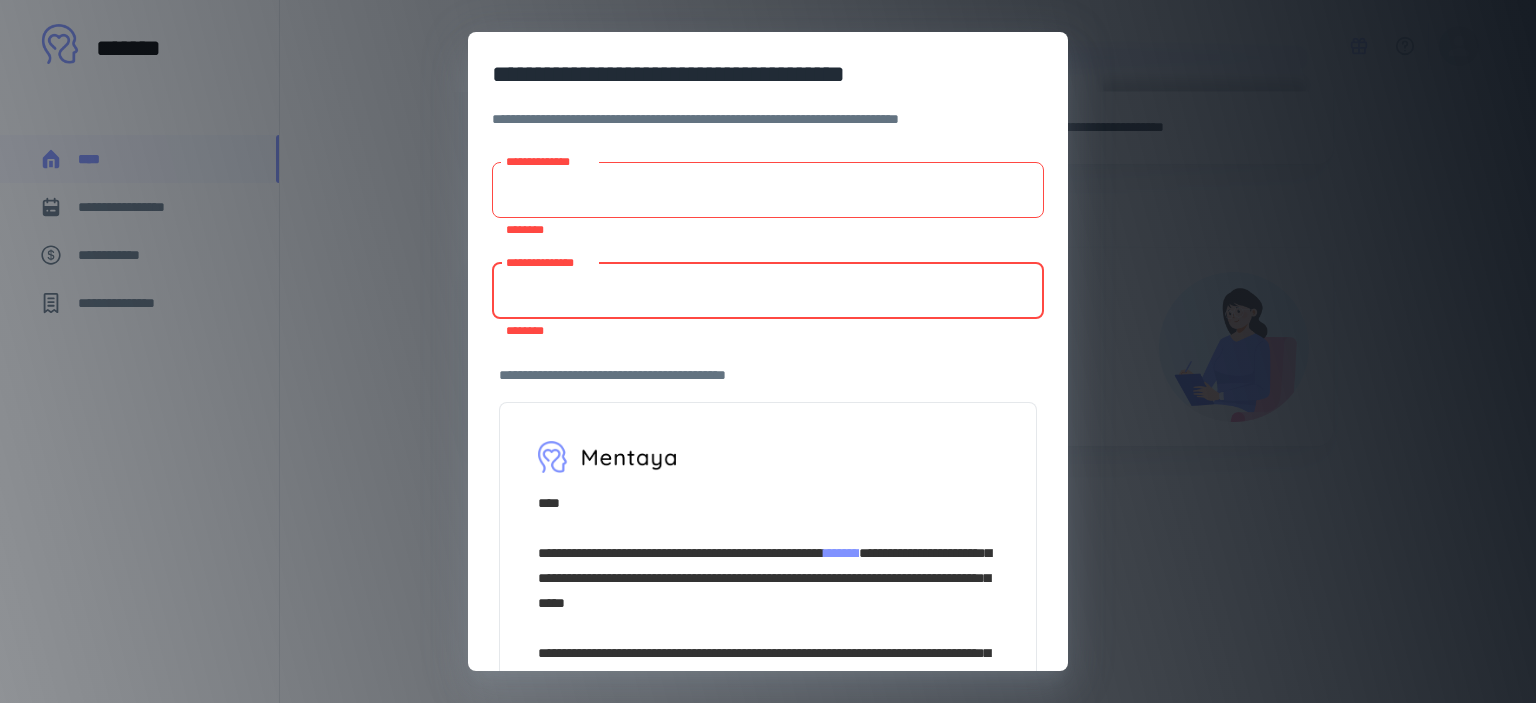 type 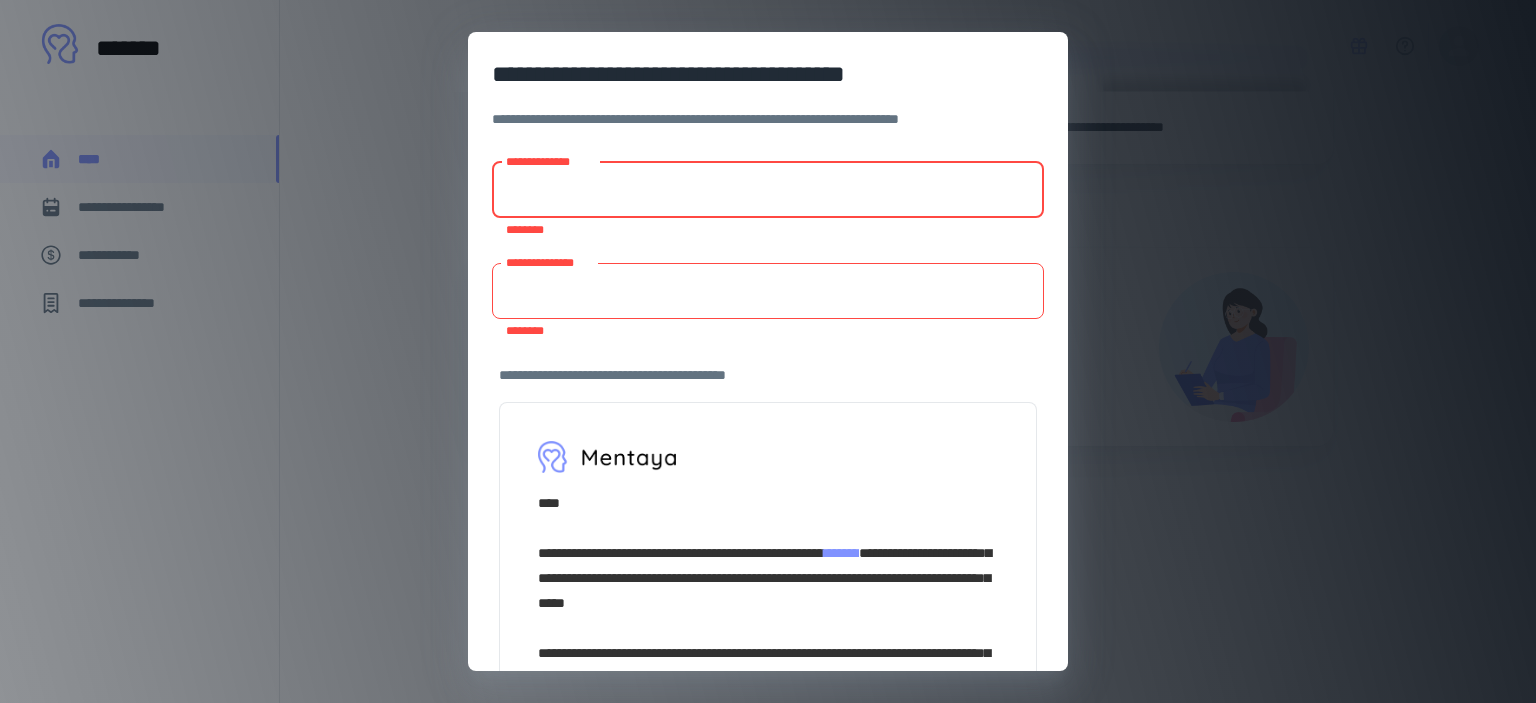 click on "**********" at bounding box center (768, 190) 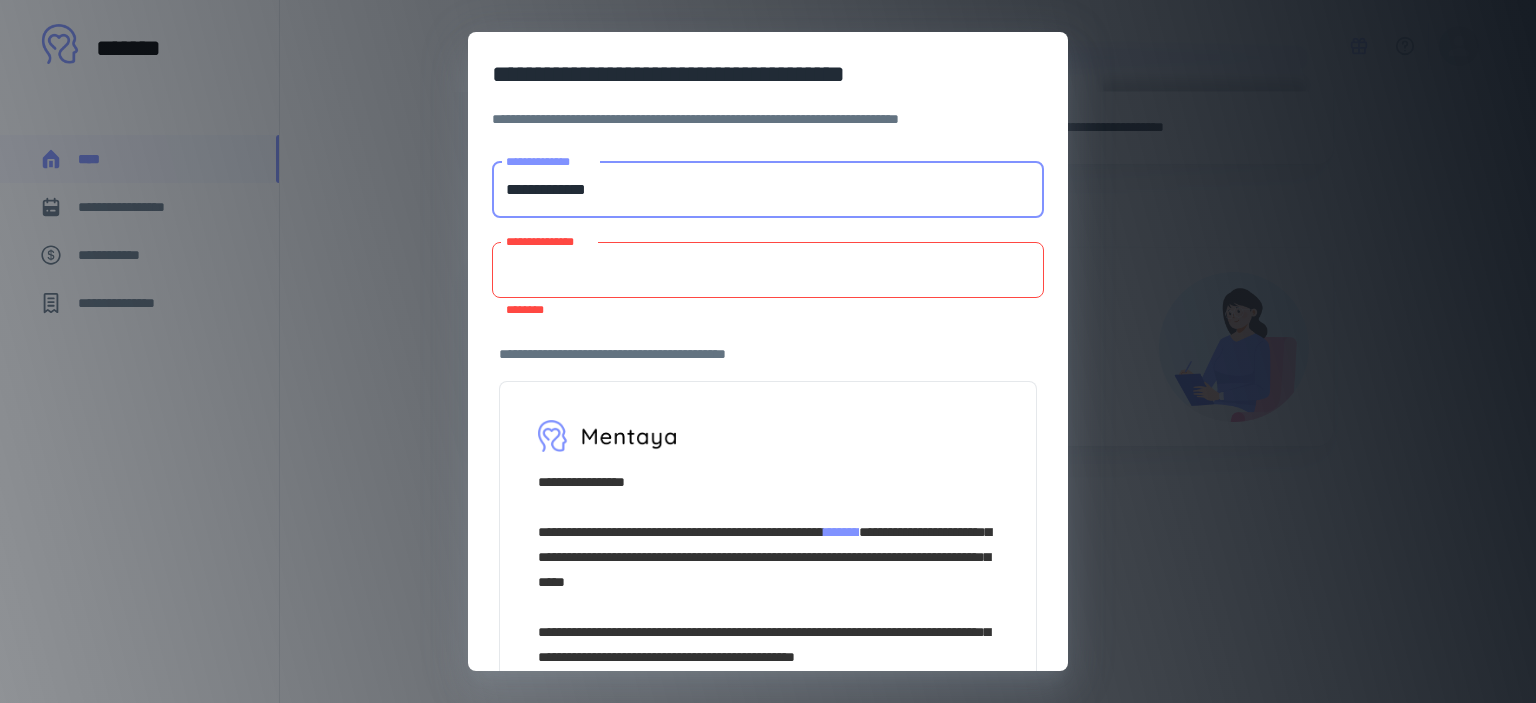 click on "**********" at bounding box center [768, 190] 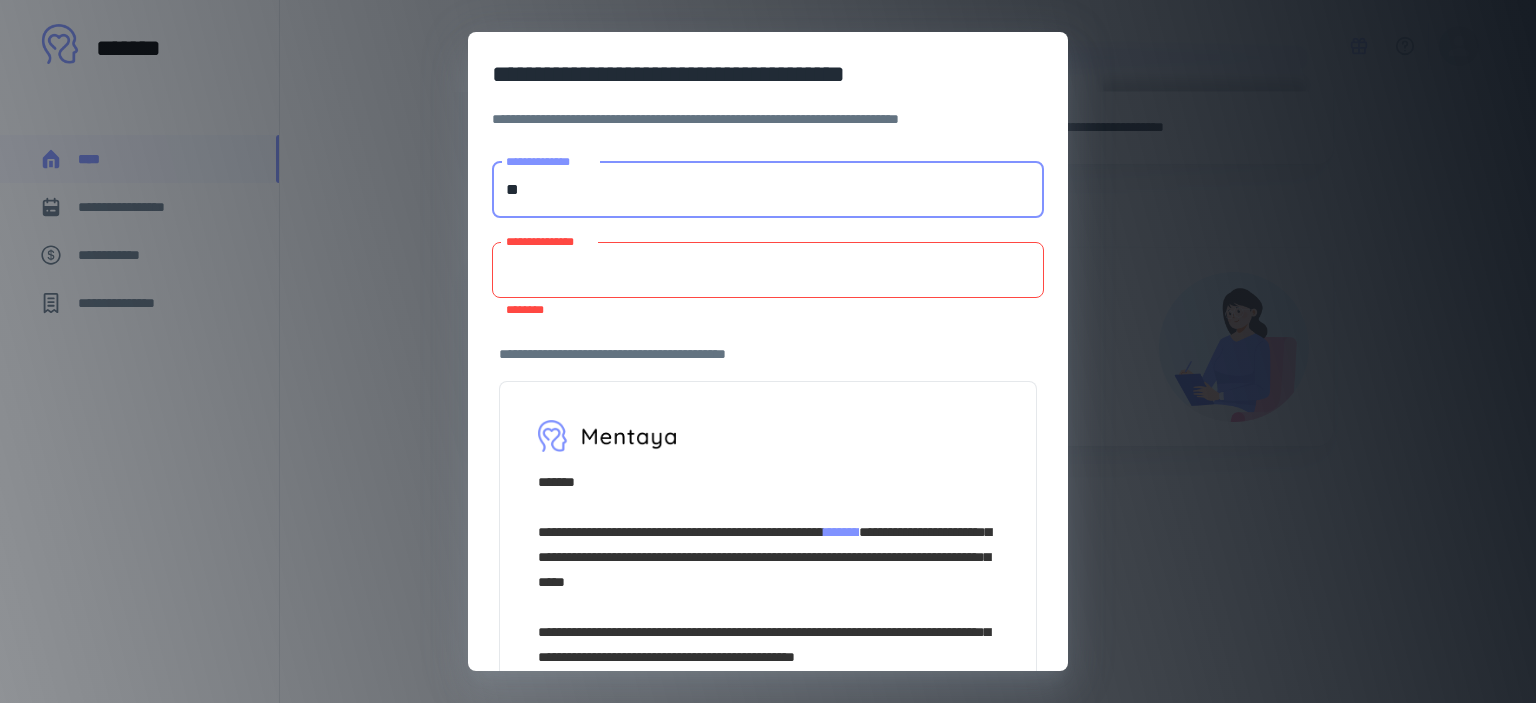 type on "*" 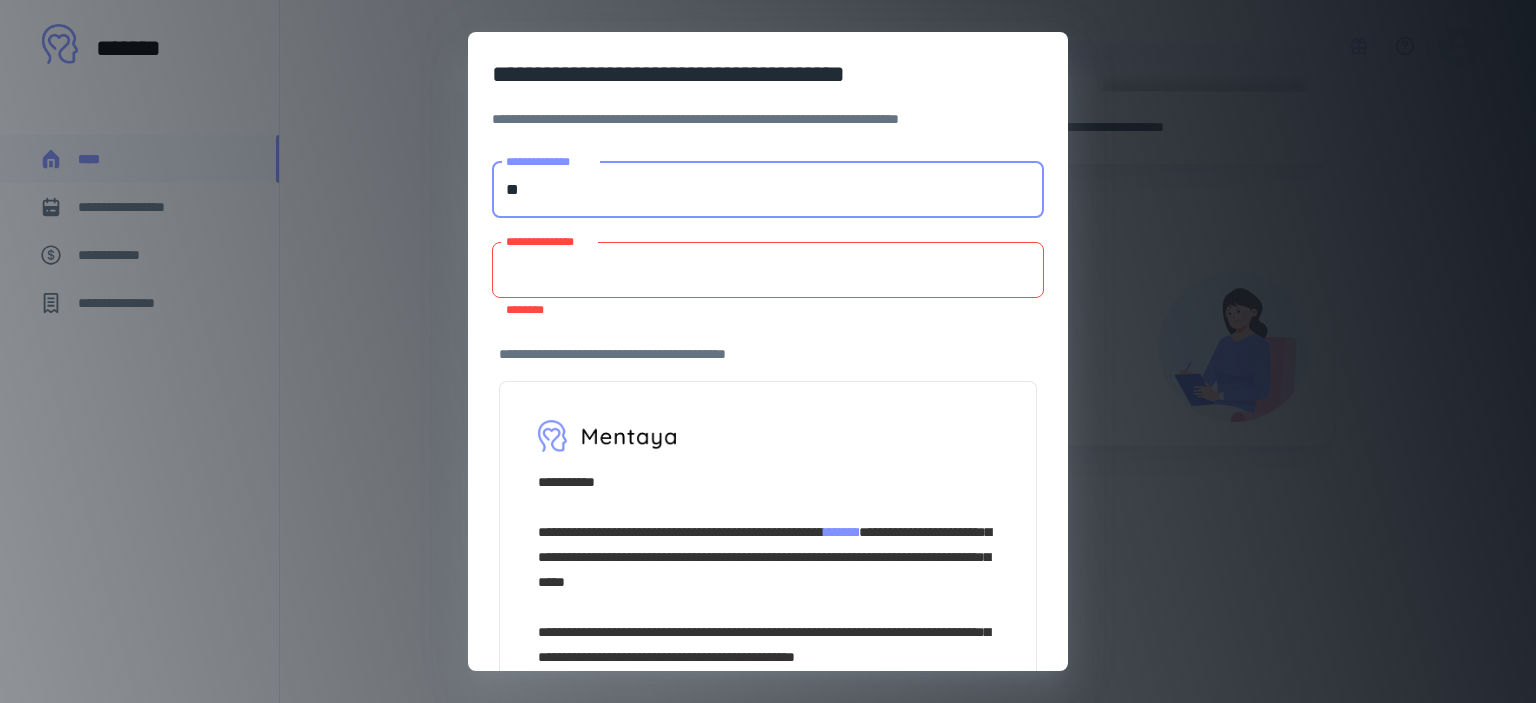 type on "*" 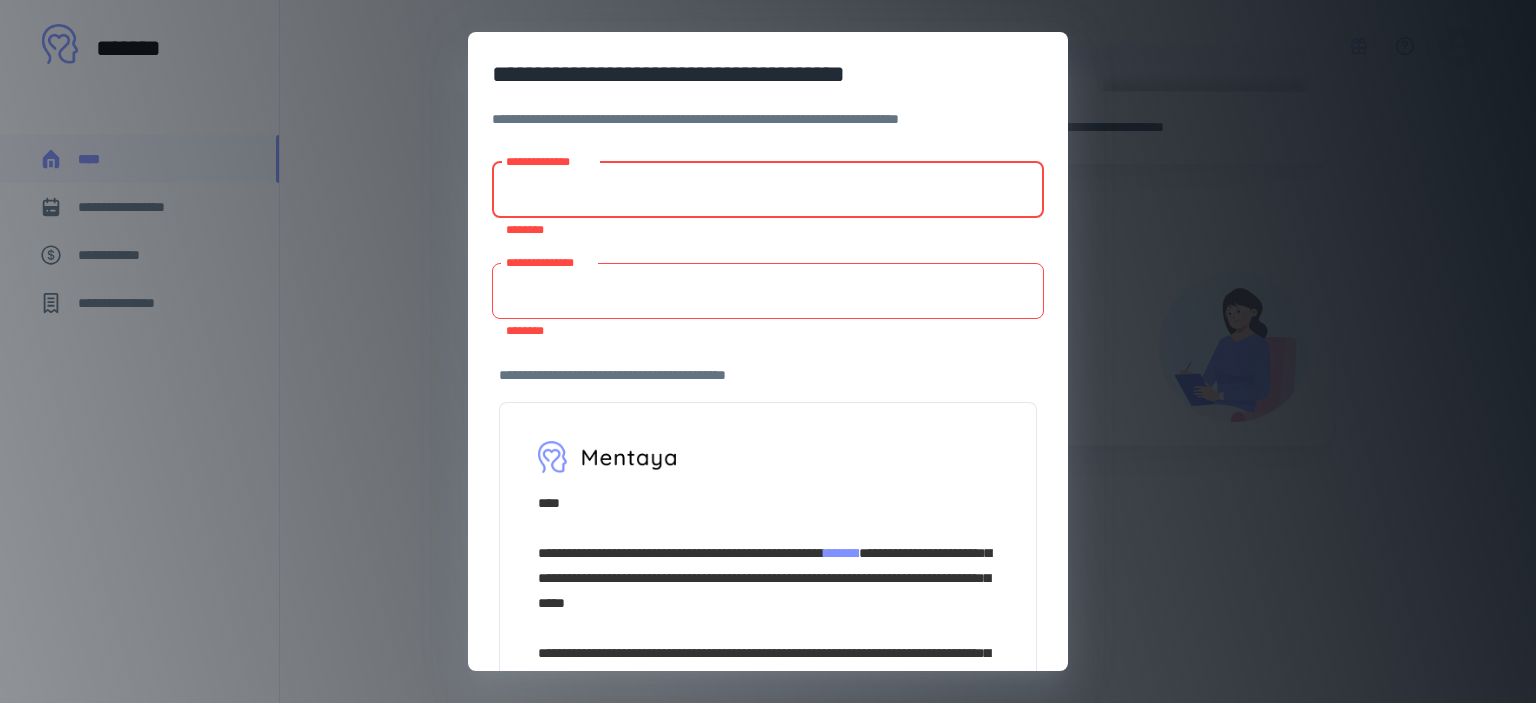 type 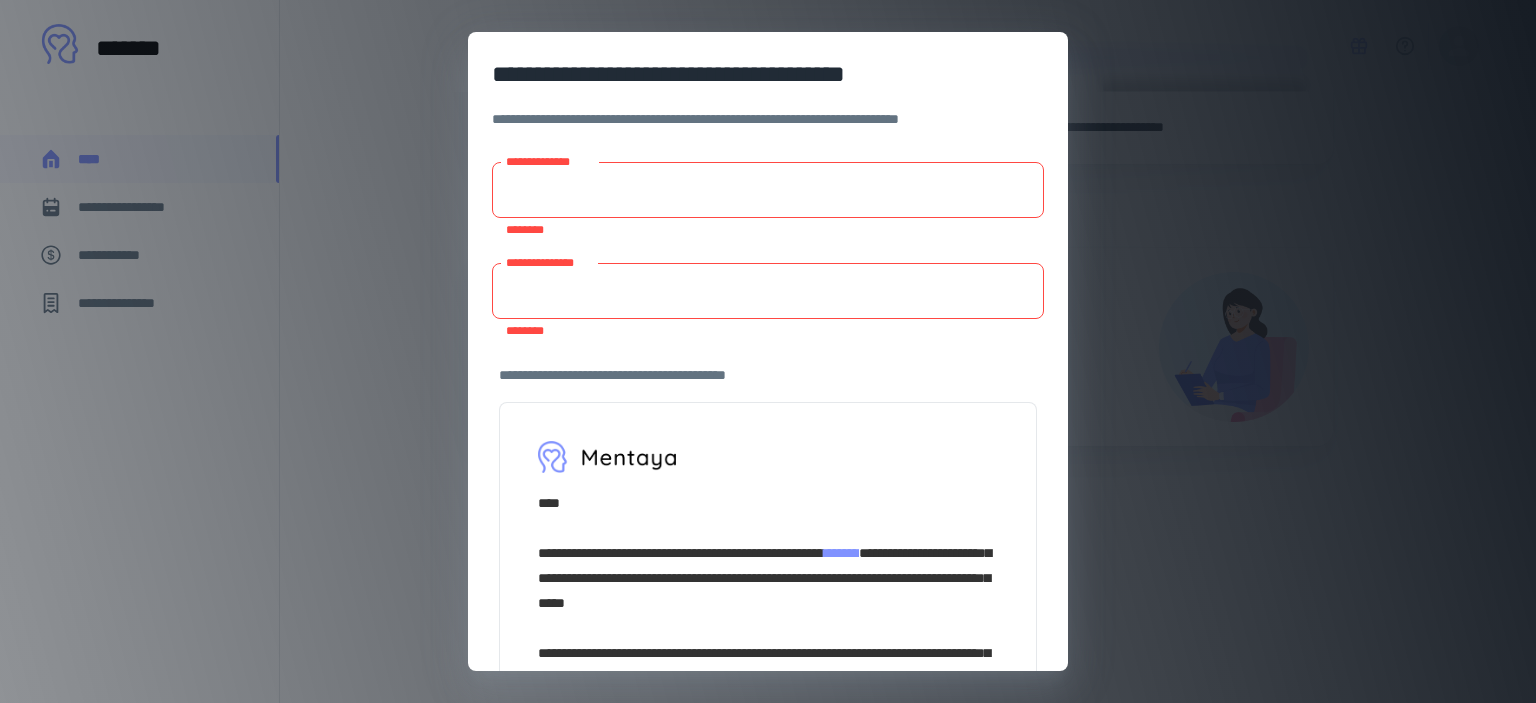 click on "**********" at bounding box center (768, 351) 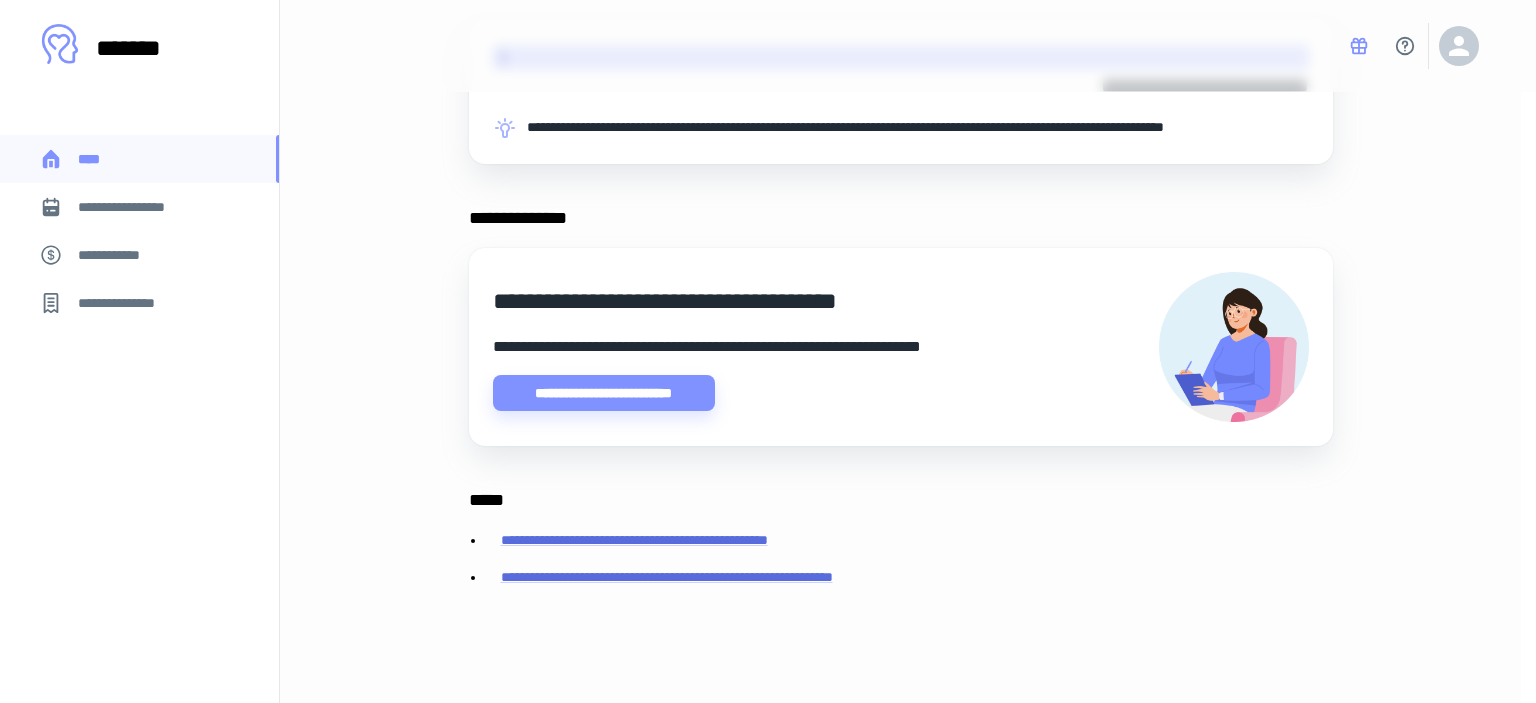 click on "**********" at bounding box center (768, 351) 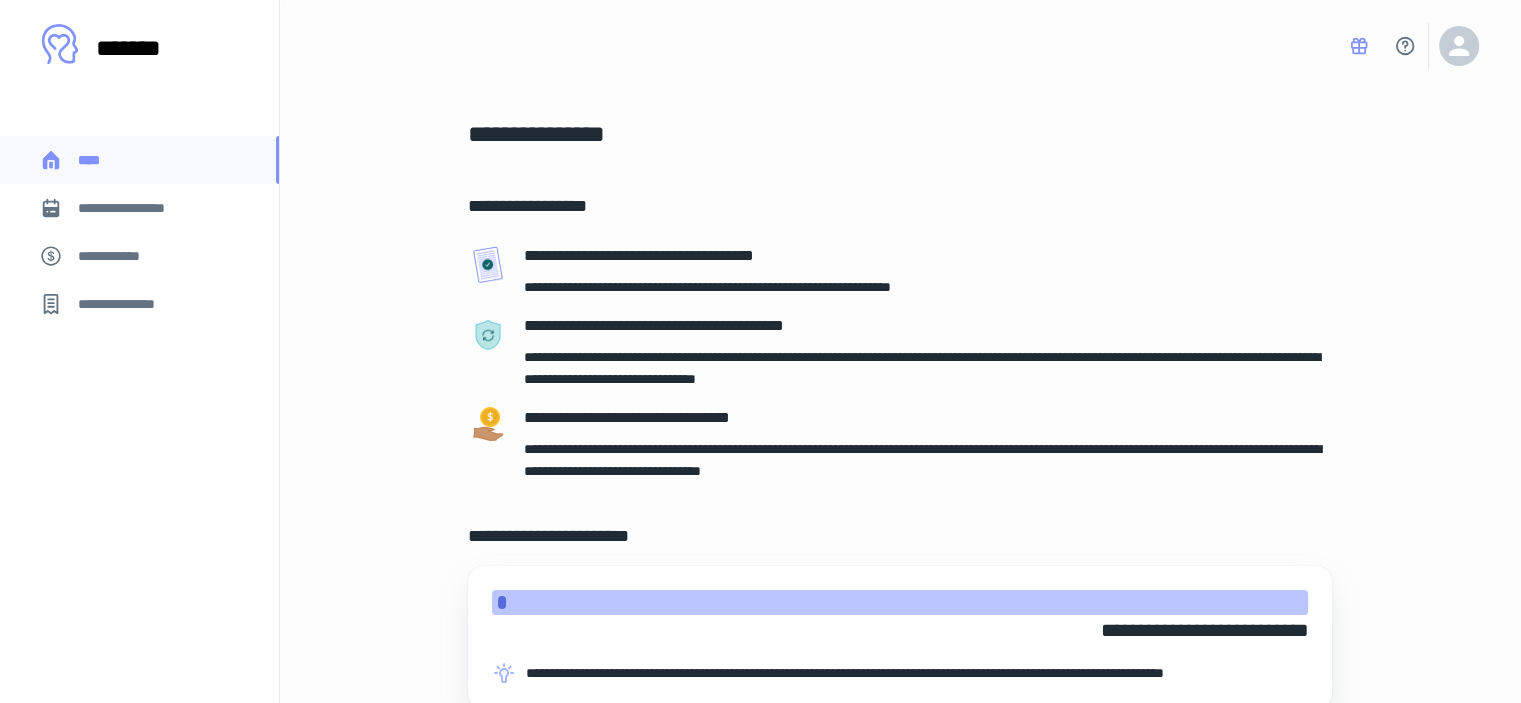 scroll, scrollTop: 0, scrollLeft: 0, axis: both 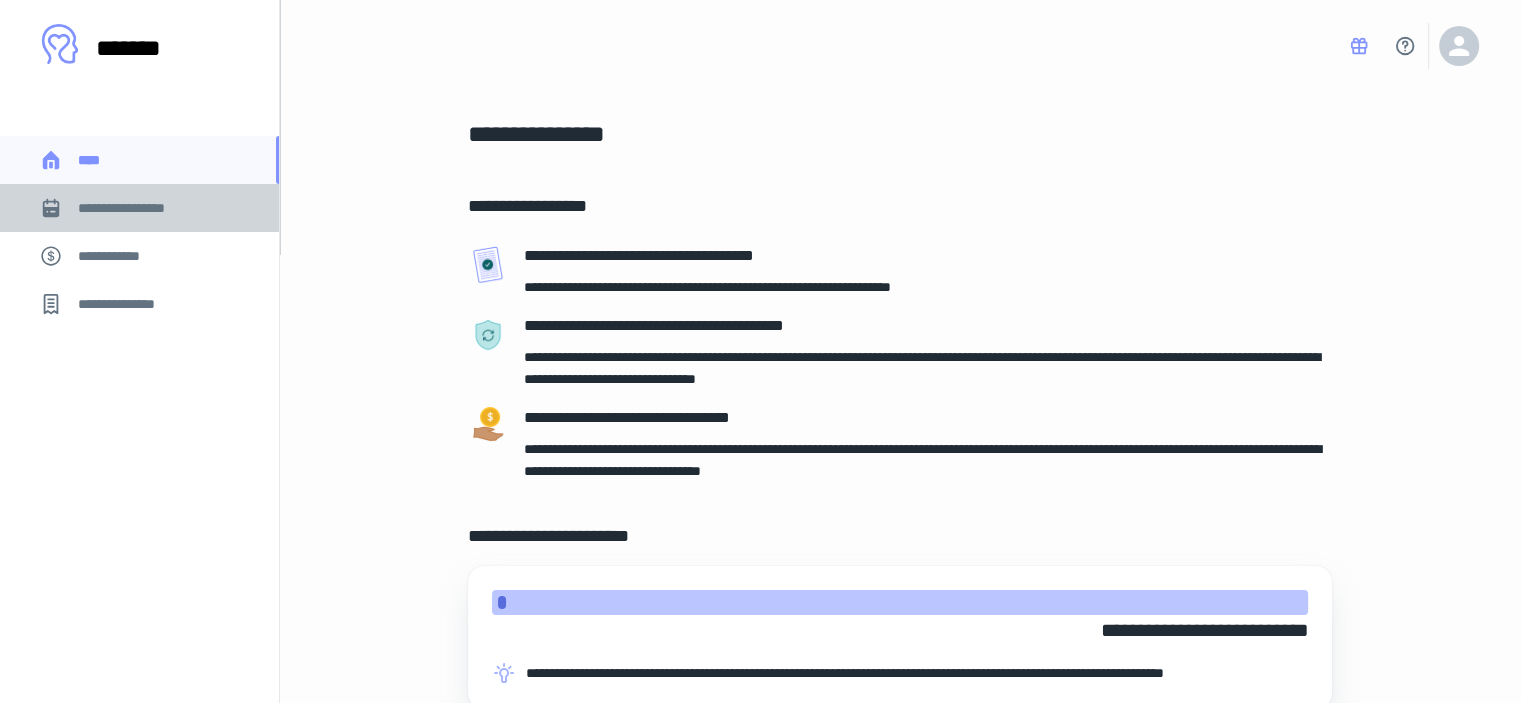 click on "**********" at bounding box center (136, 208) 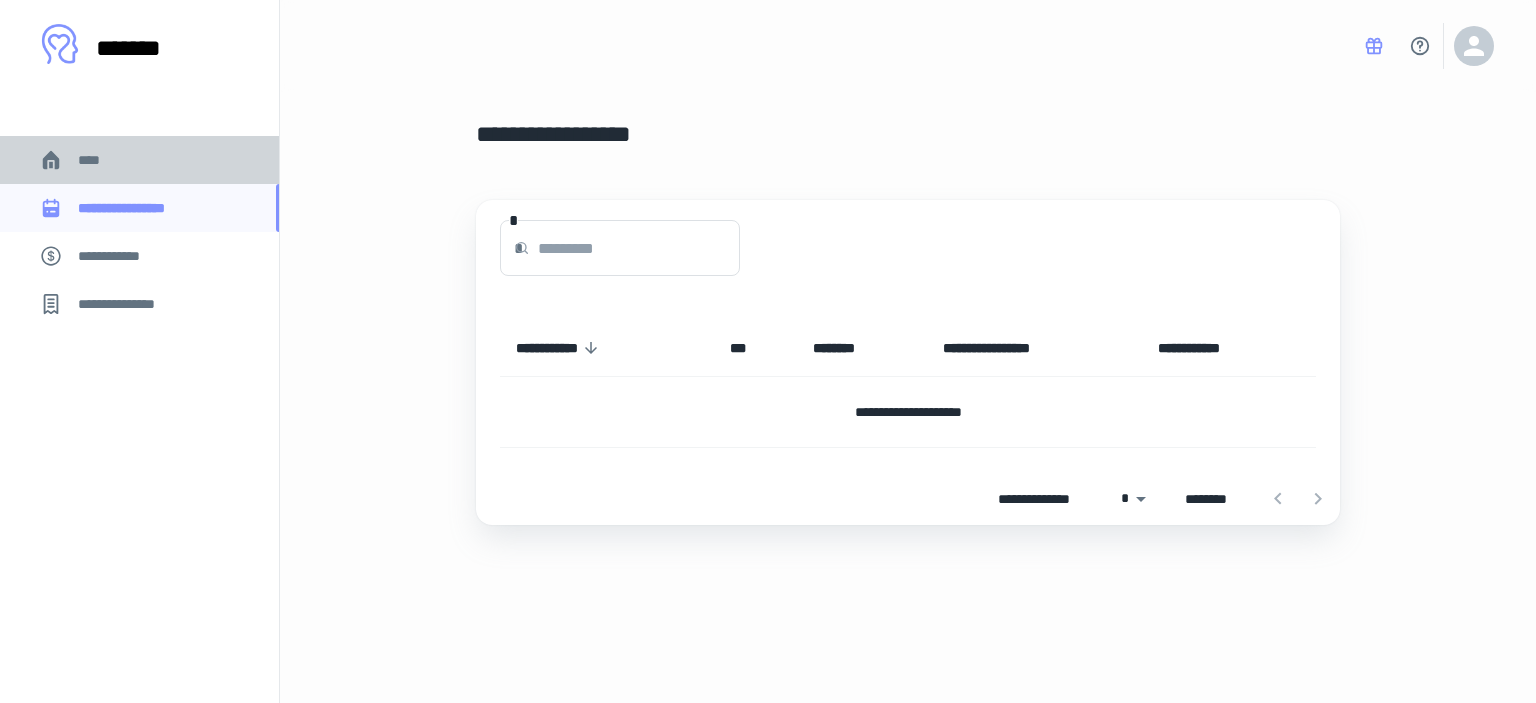 click on "****" at bounding box center [97, 160] 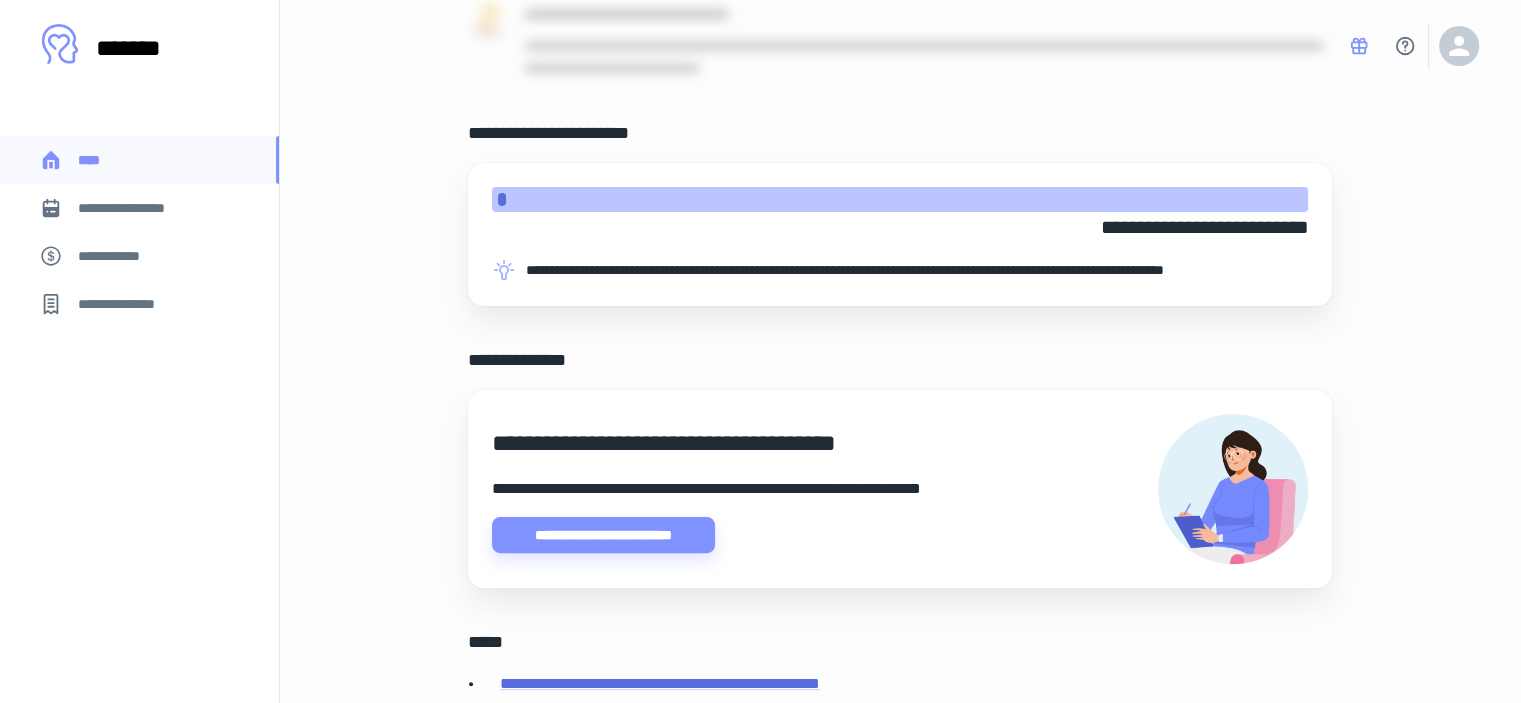 scroll, scrollTop: 556, scrollLeft: 0, axis: vertical 